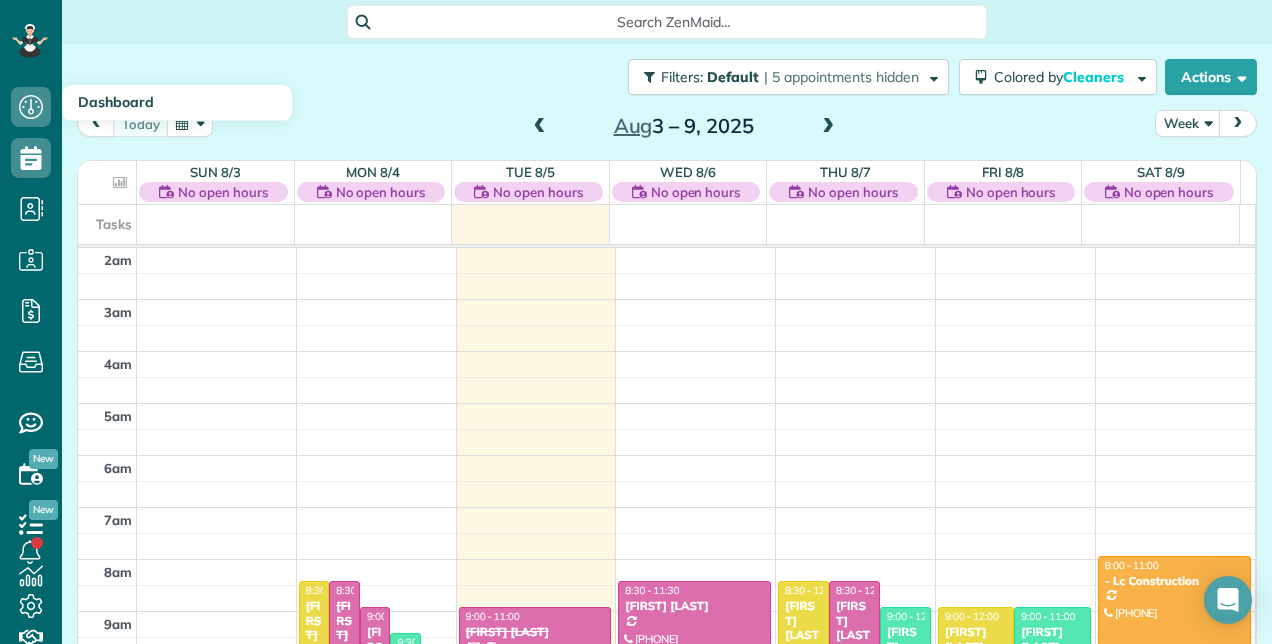 scroll, scrollTop: 0, scrollLeft: 0, axis: both 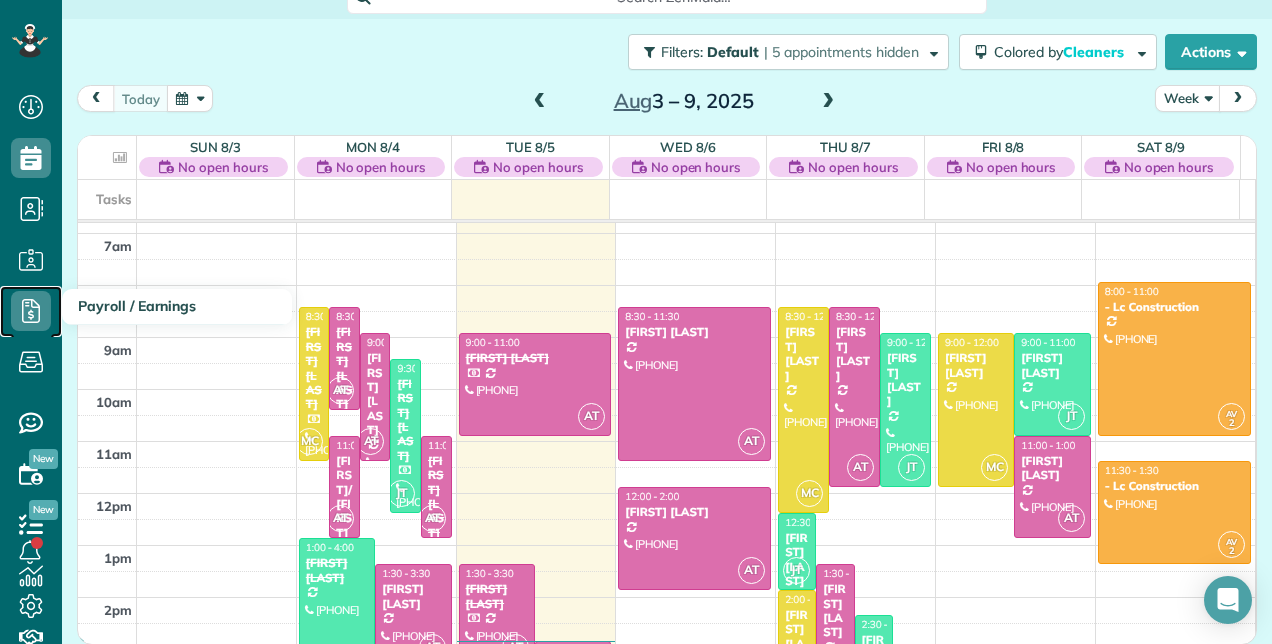click 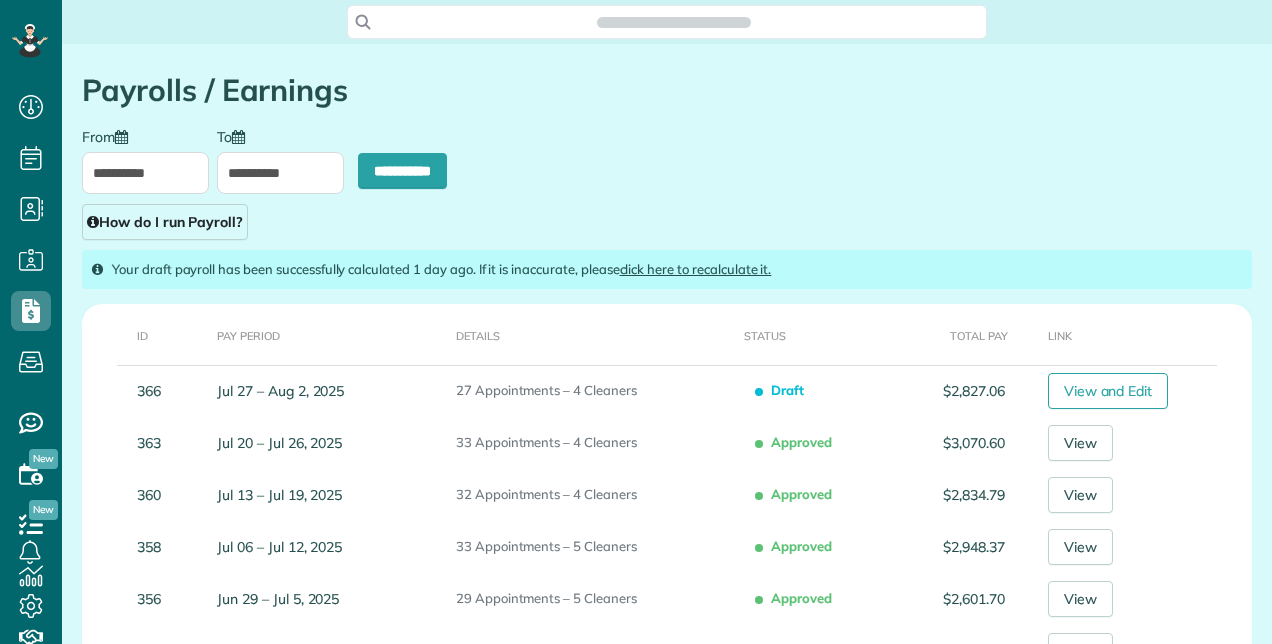 scroll, scrollTop: 0, scrollLeft: 0, axis: both 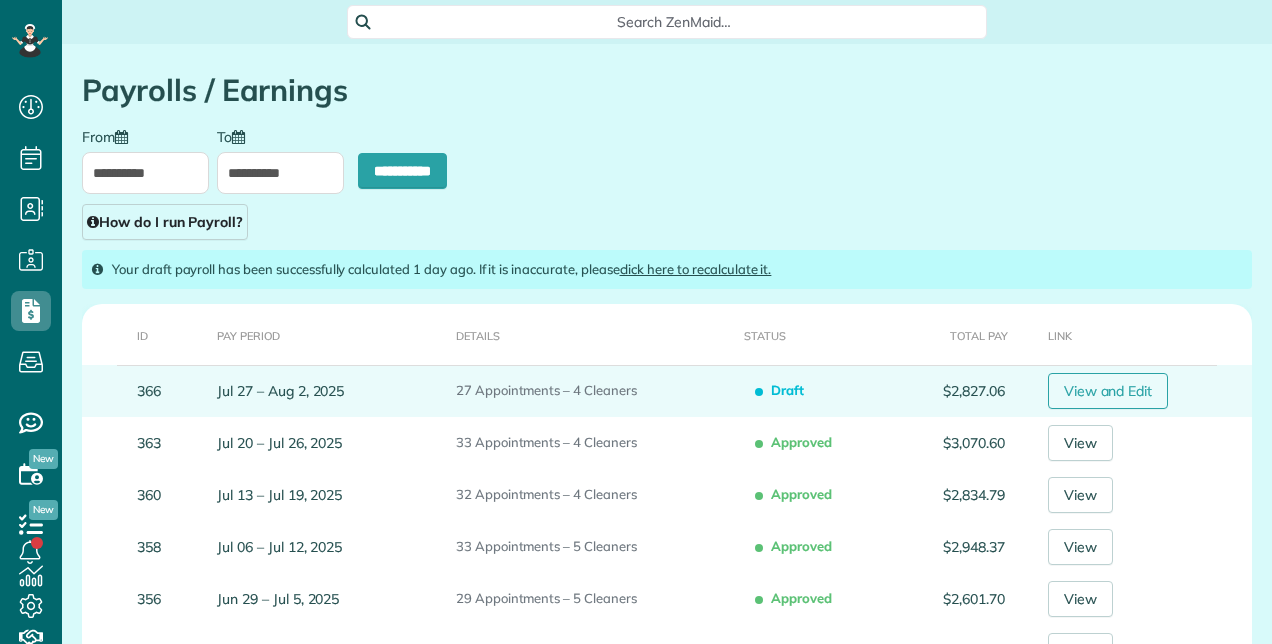 click on "View and Edit" at bounding box center [1108, 391] 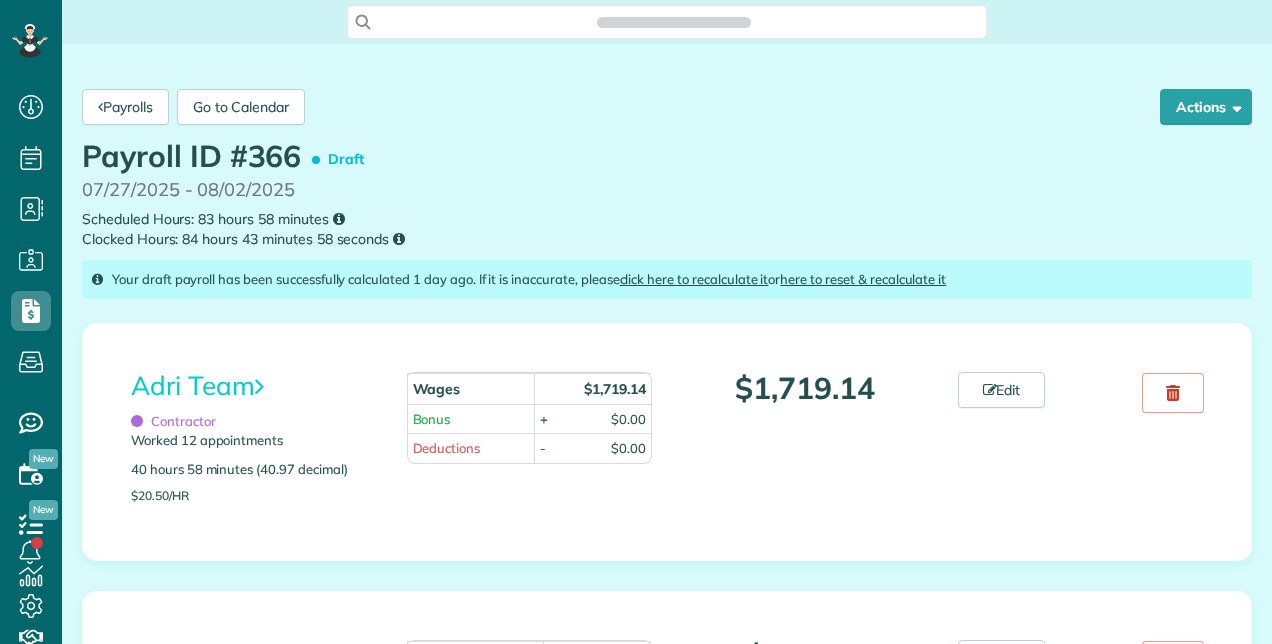 scroll, scrollTop: 0, scrollLeft: 0, axis: both 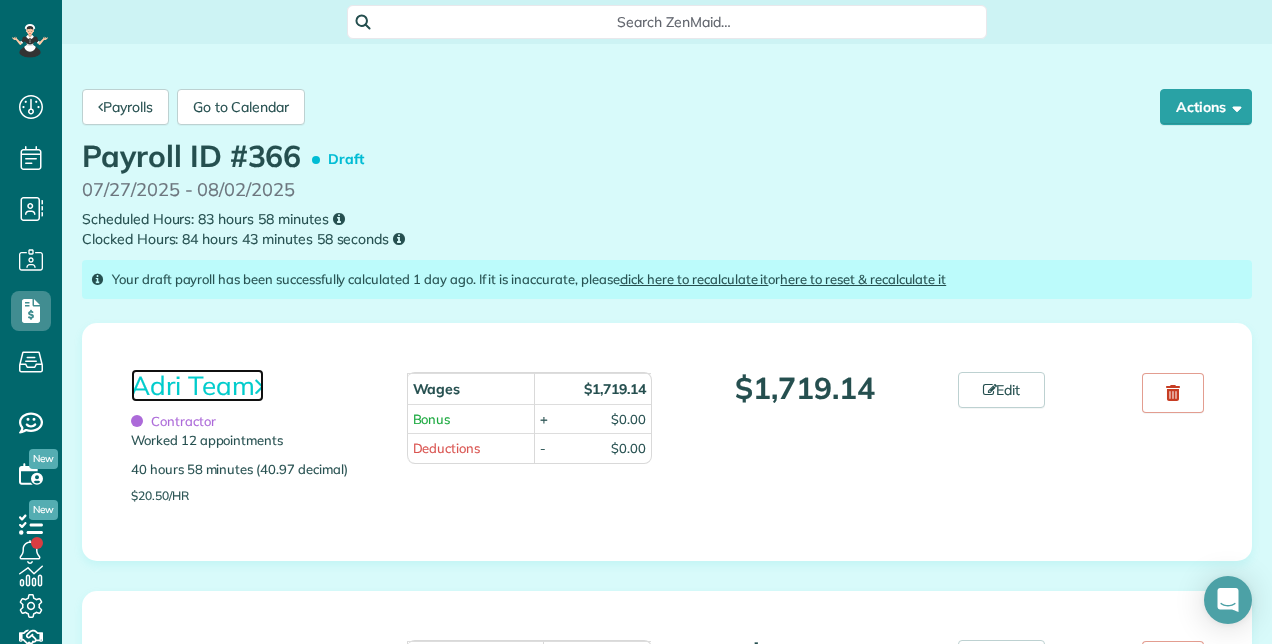 click on "Adri Team" at bounding box center [197, 385] 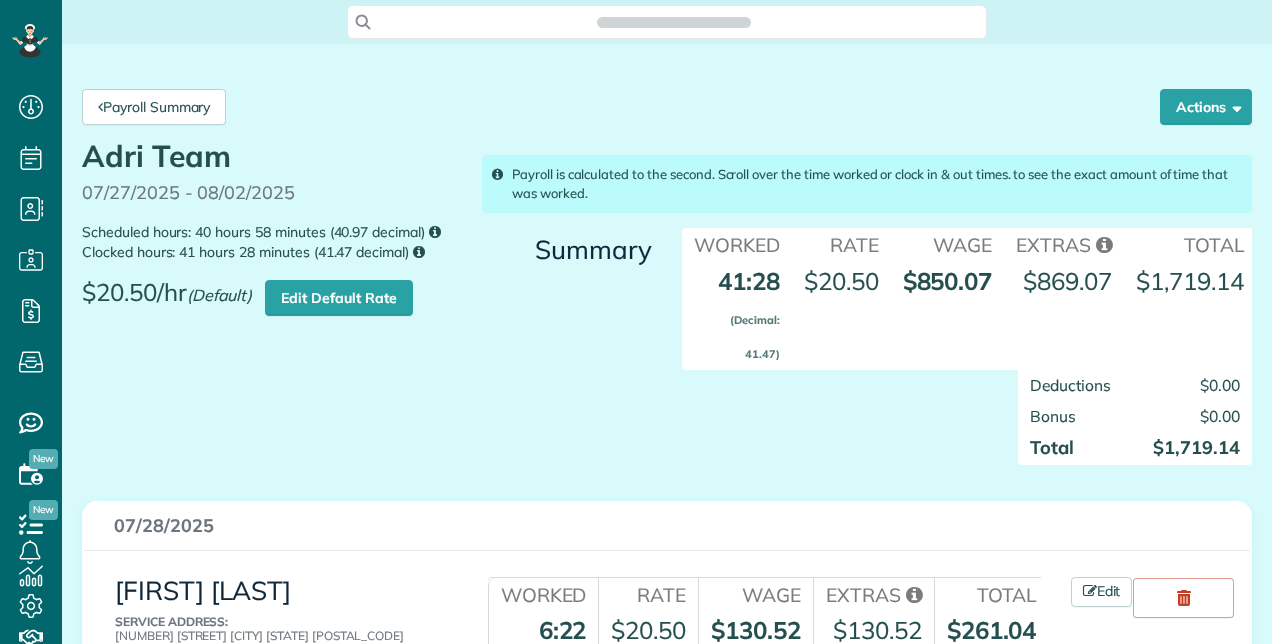 scroll, scrollTop: 0, scrollLeft: 0, axis: both 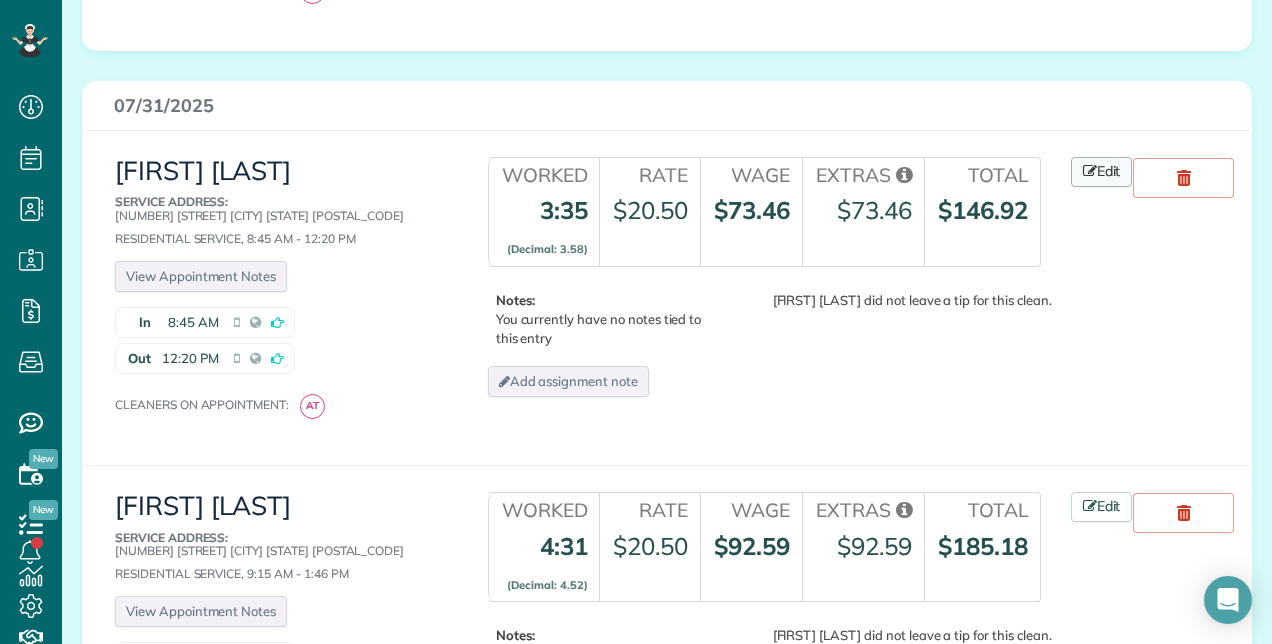 click on "Edit" at bounding box center (1102, 172) 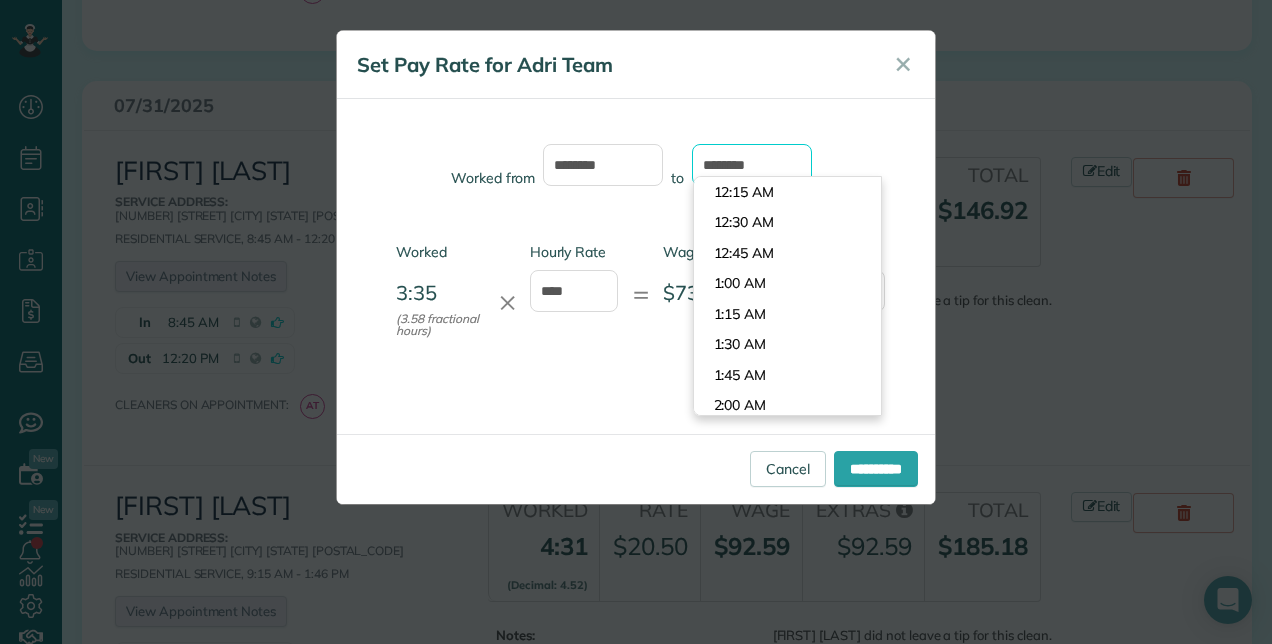 click on "********" at bounding box center (752, 165) 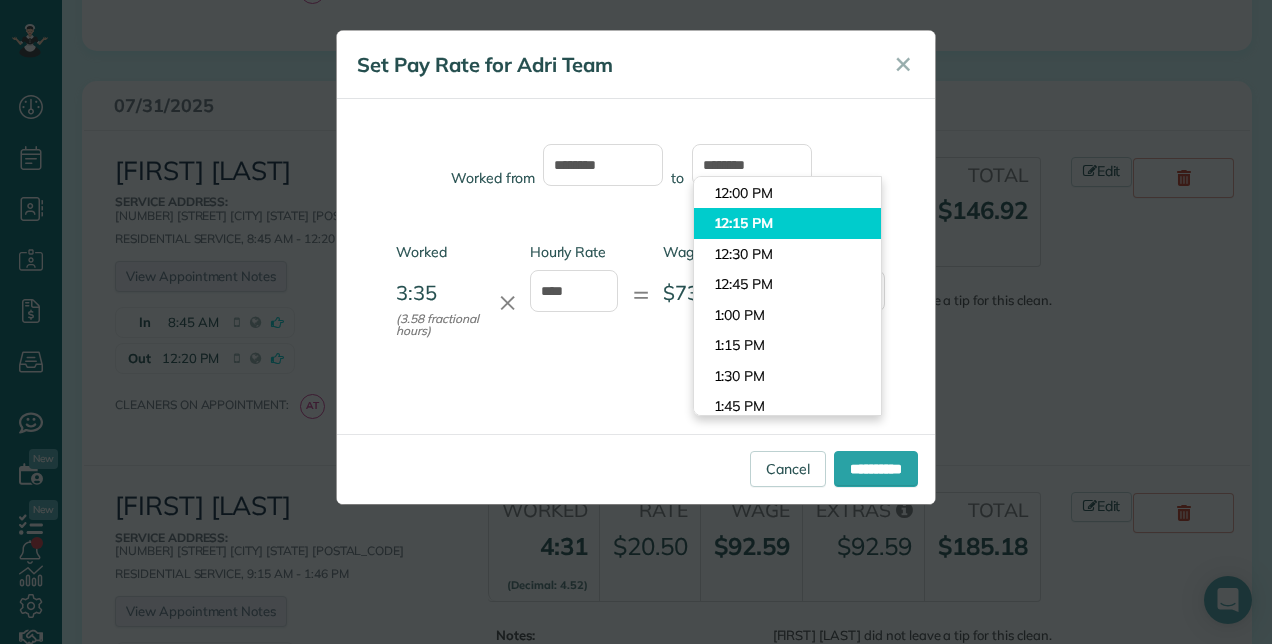 type on "********" 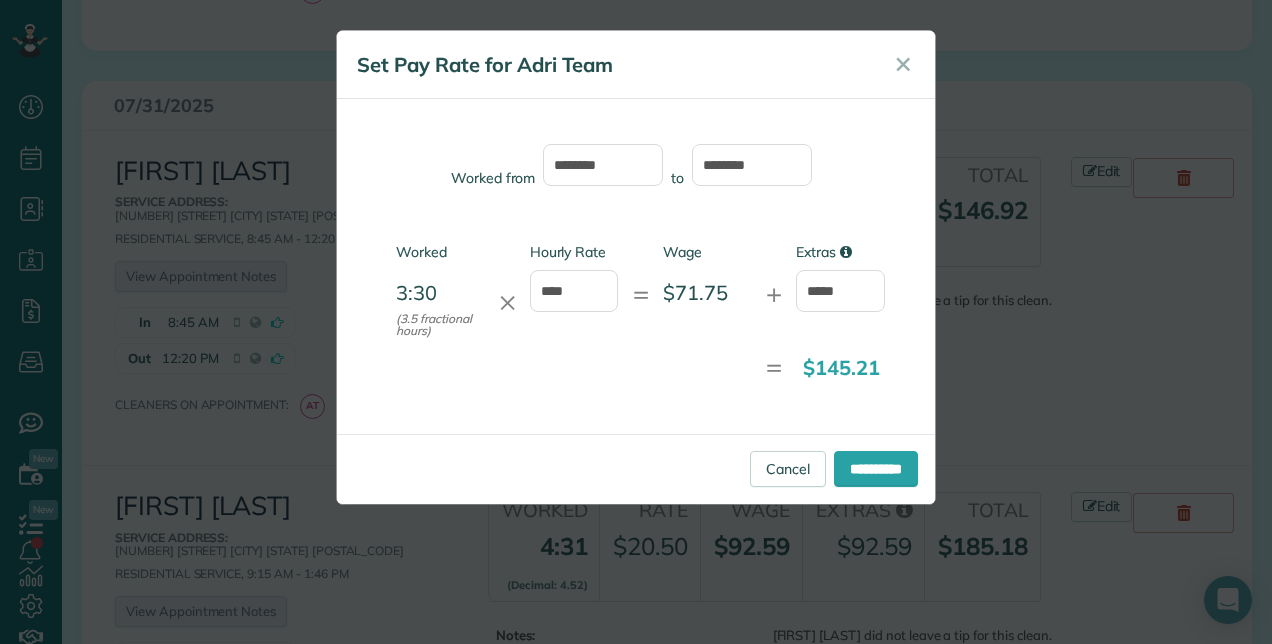 click on "Dashboard
Scheduling
Calendar View
List View
Dispatch View - Weekly scheduling (Beta)" at bounding box center (636, 322) 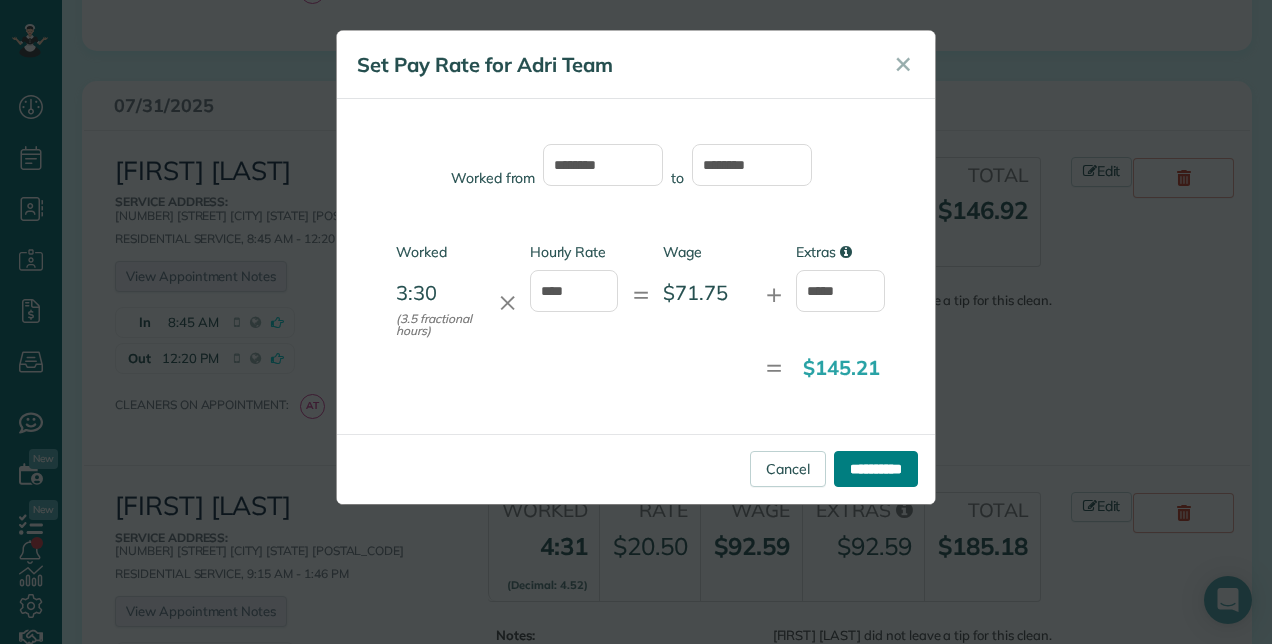 click on "**********" at bounding box center [876, 469] 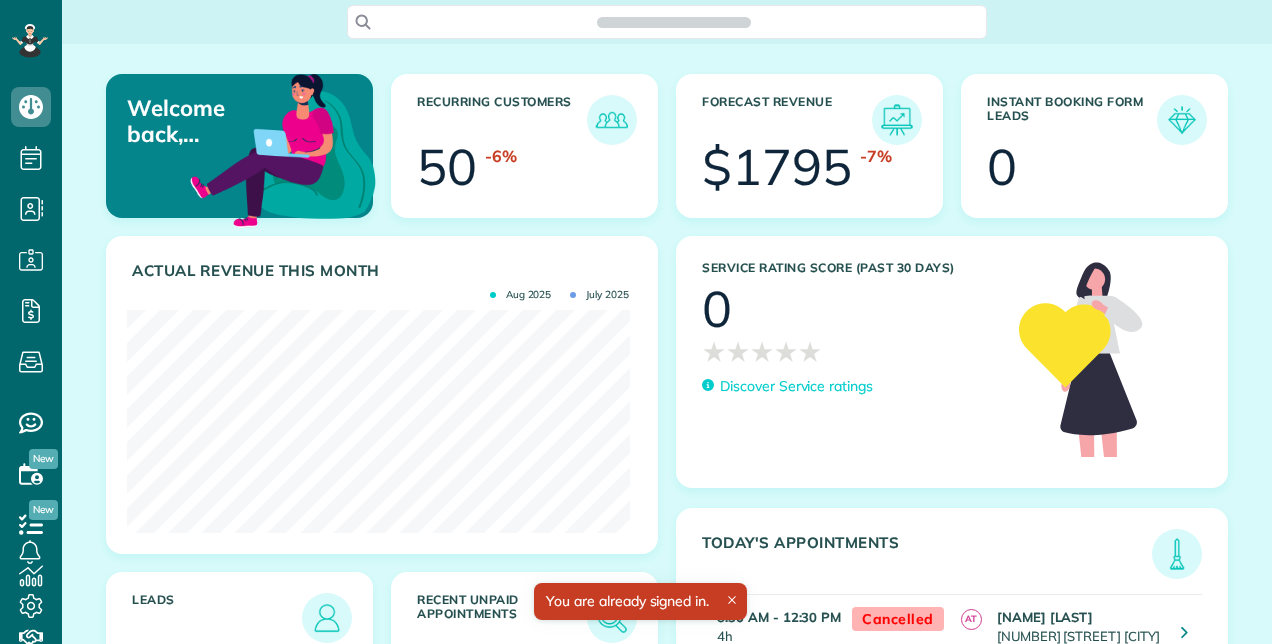 scroll, scrollTop: 0, scrollLeft: 0, axis: both 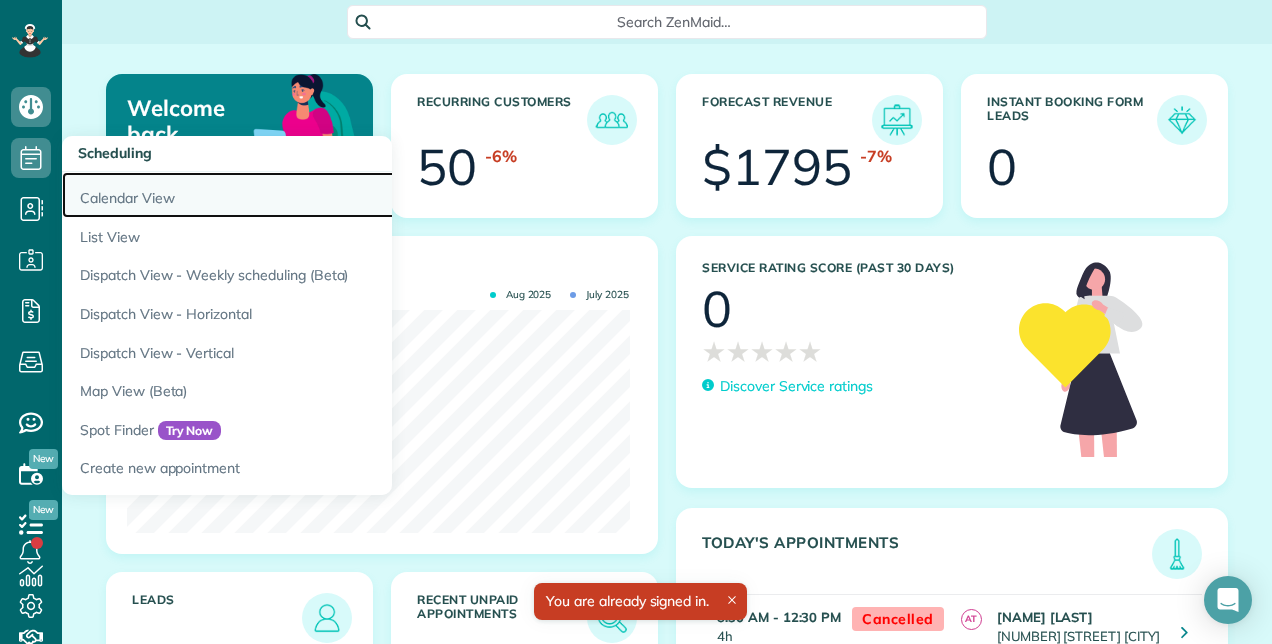click on "Calendar View" at bounding box center [312, 195] 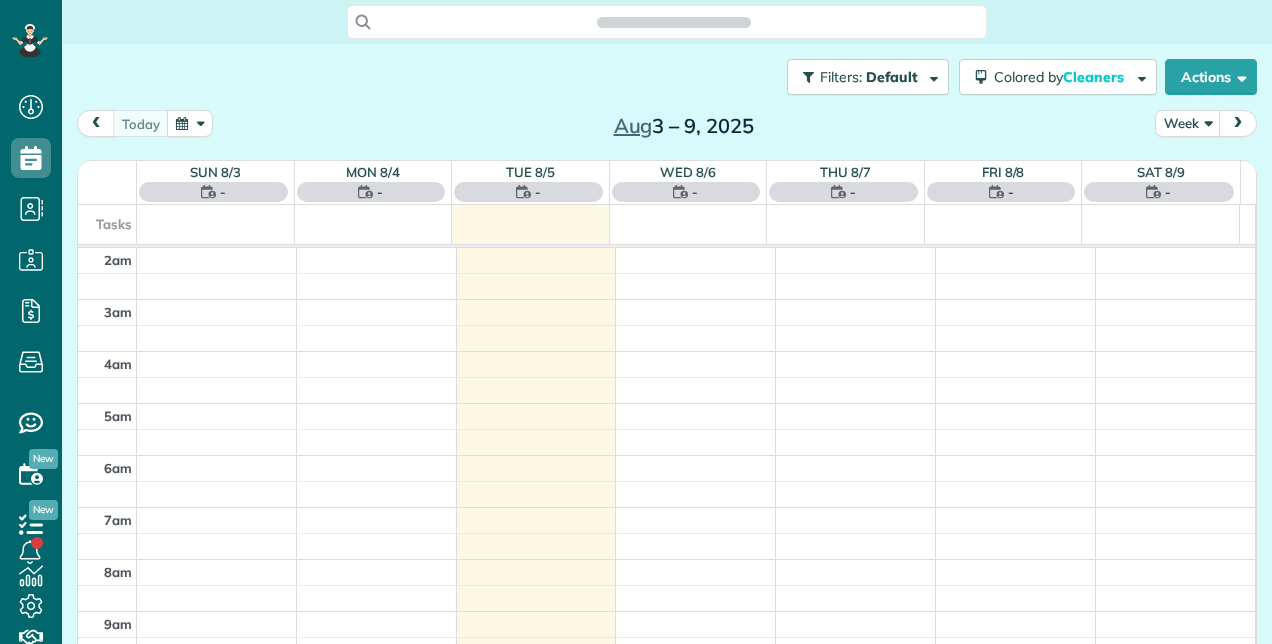 scroll, scrollTop: 0, scrollLeft: 0, axis: both 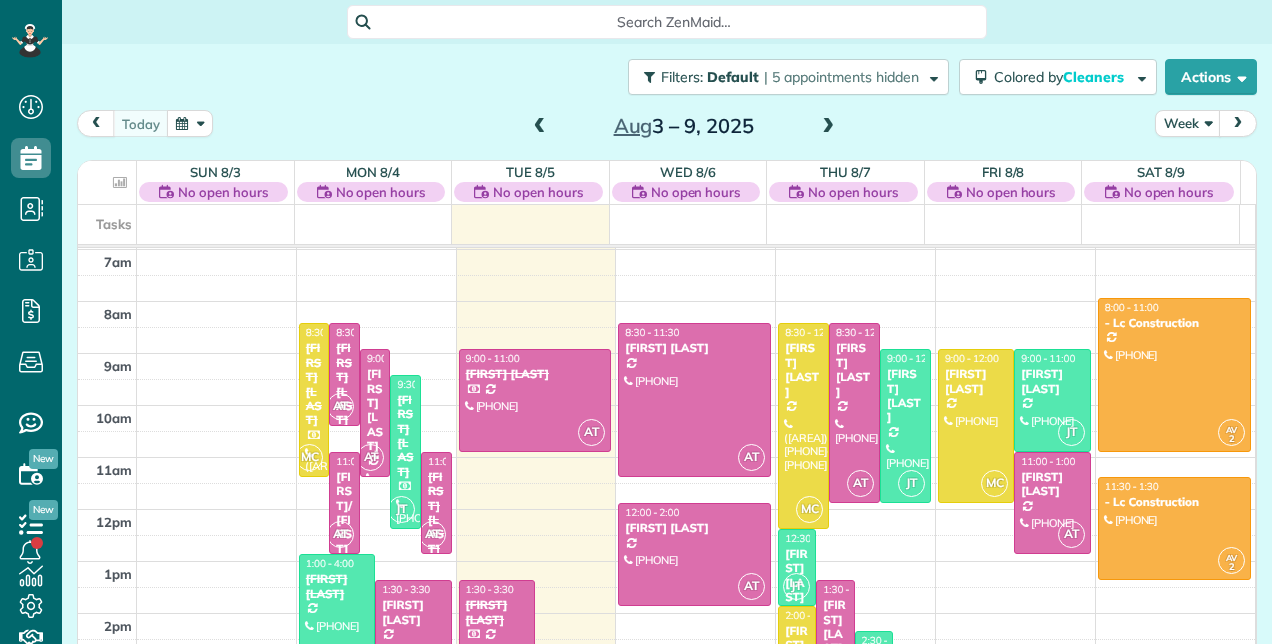 click on "Aug  3 – 9, 2025" at bounding box center (684, 126) 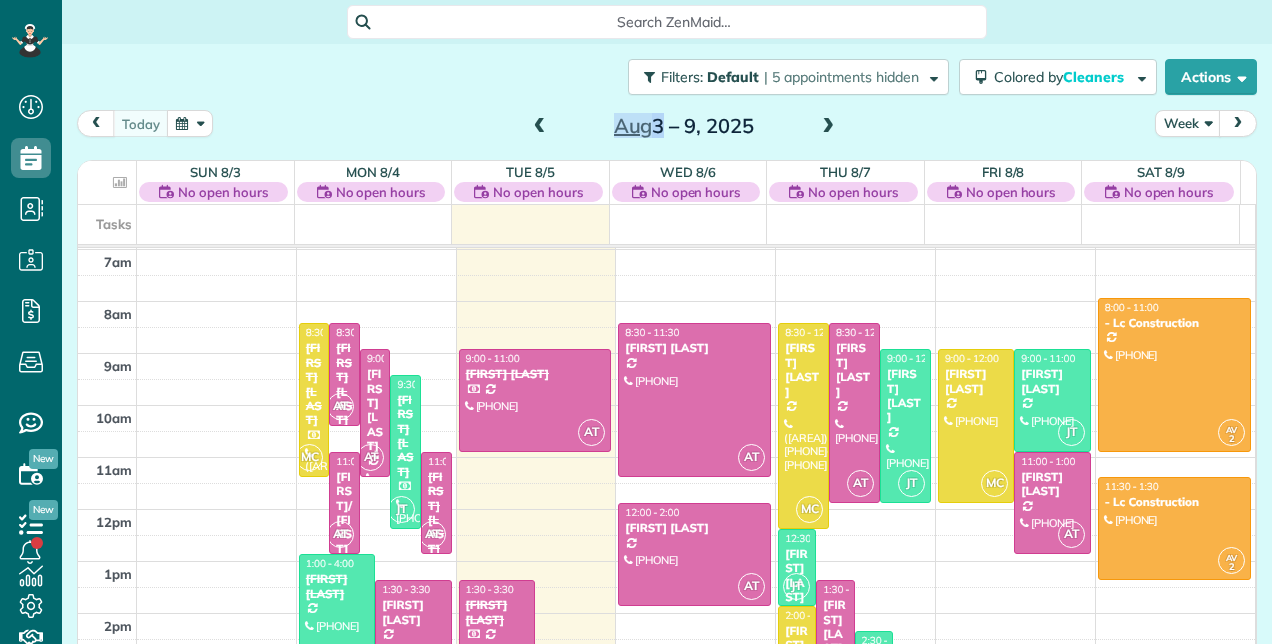 click on "Aug  3 – 9, 2025" at bounding box center (684, 126) 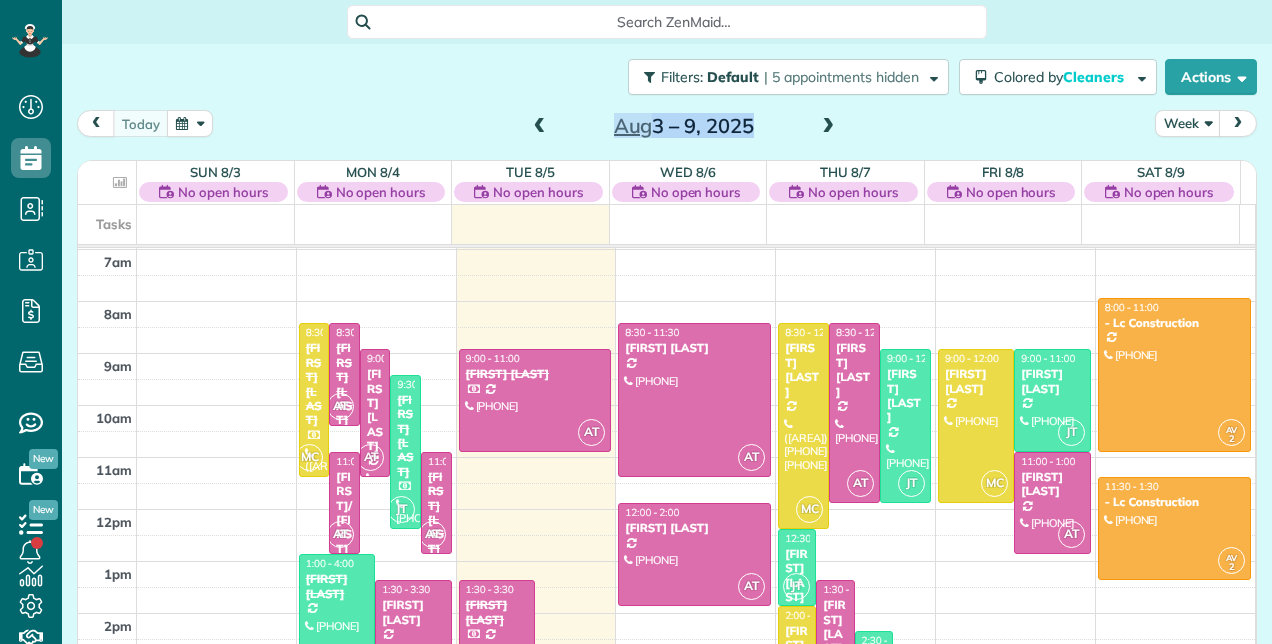 click on "Aug  3 – 9, 2025" at bounding box center (684, 126) 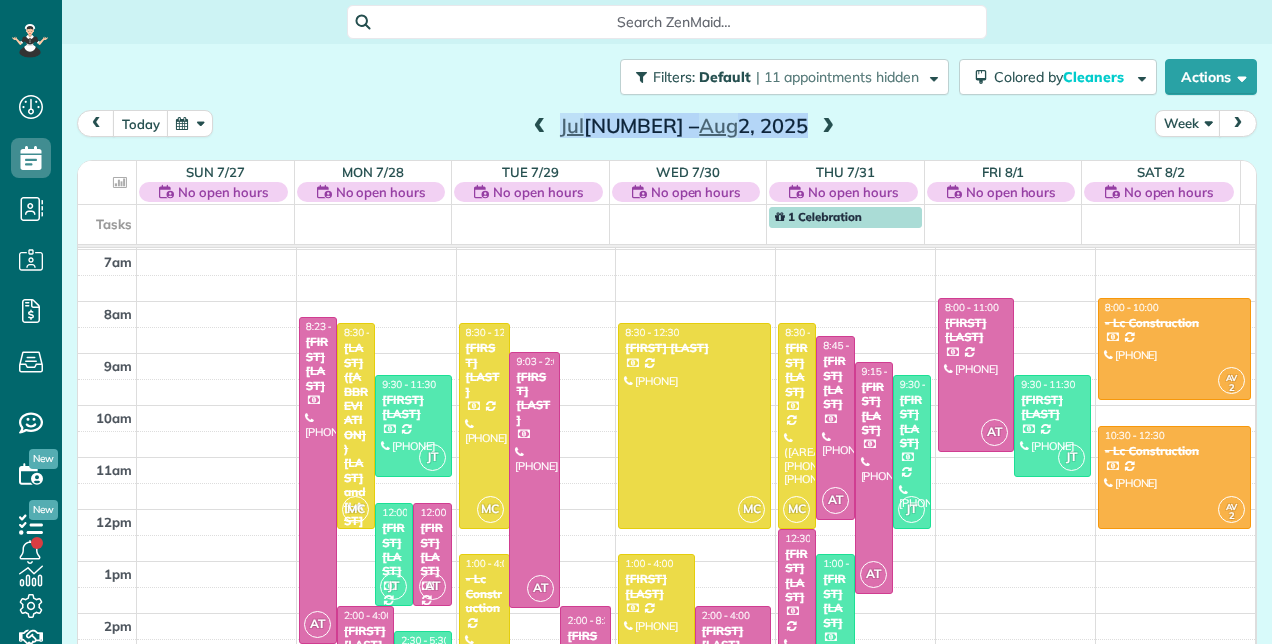 click at bounding box center (540, 127) 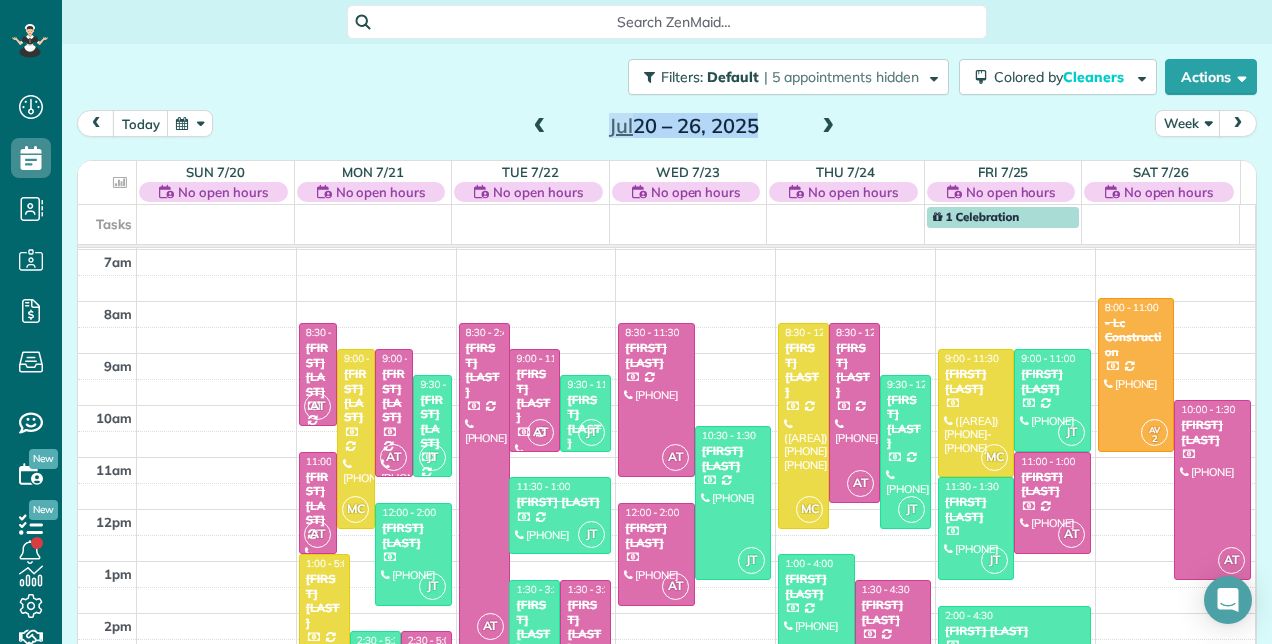 click at bounding box center [540, 127] 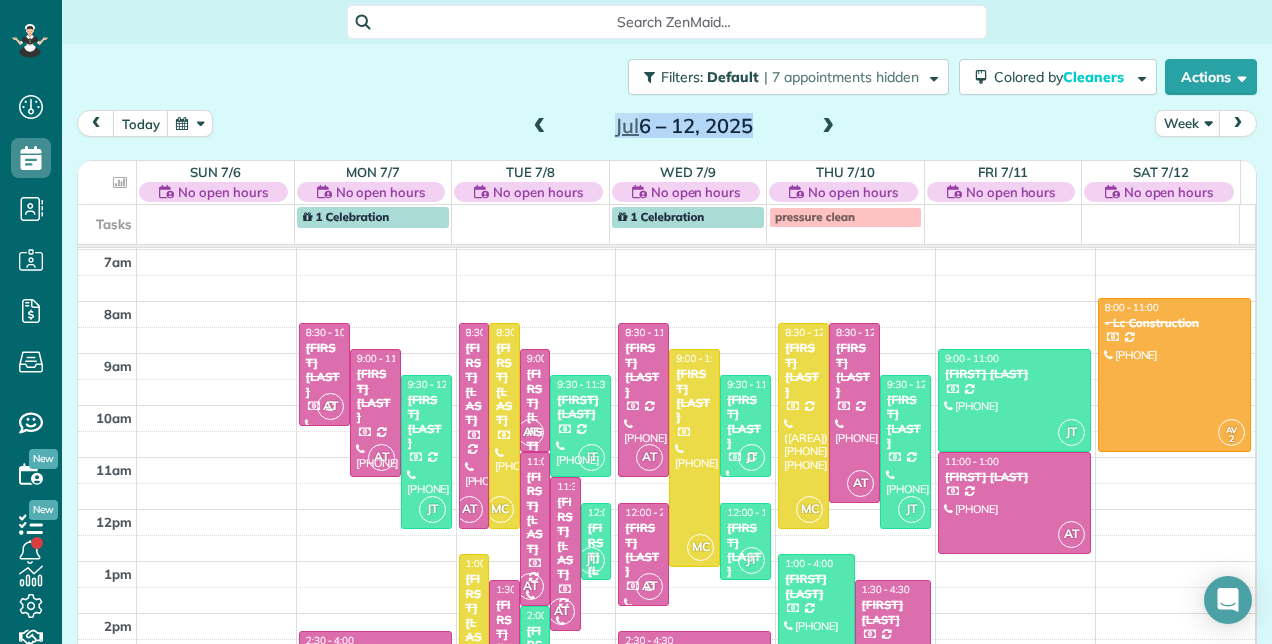 click at bounding box center [540, 127] 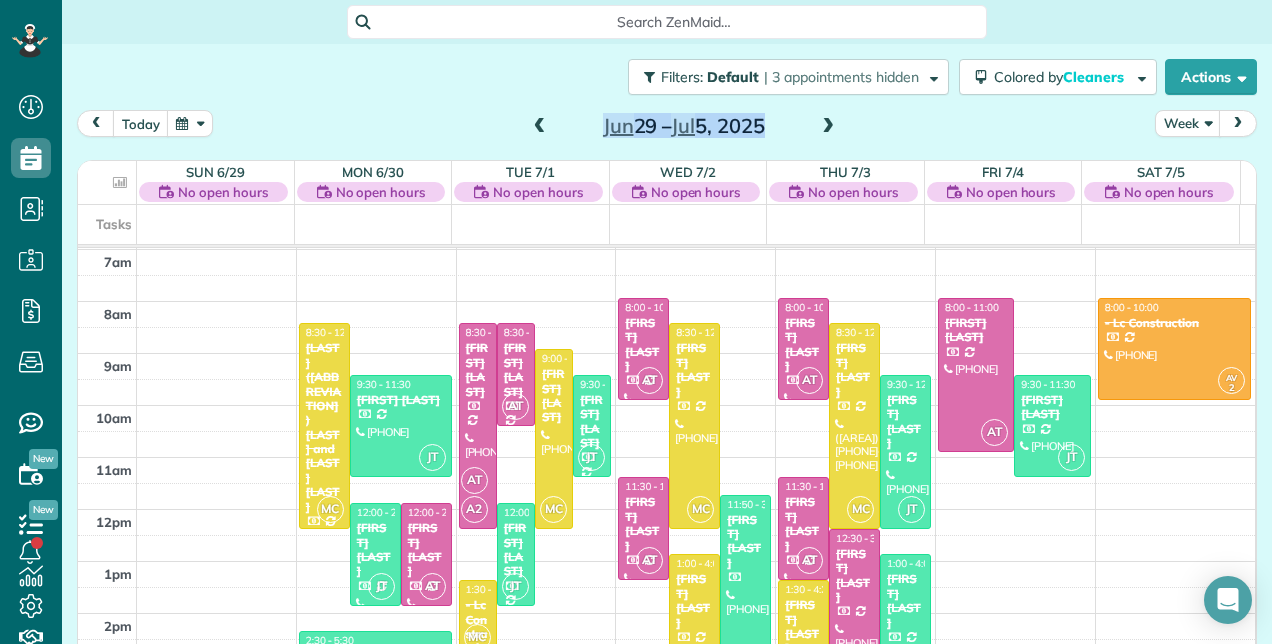 click at bounding box center (540, 127) 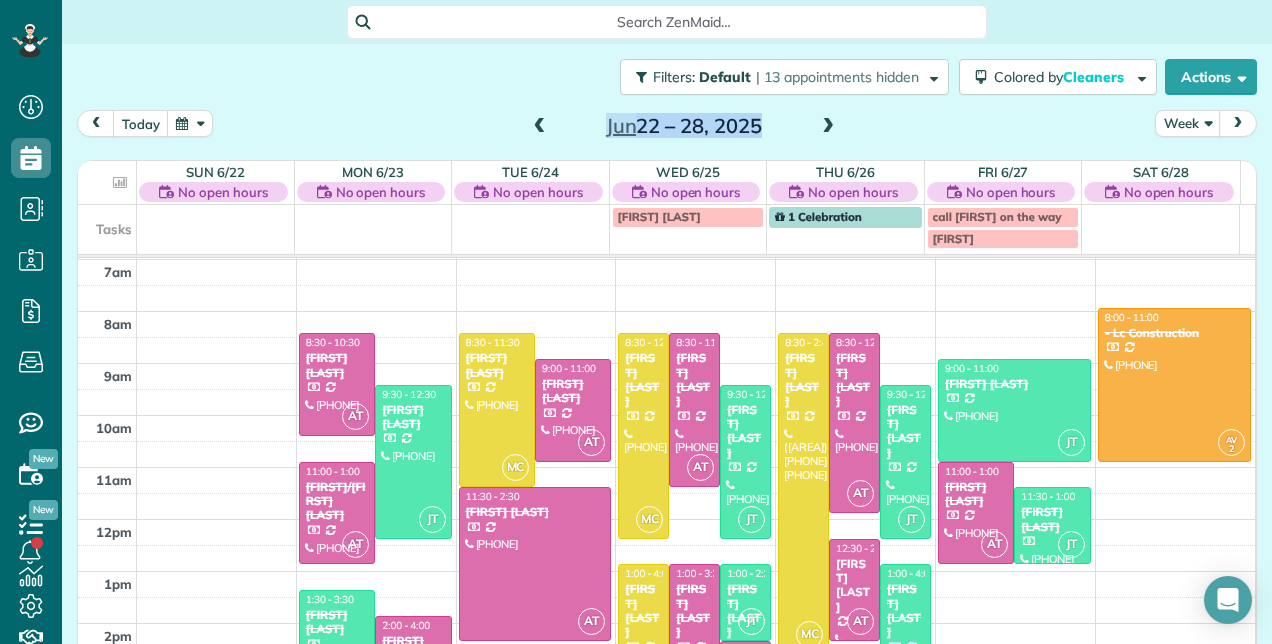 click at bounding box center [540, 127] 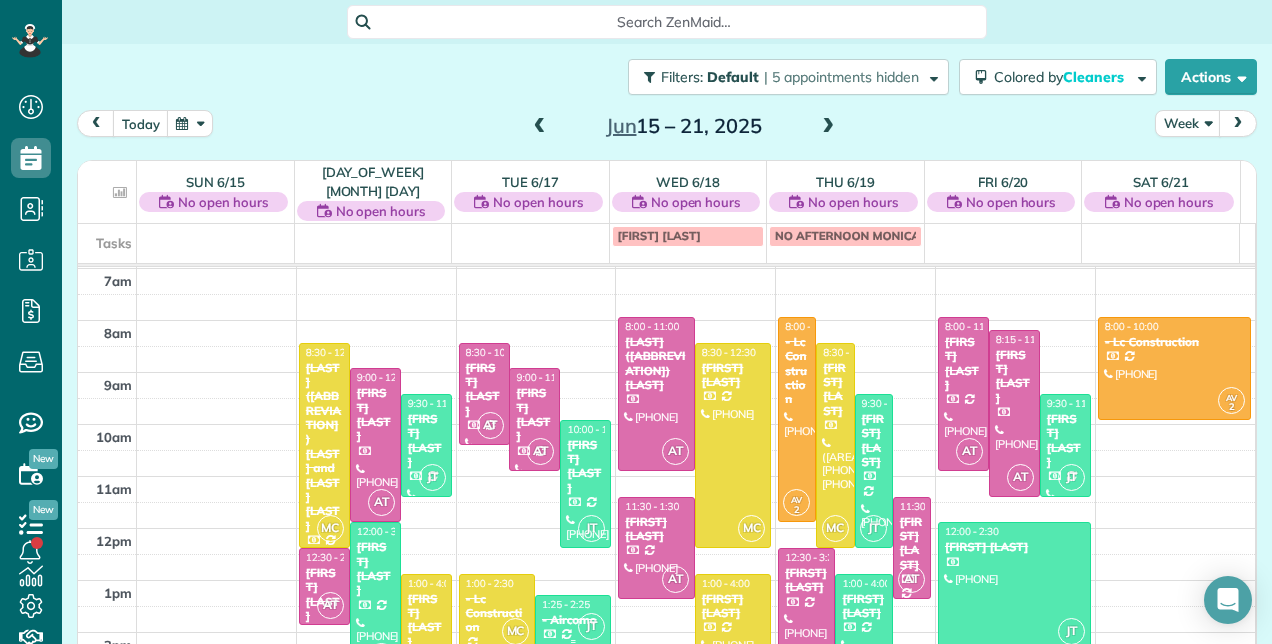 click on "1:25 - 2:25" at bounding box center [566, 604] 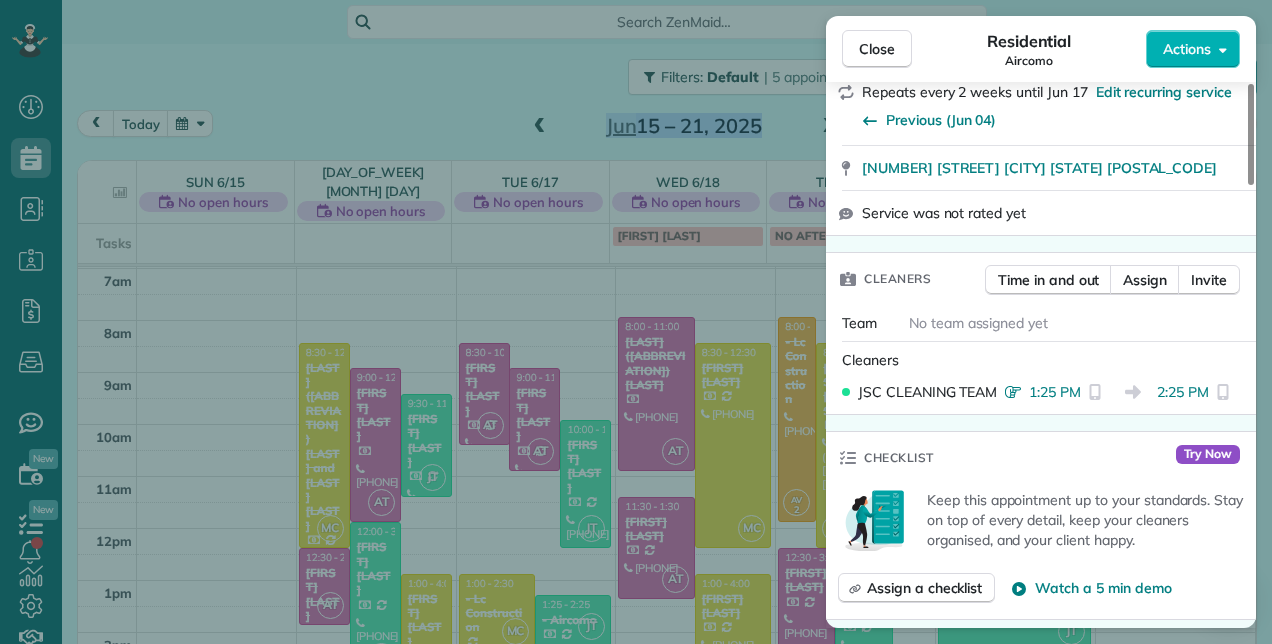 scroll, scrollTop: 709, scrollLeft: 0, axis: vertical 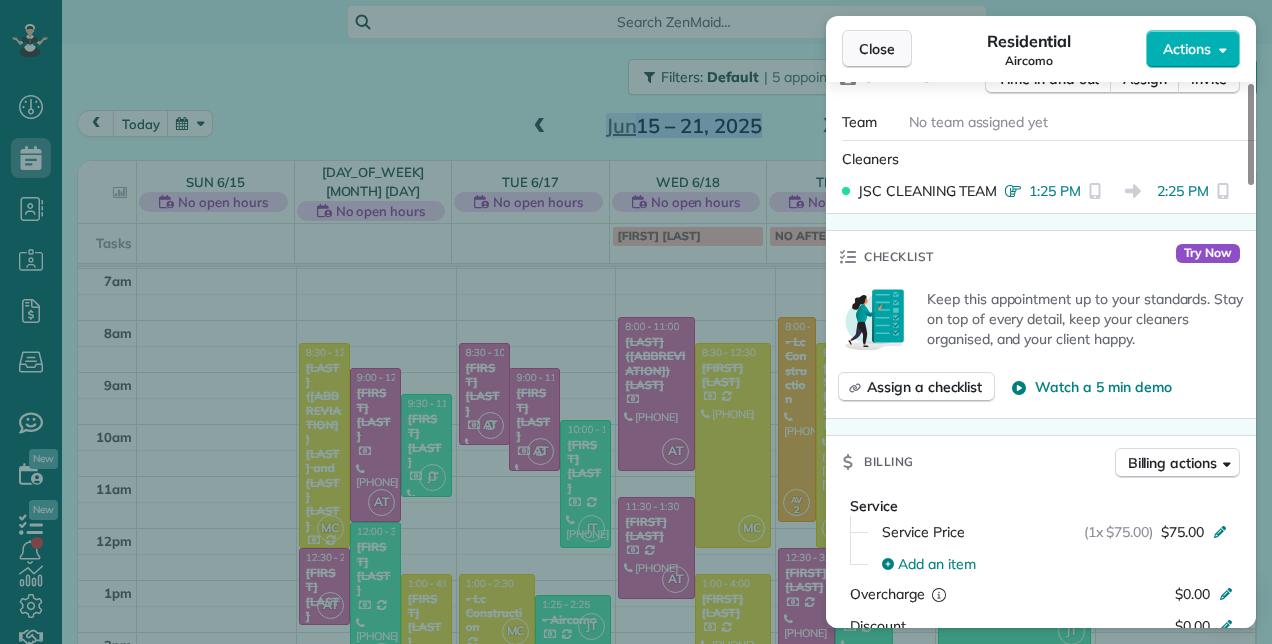 click on "Close" at bounding box center (877, 49) 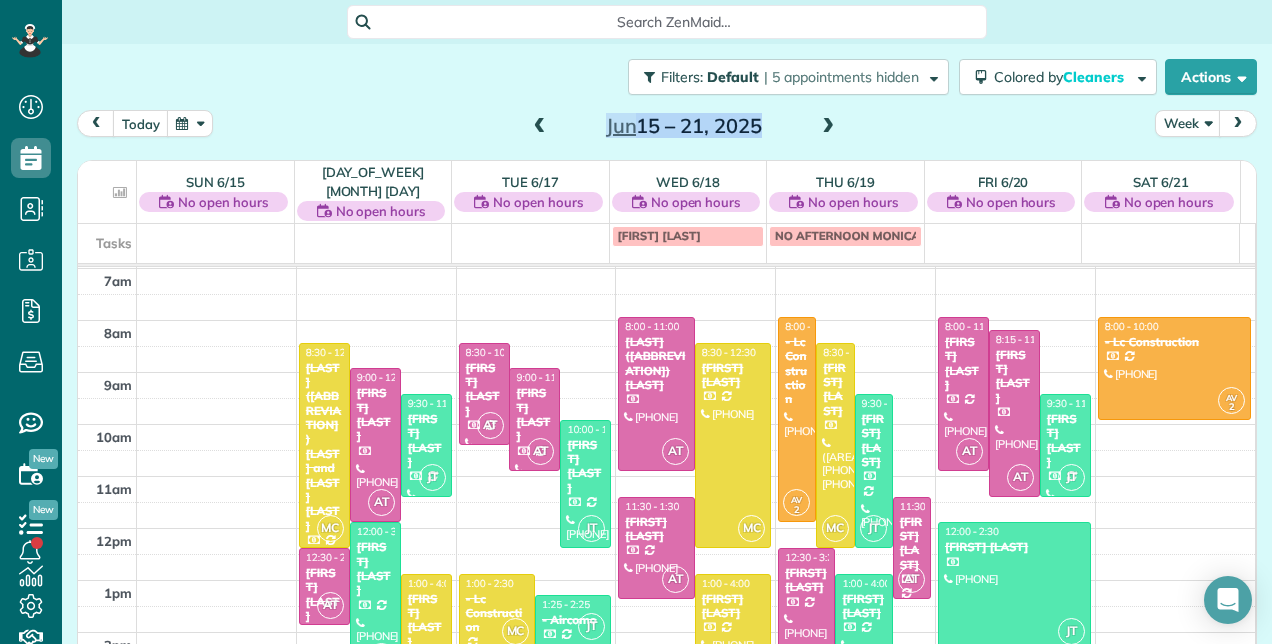 click at bounding box center (540, 127) 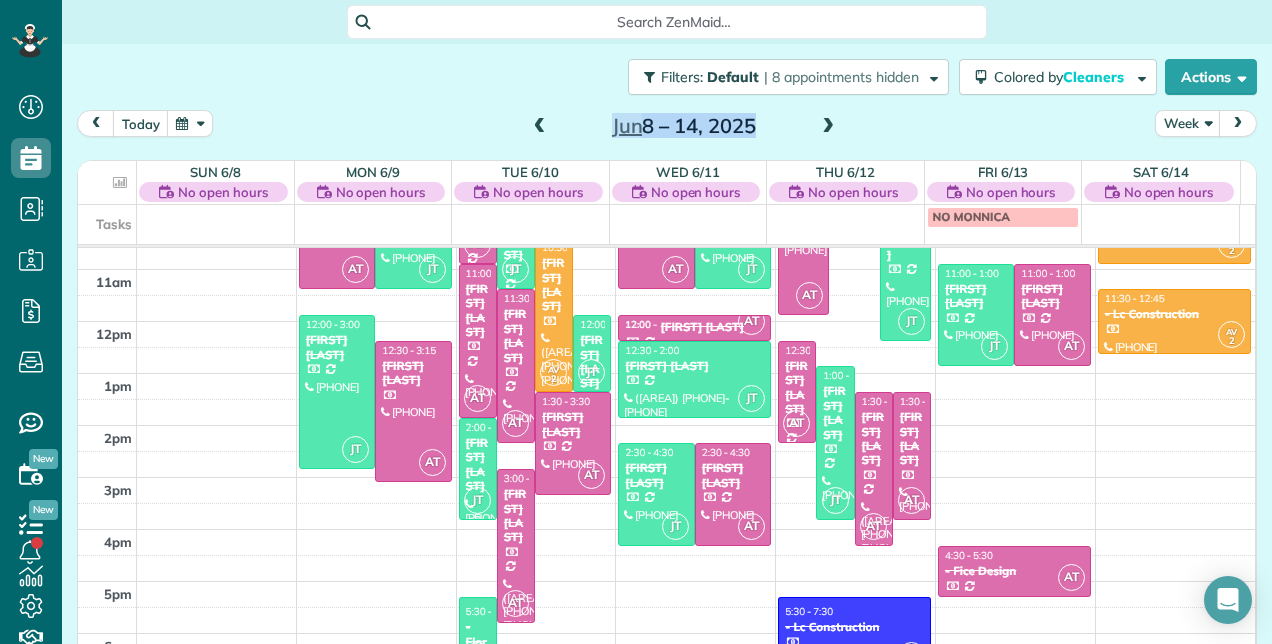 scroll, scrollTop: 448, scrollLeft: 0, axis: vertical 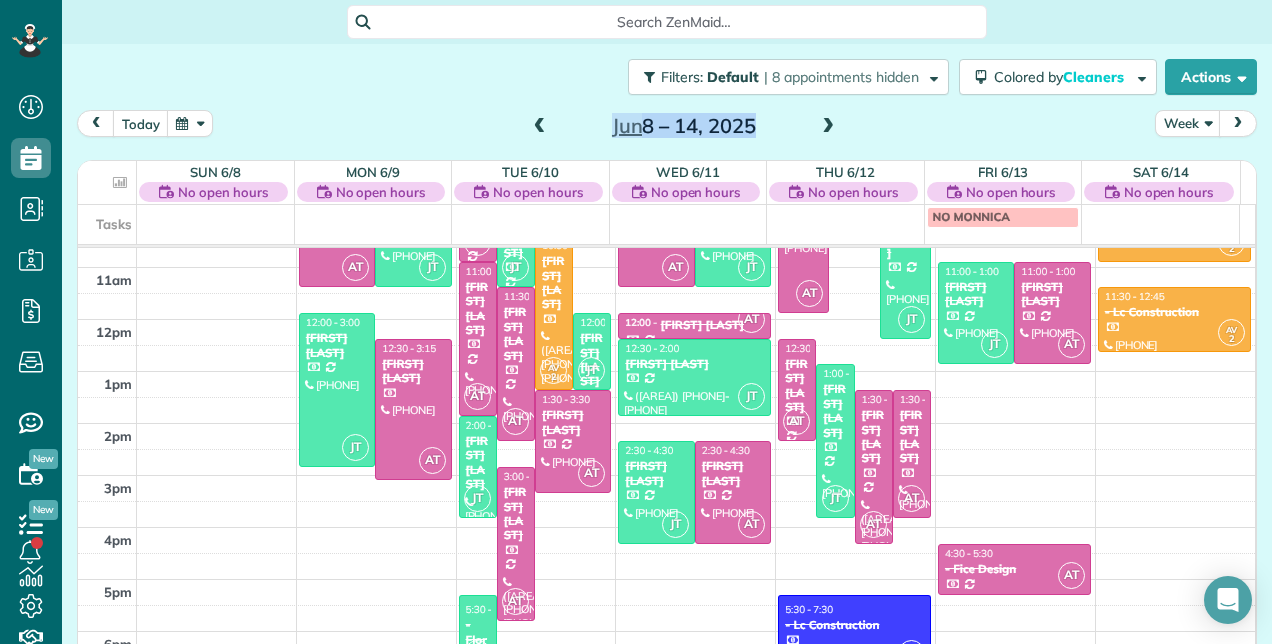 click at bounding box center (540, 127) 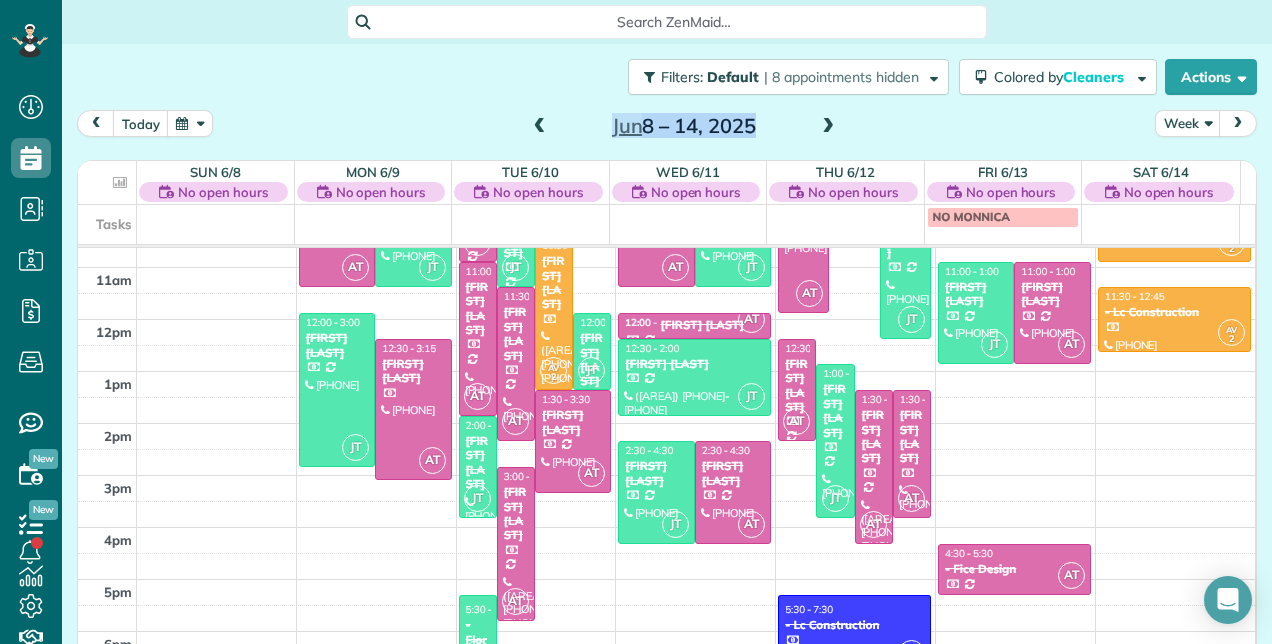 scroll, scrollTop: 258, scrollLeft: 0, axis: vertical 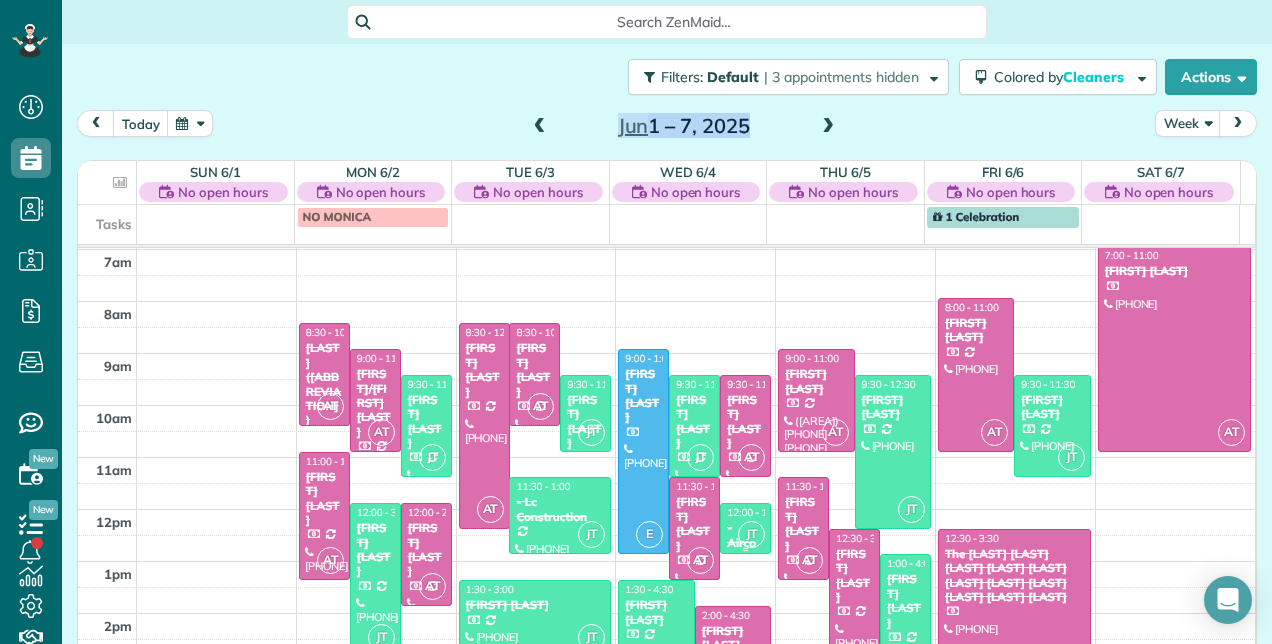 click on "12:00 - 1:00" at bounding box center (754, 512) 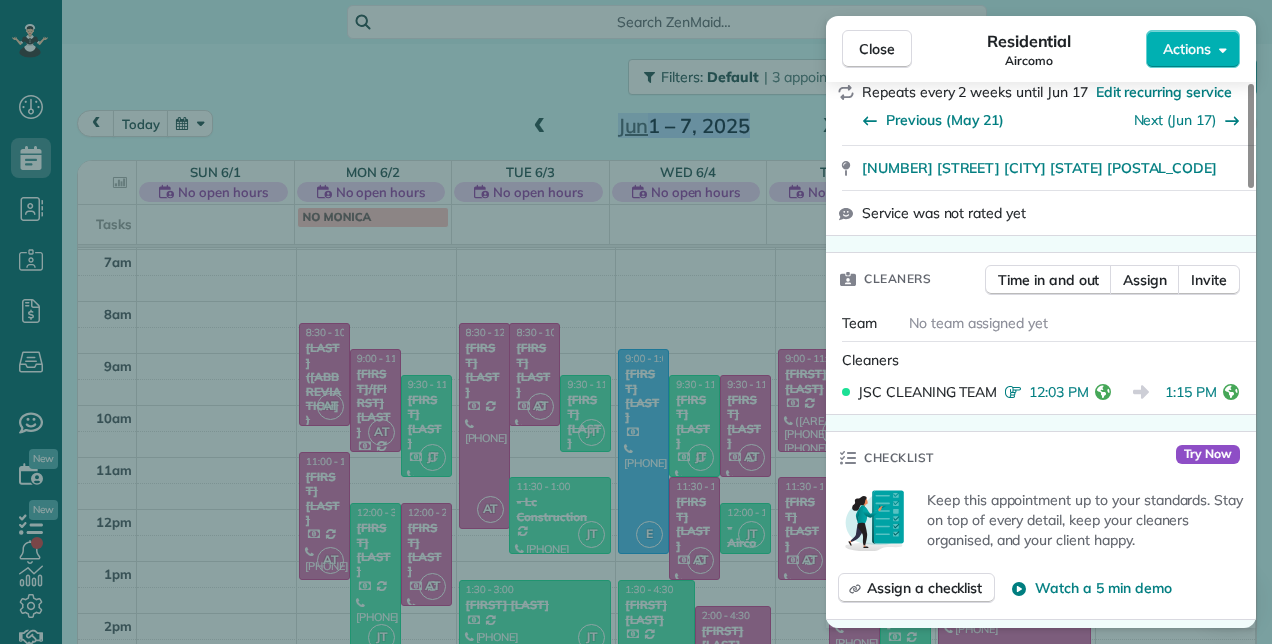 scroll, scrollTop: 3, scrollLeft: 0, axis: vertical 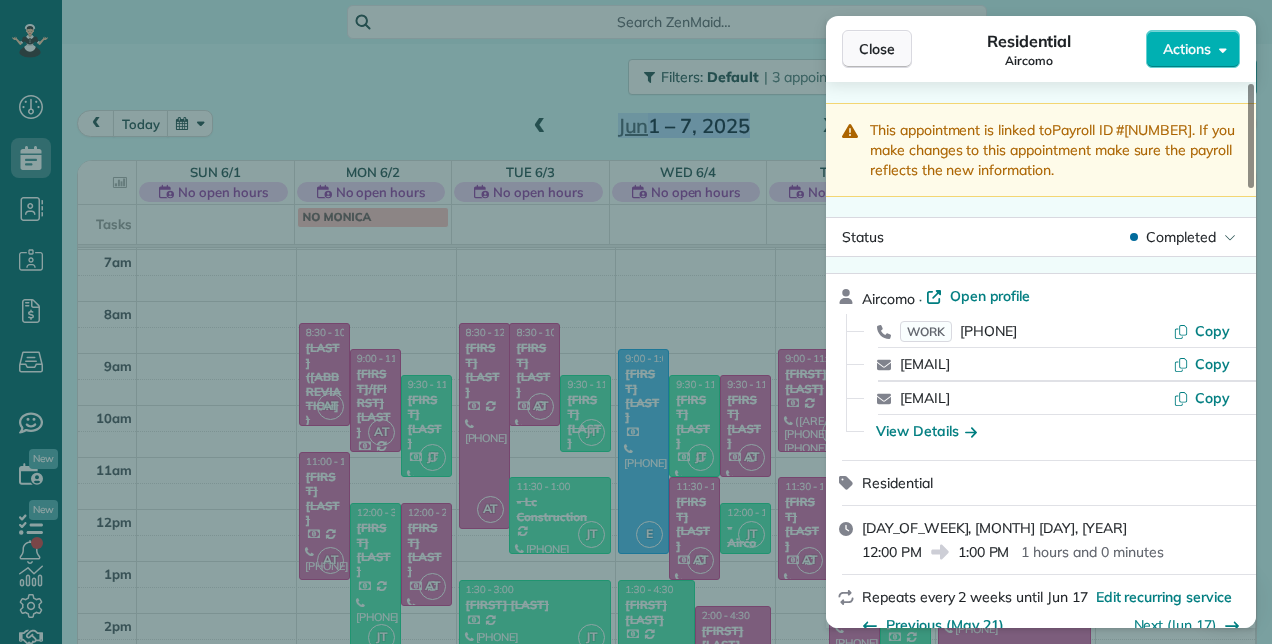 click on "Close" at bounding box center [877, 49] 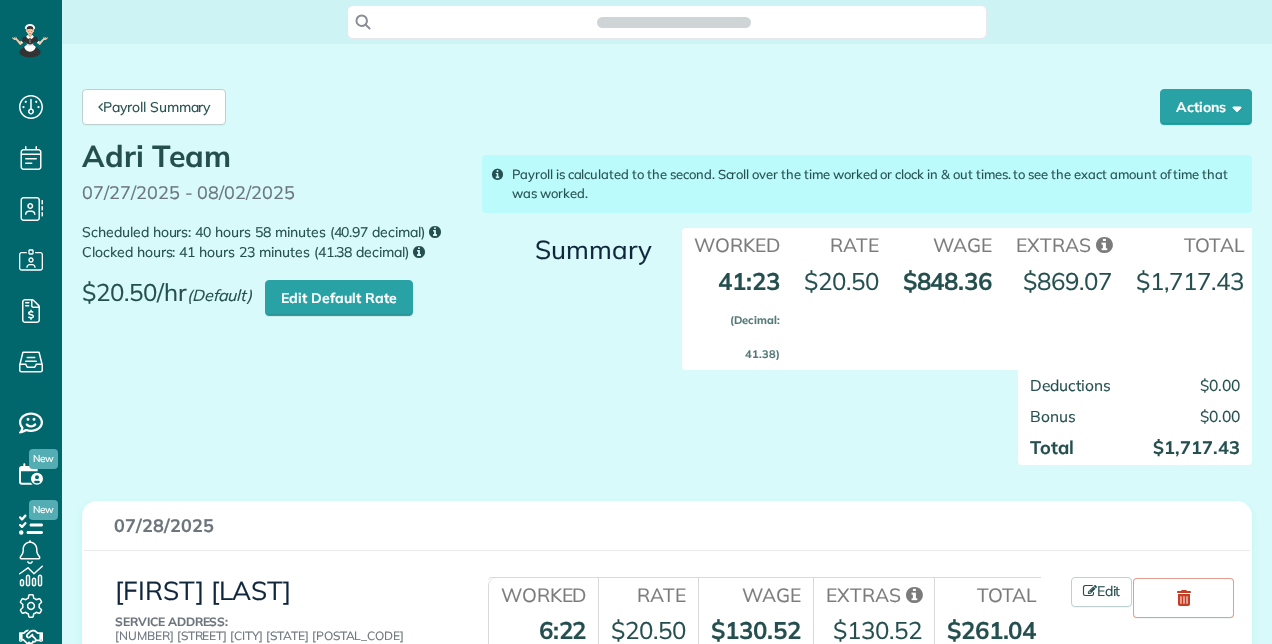 scroll, scrollTop: 0, scrollLeft: 0, axis: both 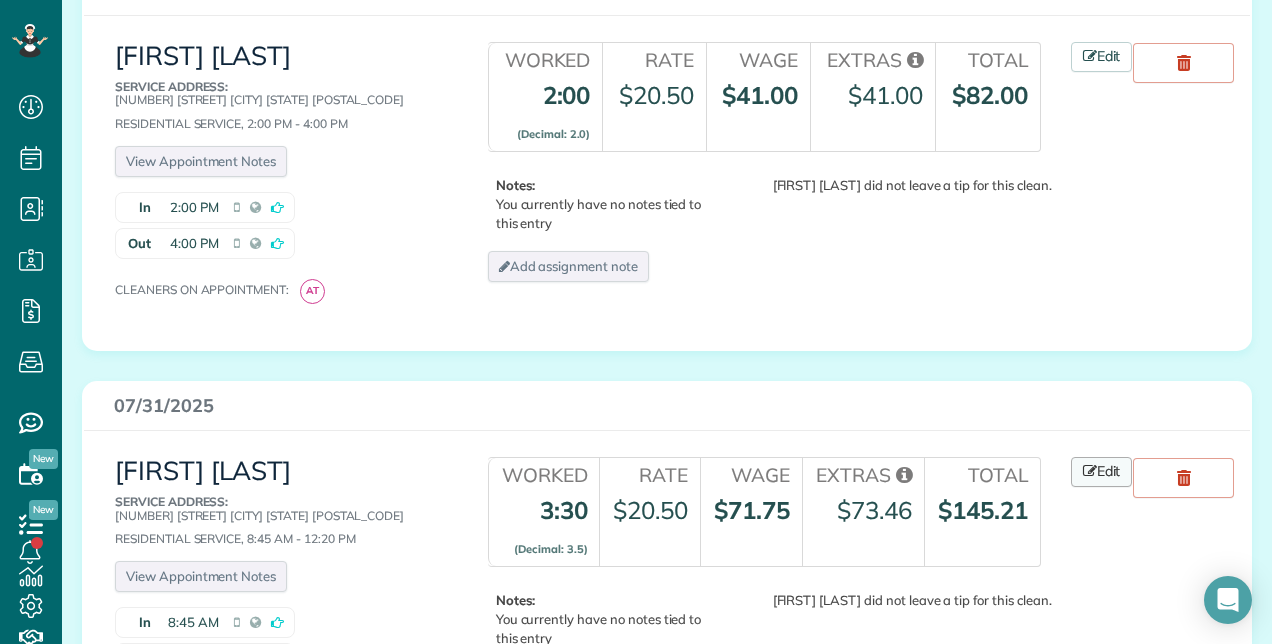 click at bounding box center (1090, 471) 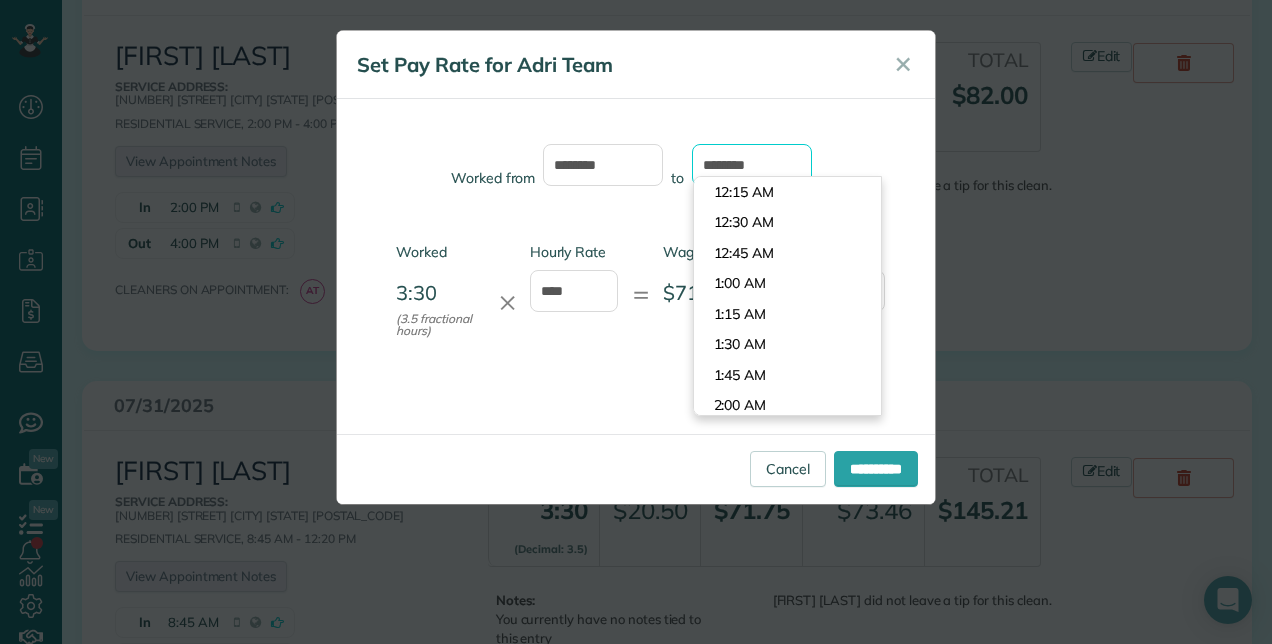 click on "********" at bounding box center (752, 165) 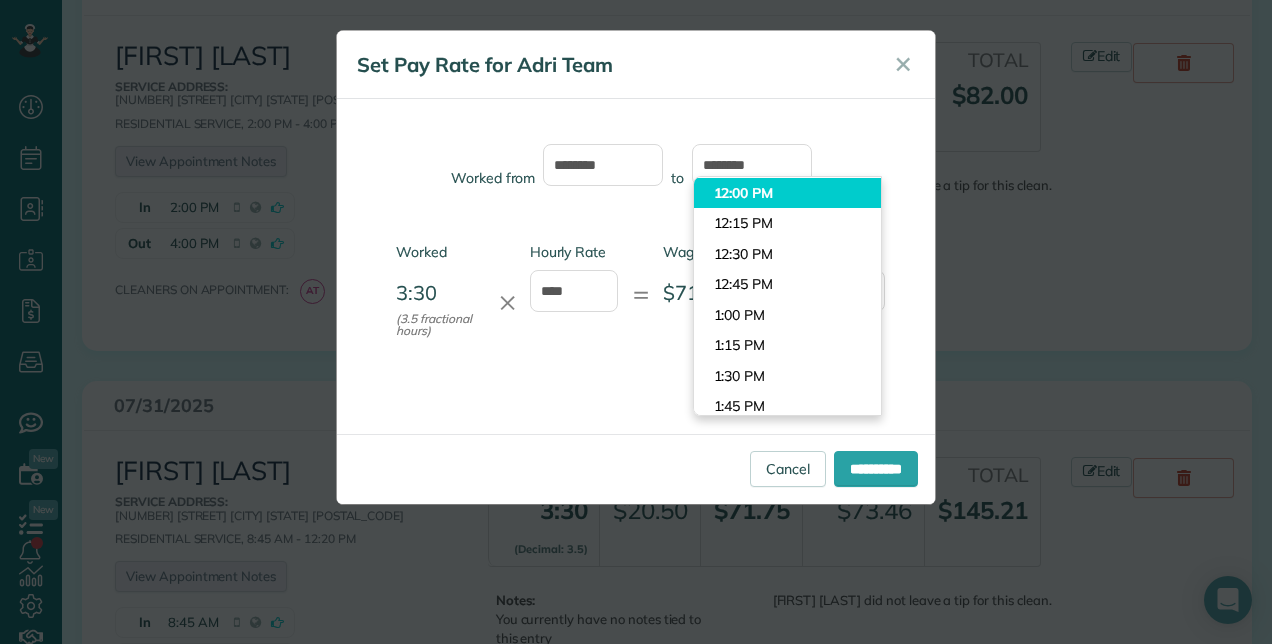 type on "********" 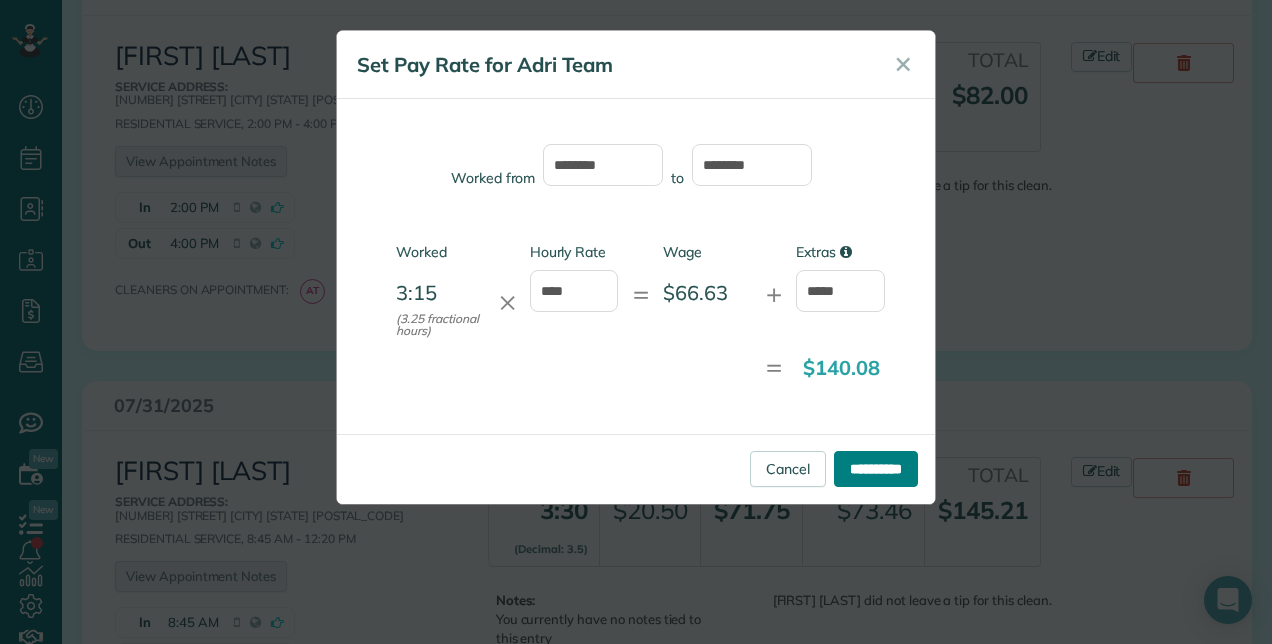 click on "**********" at bounding box center (876, 469) 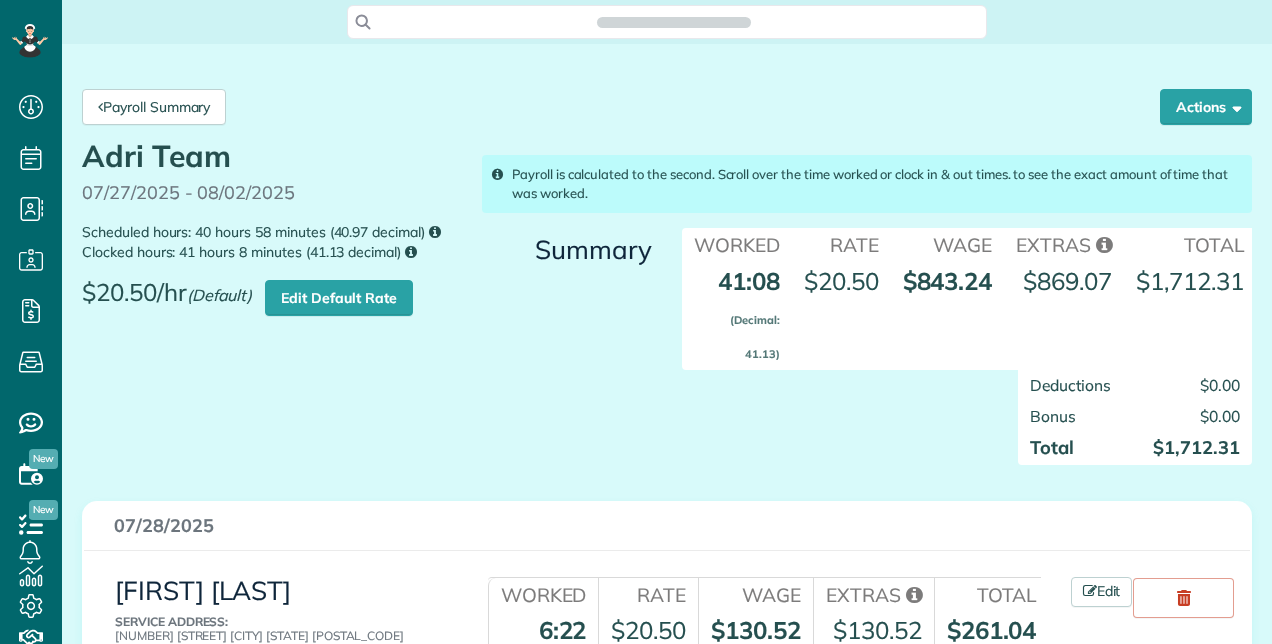 scroll, scrollTop: 0, scrollLeft: 0, axis: both 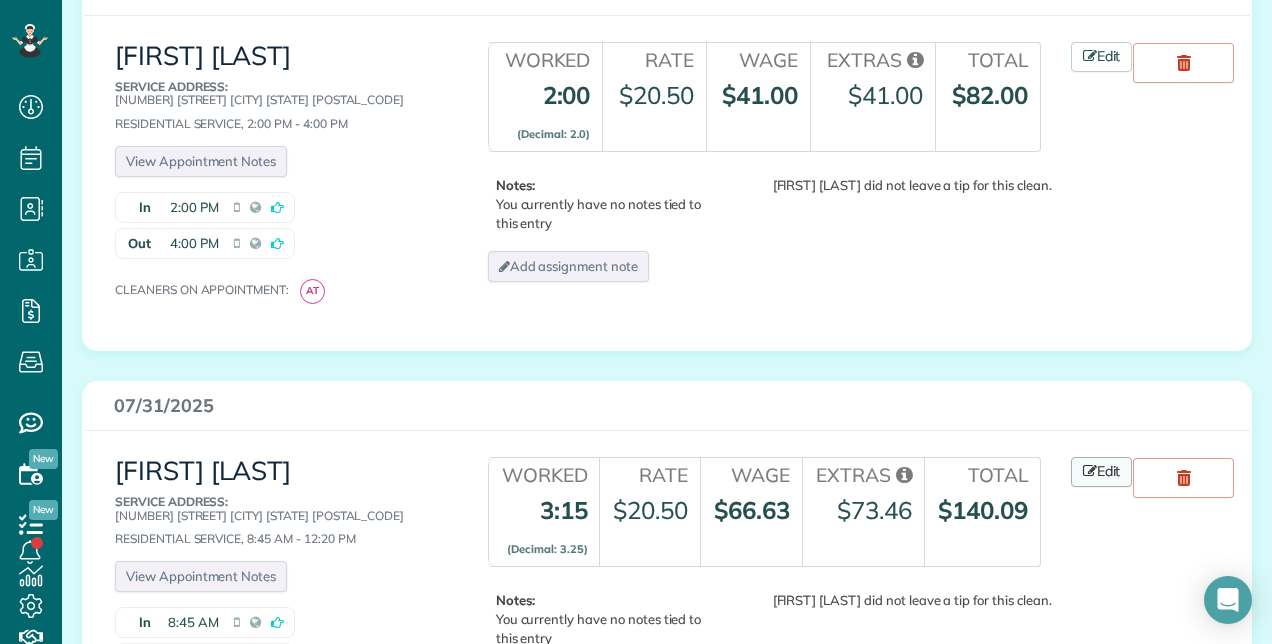 click on "Edit" at bounding box center (1102, 472) 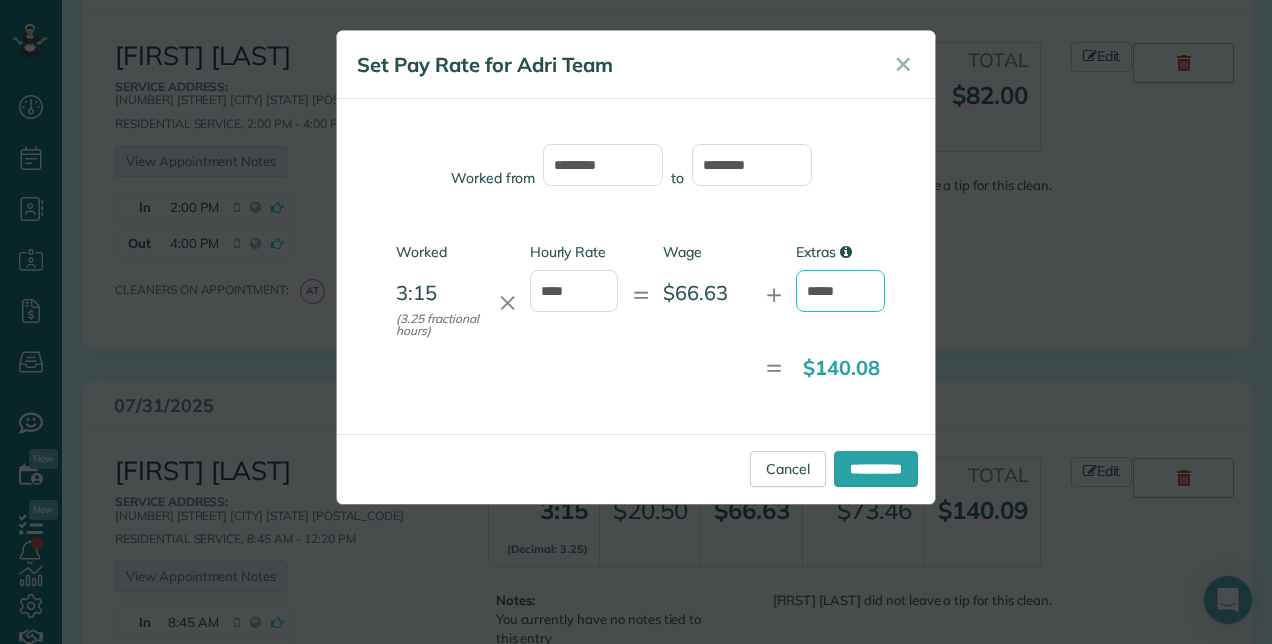 click on "*****" at bounding box center (840, 291) 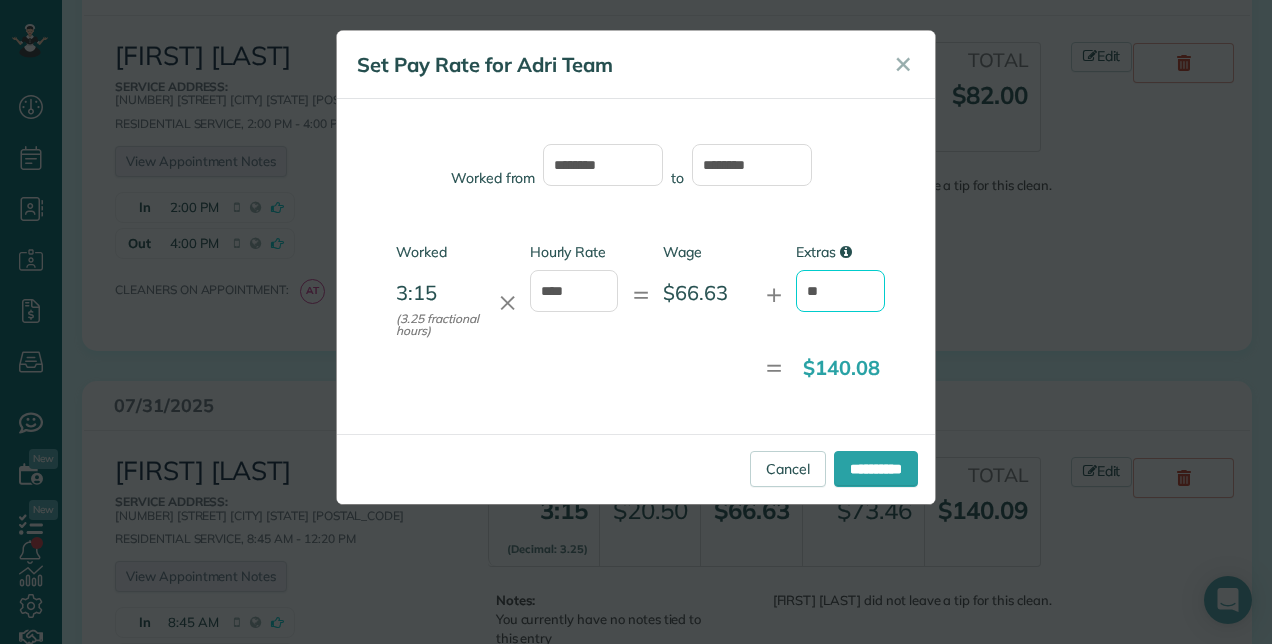type on "*" 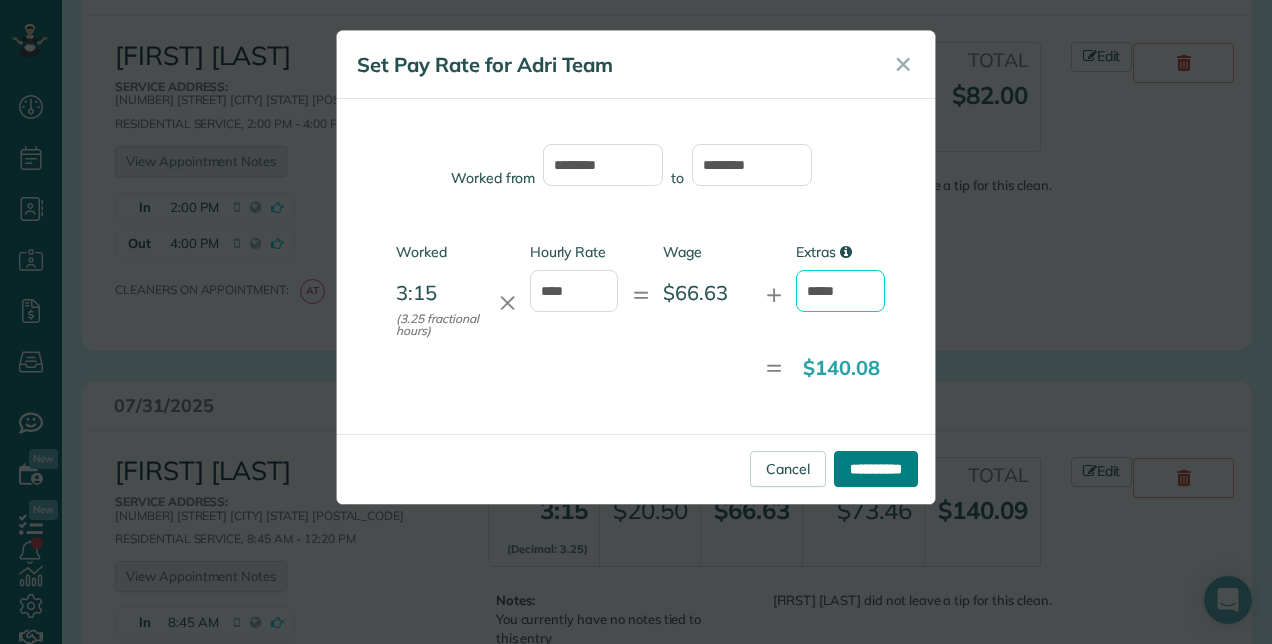 type on "*****" 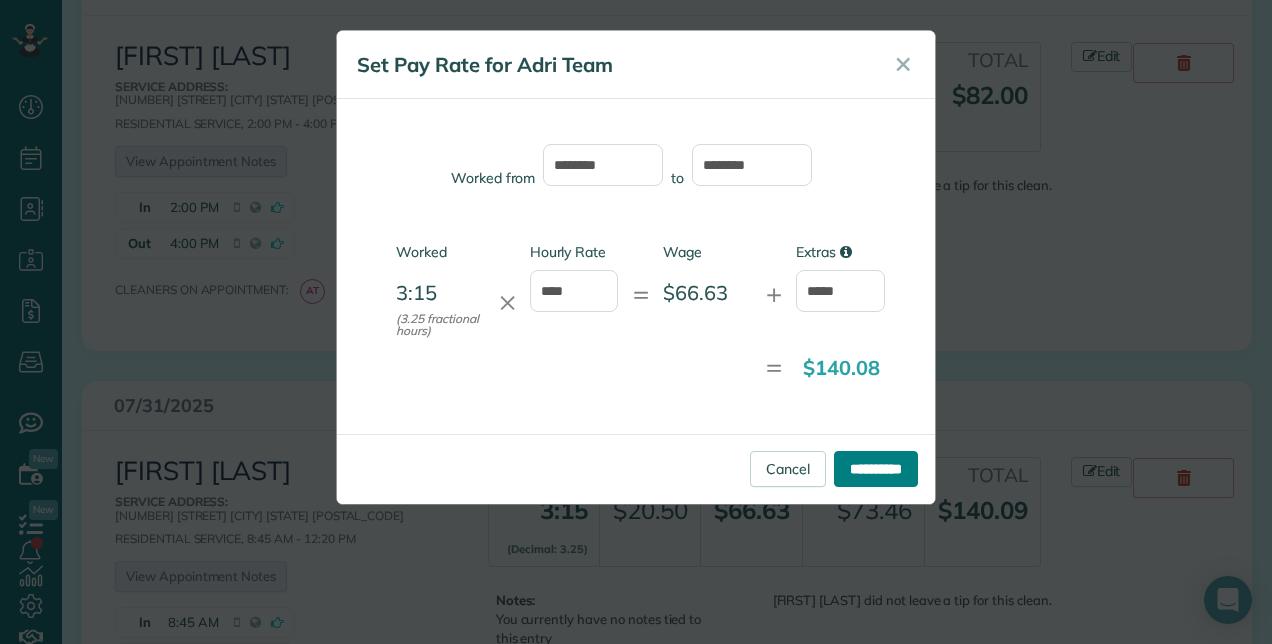 click on "**********" at bounding box center (876, 469) 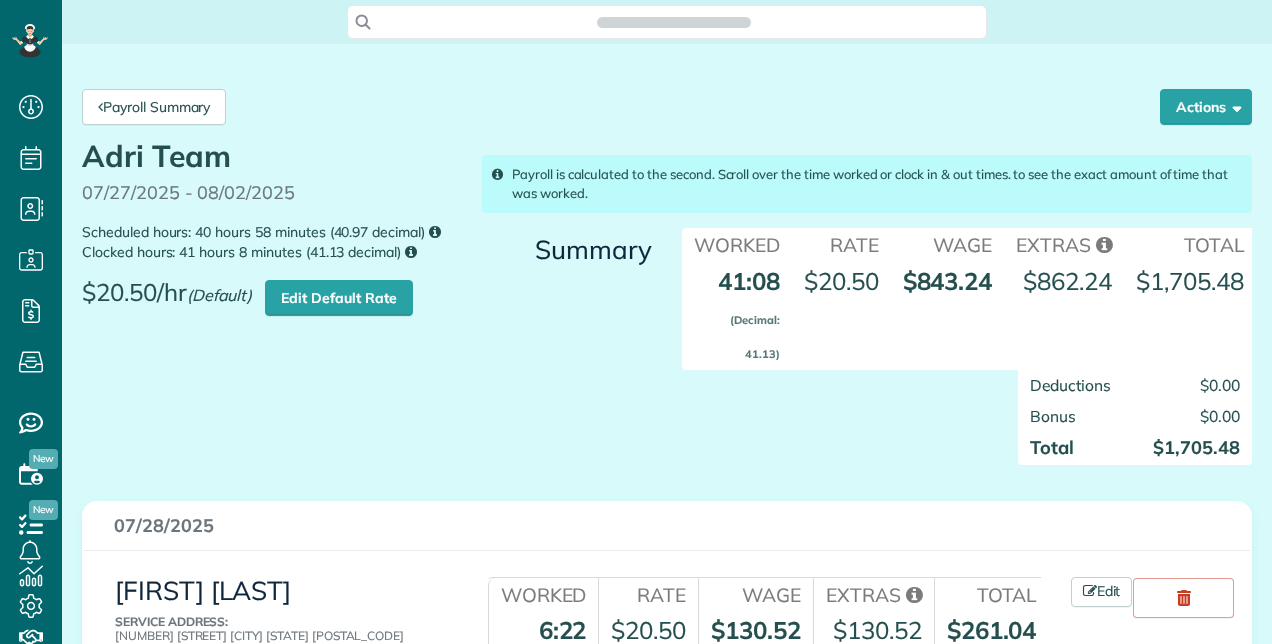 scroll, scrollTop: 0, scrollLeft: 0, axis: both 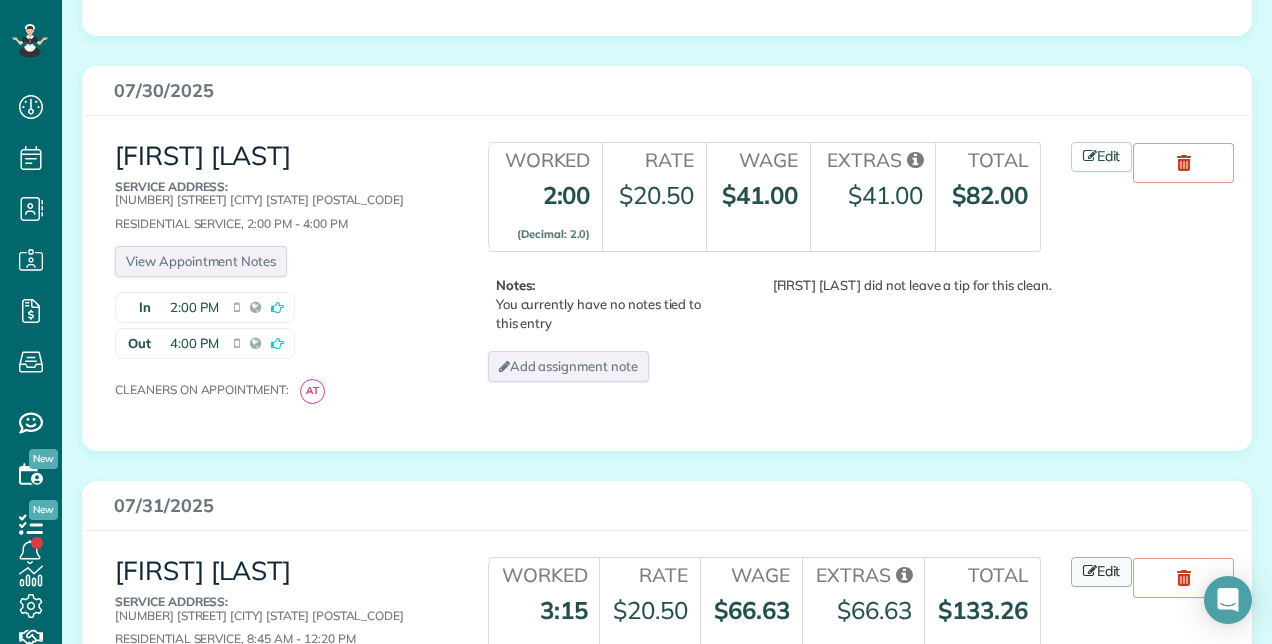 click on "Edit" at bounding box center (1102, 572) 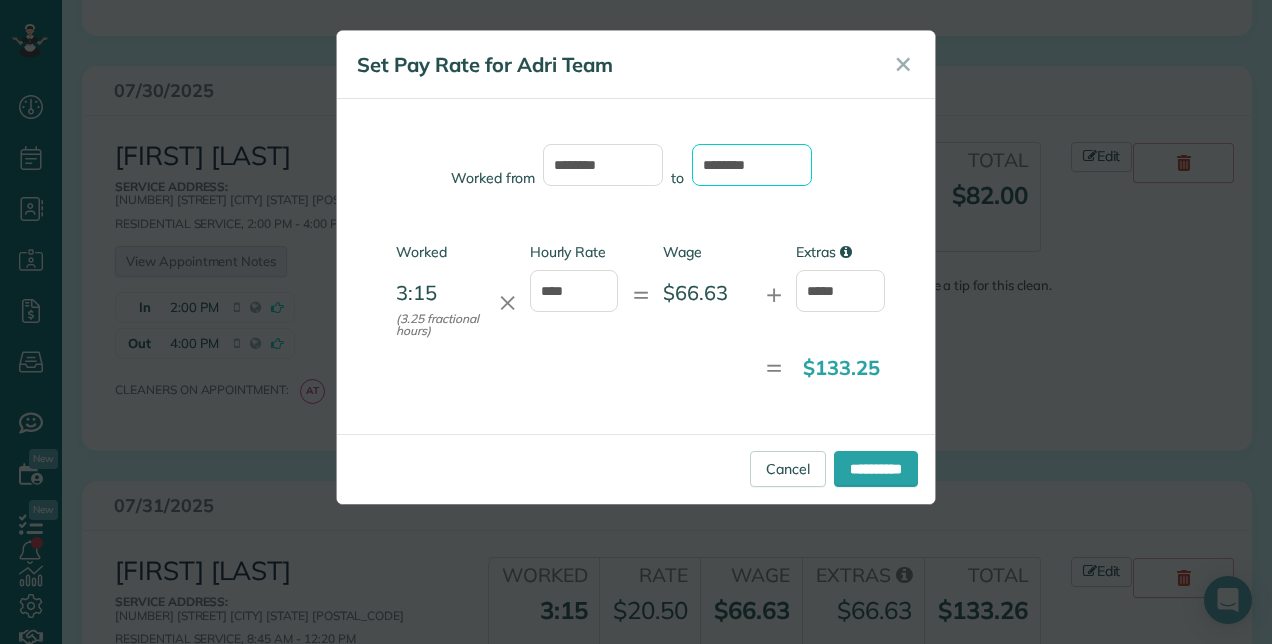 click on "********" at bounding box center (752, 165) 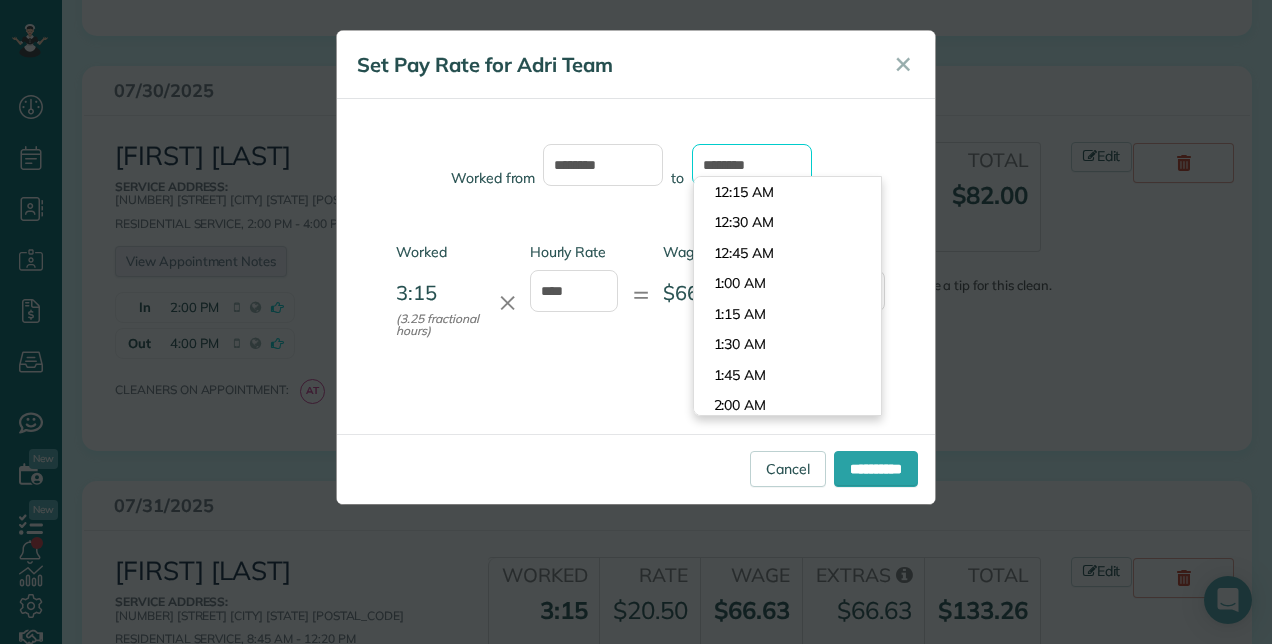 scroll, scrollTop: 1404, scrollLeft: 0, axis: vertical 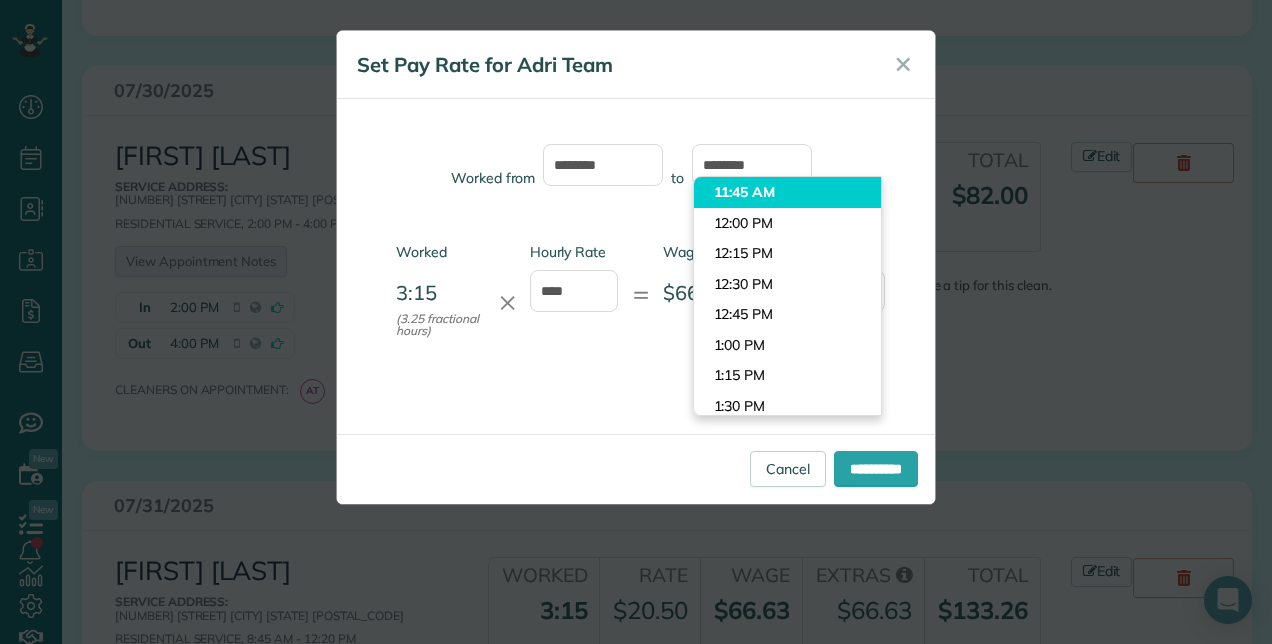 type on "********" 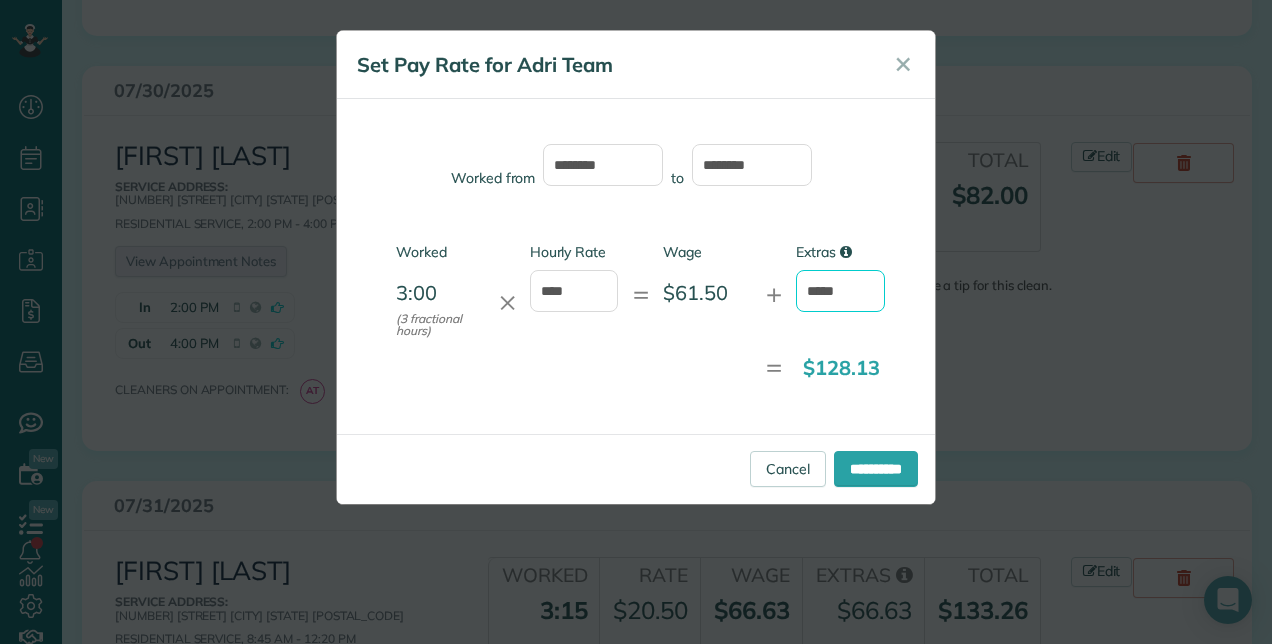 click on "*****" at bounding box center [840, 291] 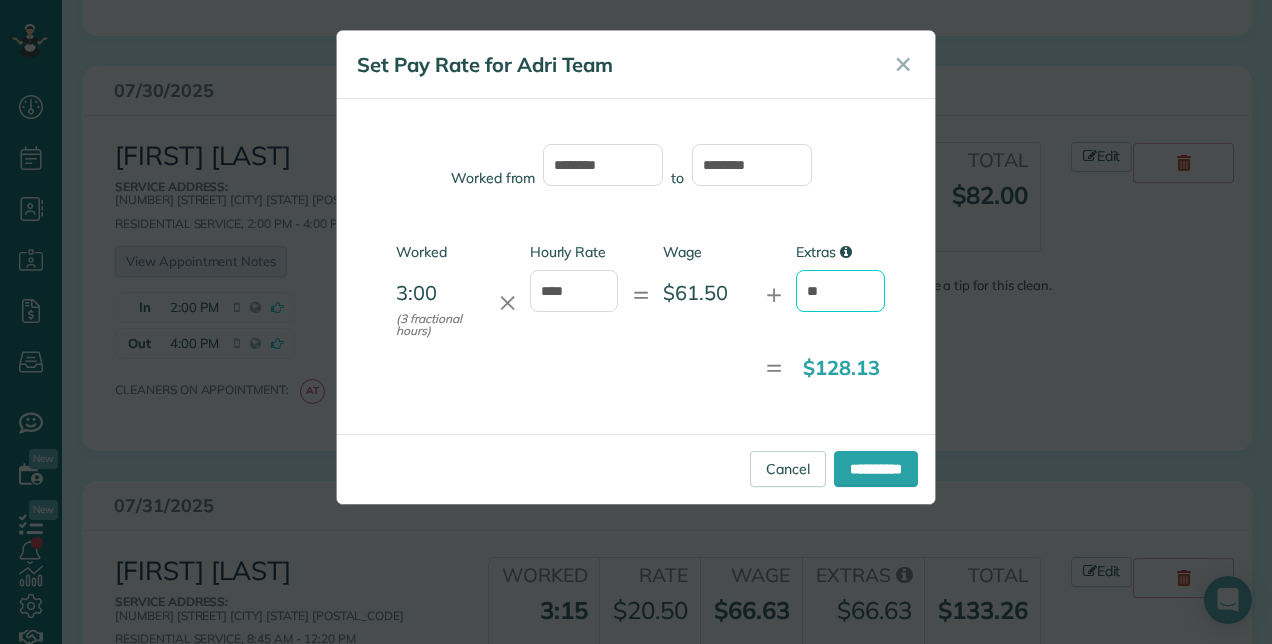 type on "*" 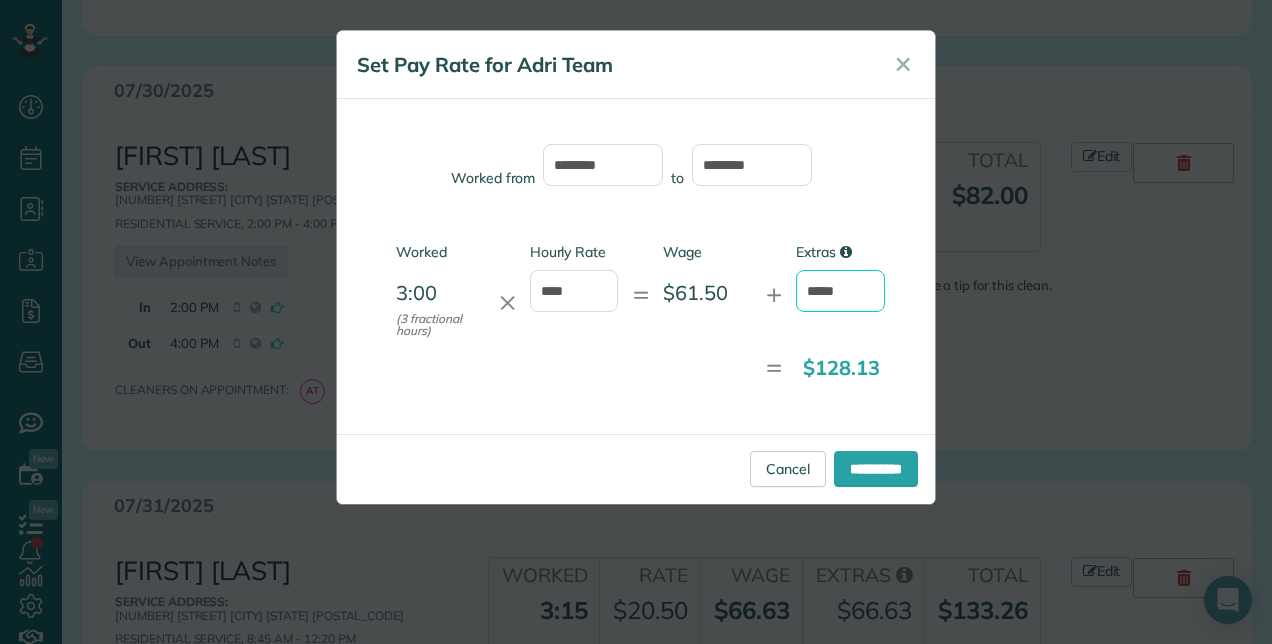 type on "*****" 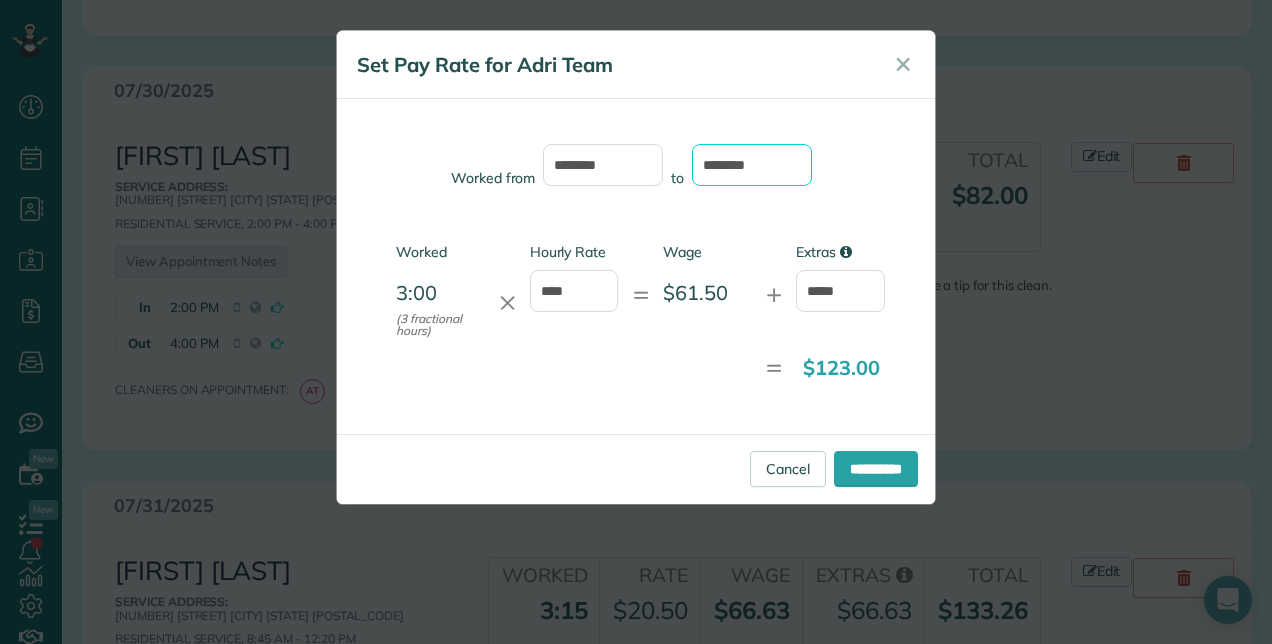 click on "********" at bounding box center (752, 165) 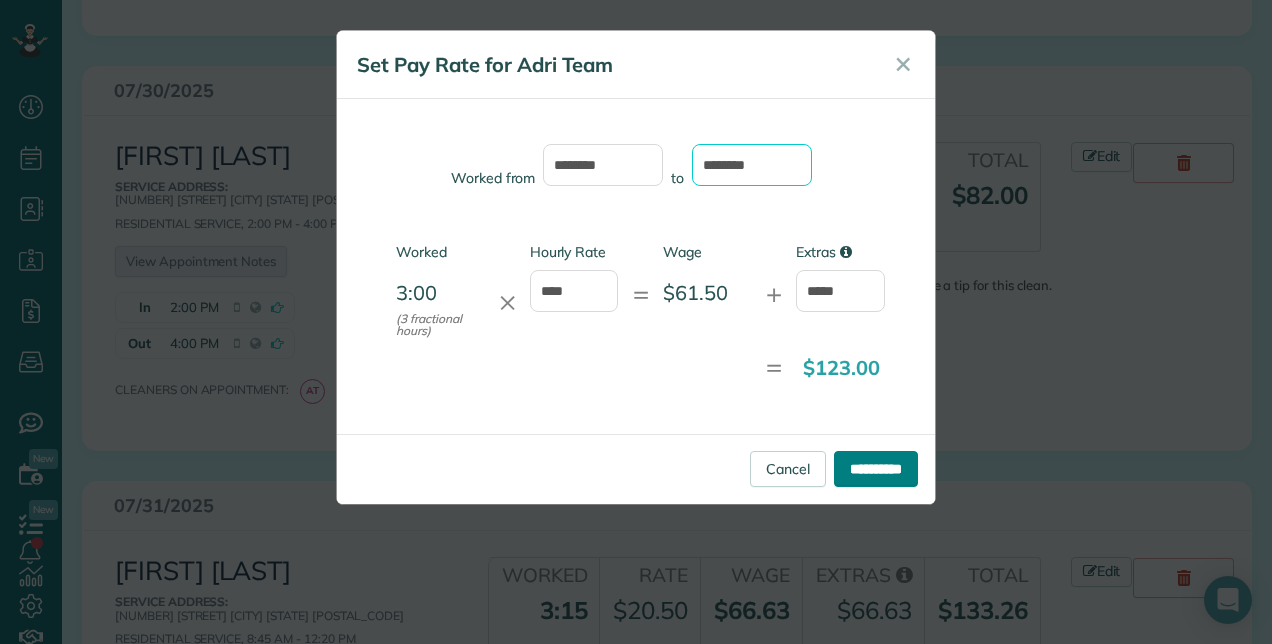type on "********" 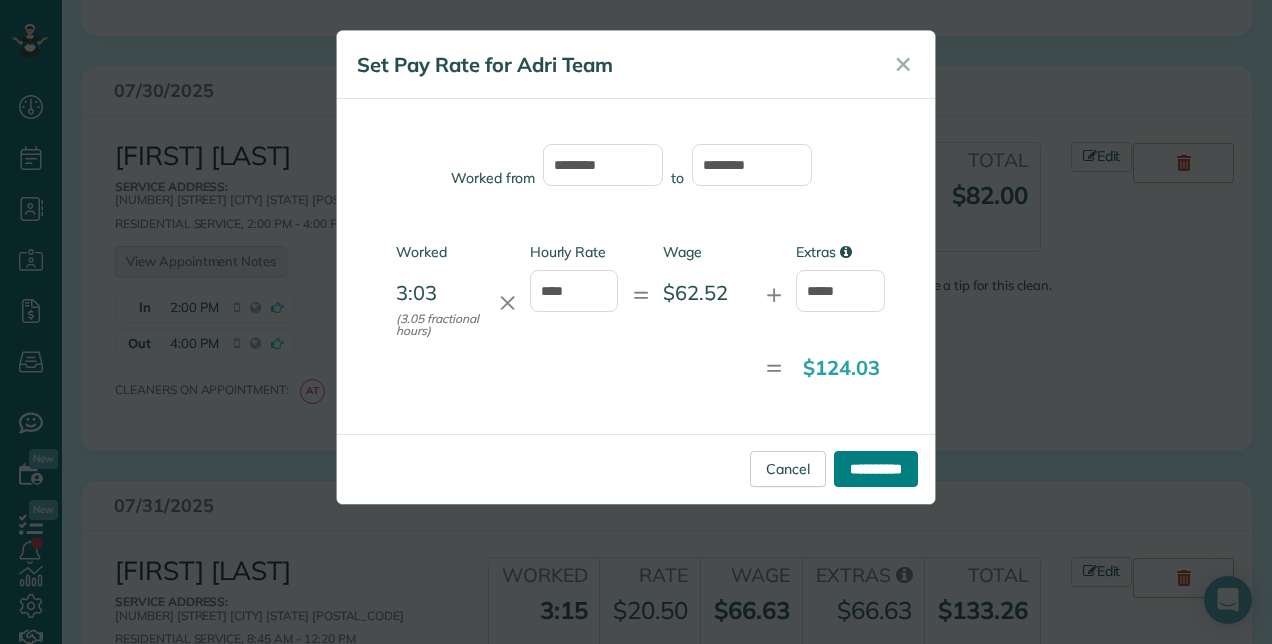 click on "**********" at bounding box center (876, 469) 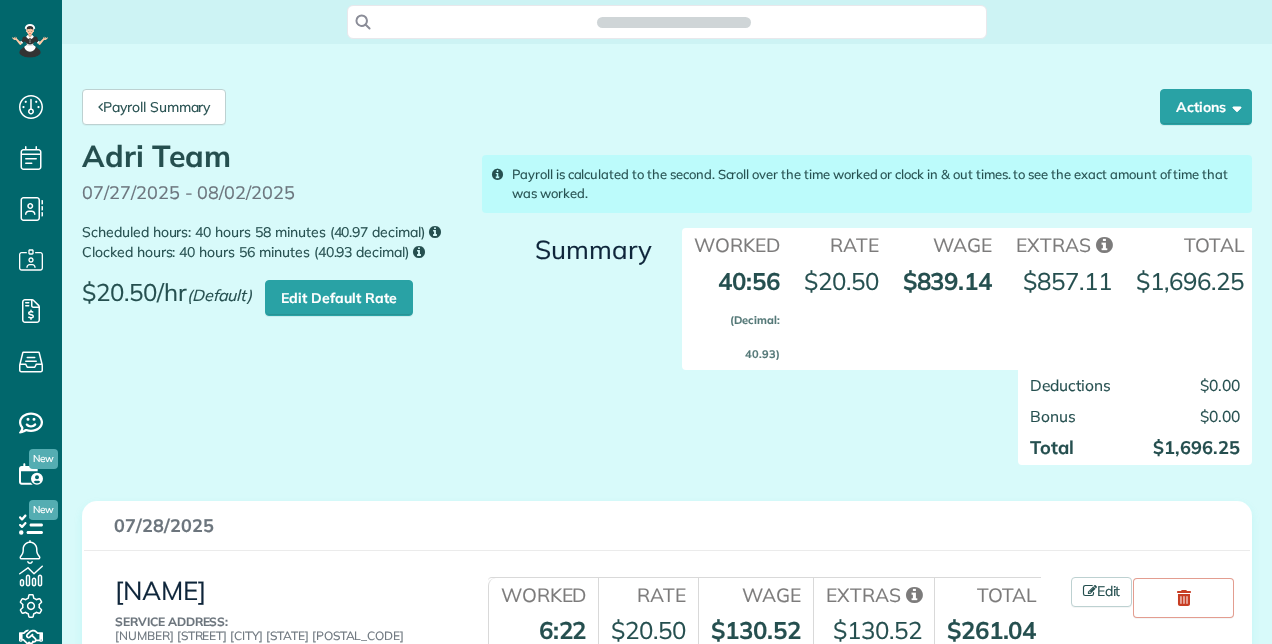 scroll, scrollTop: 0, scrollLeft: 0, axis: both 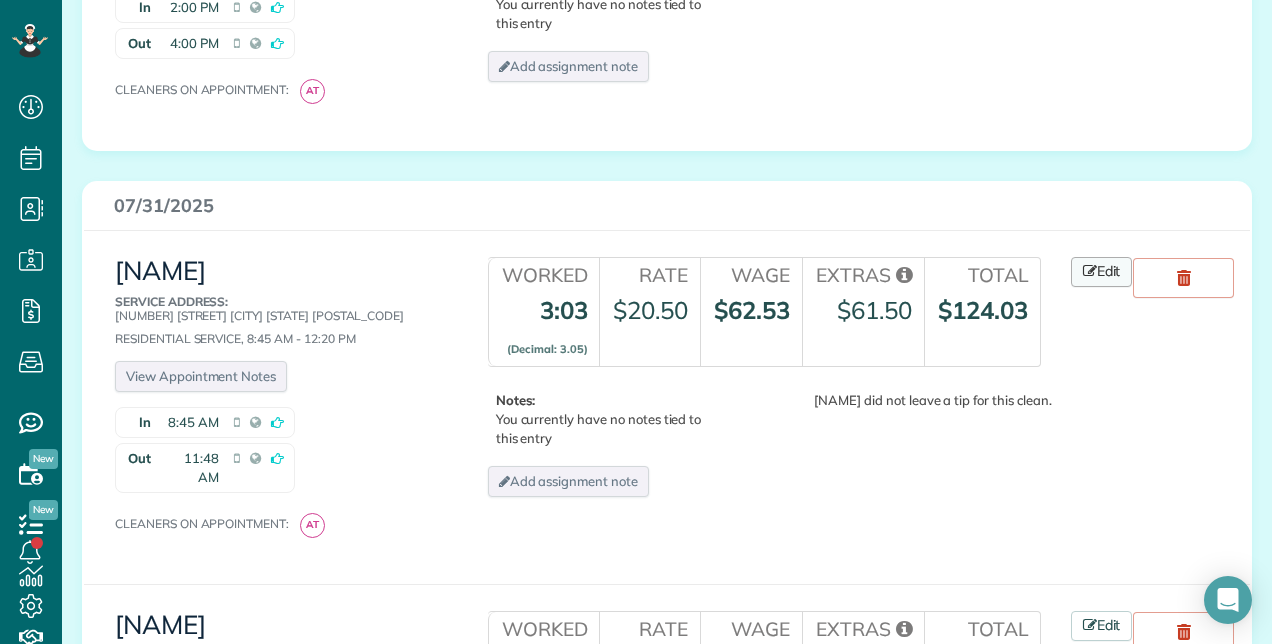 click on "Edit" at bounding box center [1102, 272] 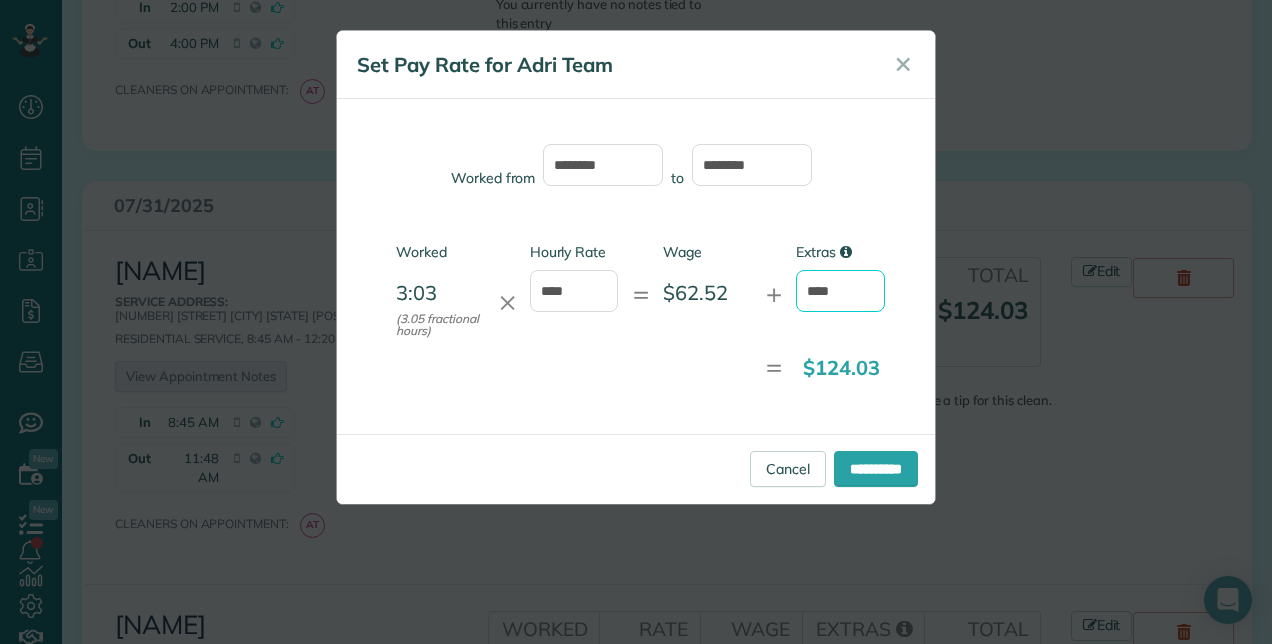 click on "****" at bounding box center (840, 291) 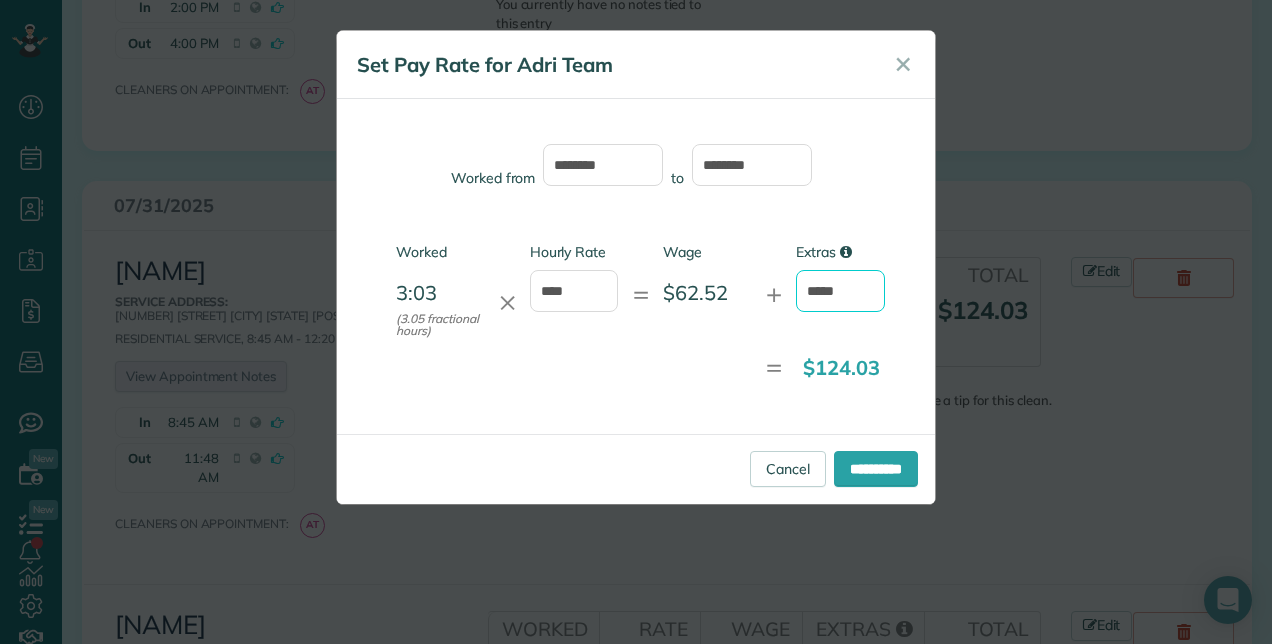 type on "*****" 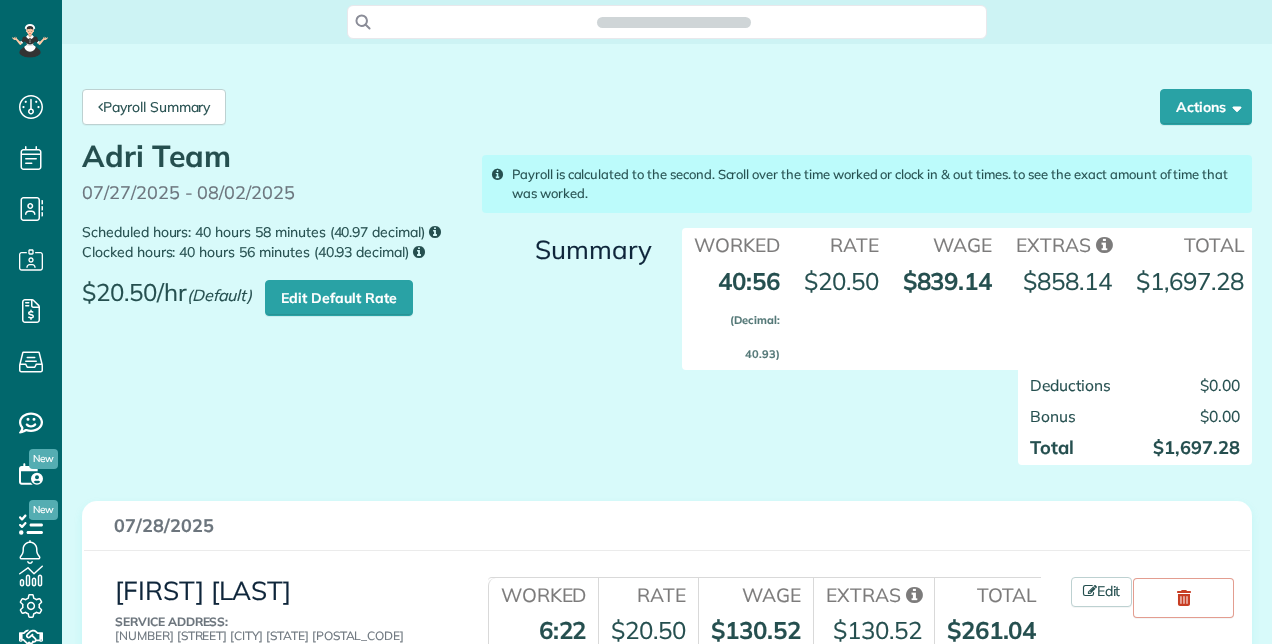 scroll, scrollTop: 0, scrollLeft: 0, axis: both 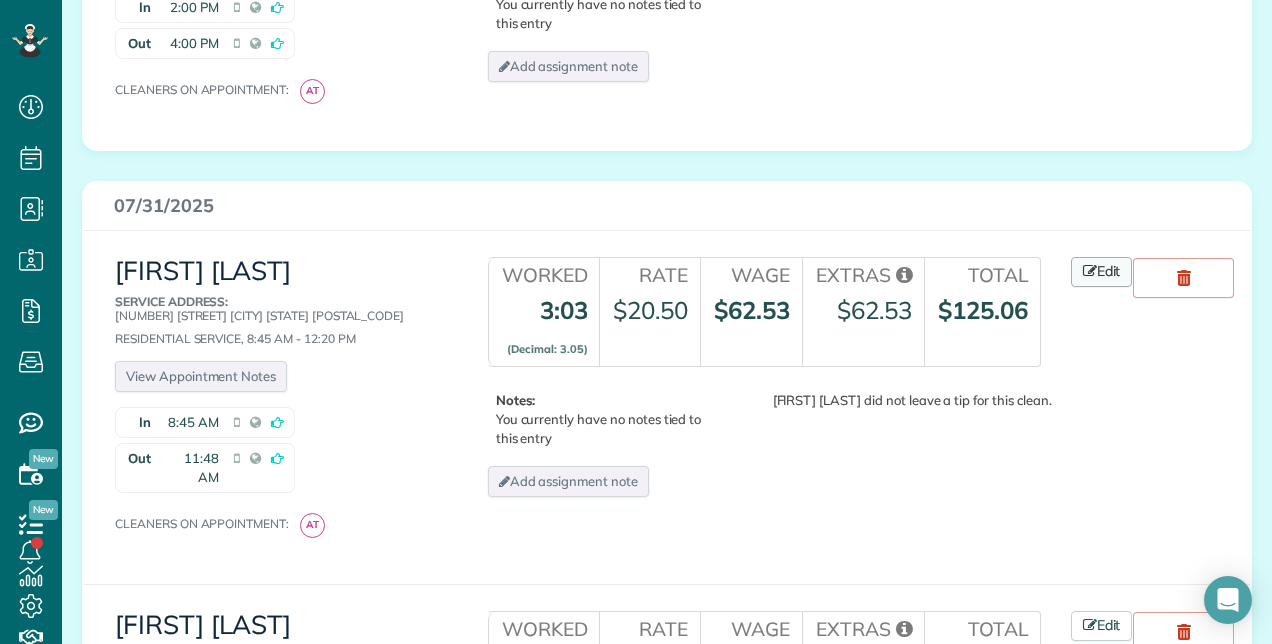 click at bounding box center (1090, 271) 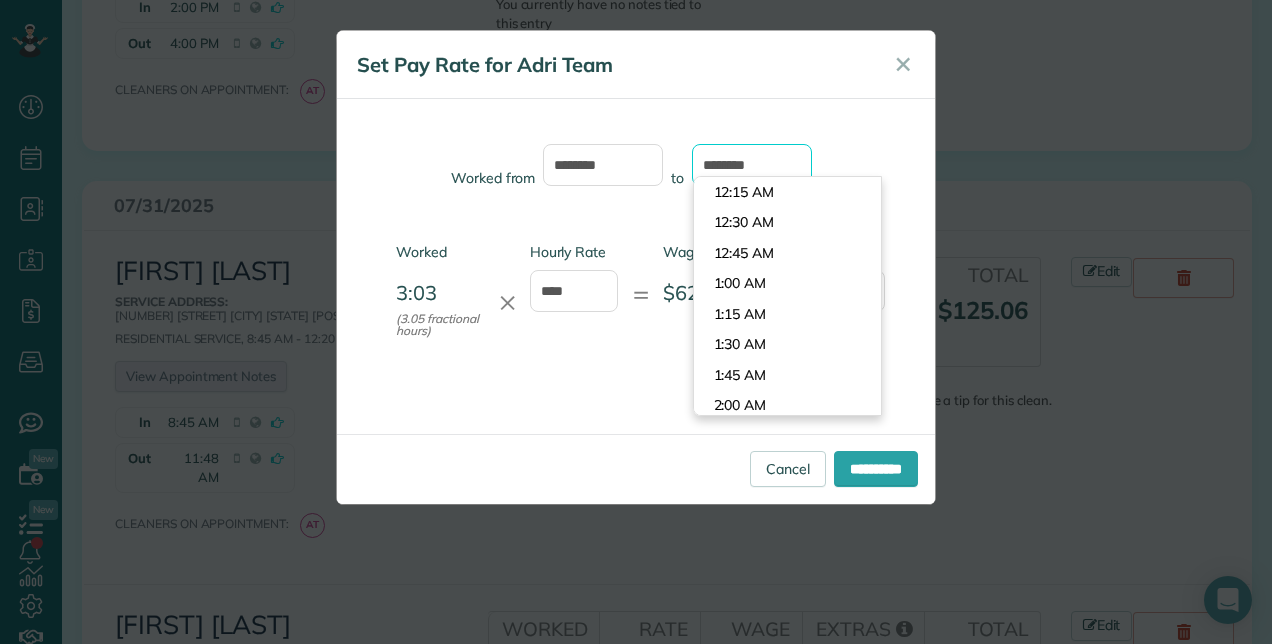 click on "********" at bounding box center (752, 165) 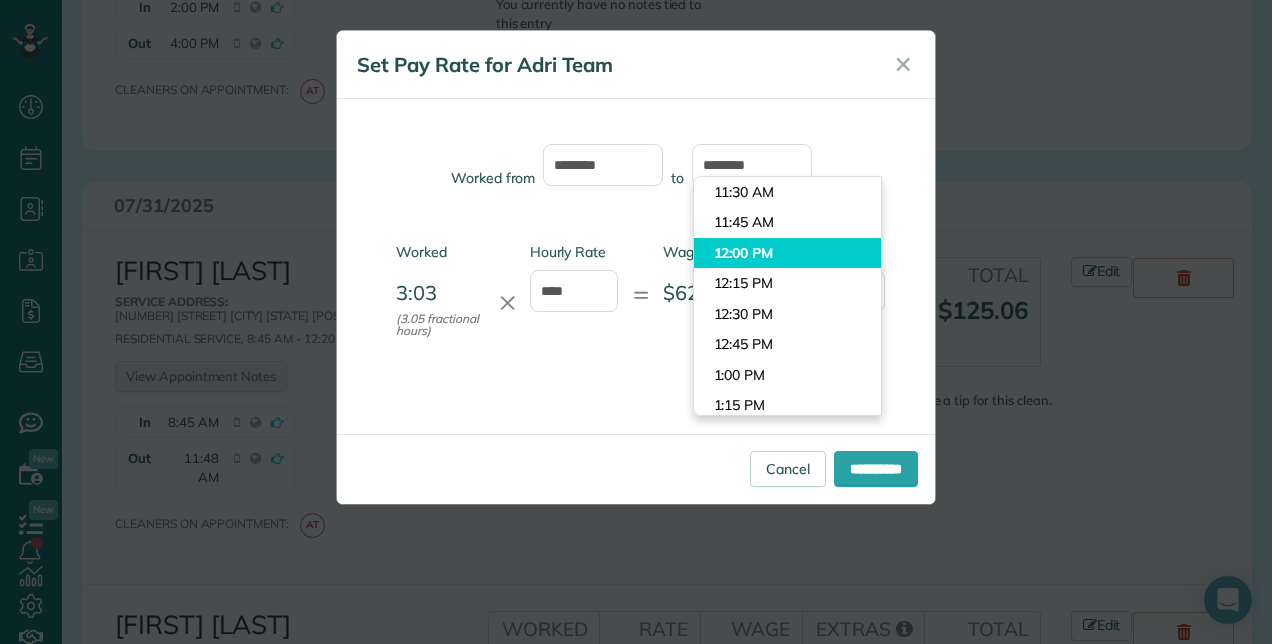 type on "********" 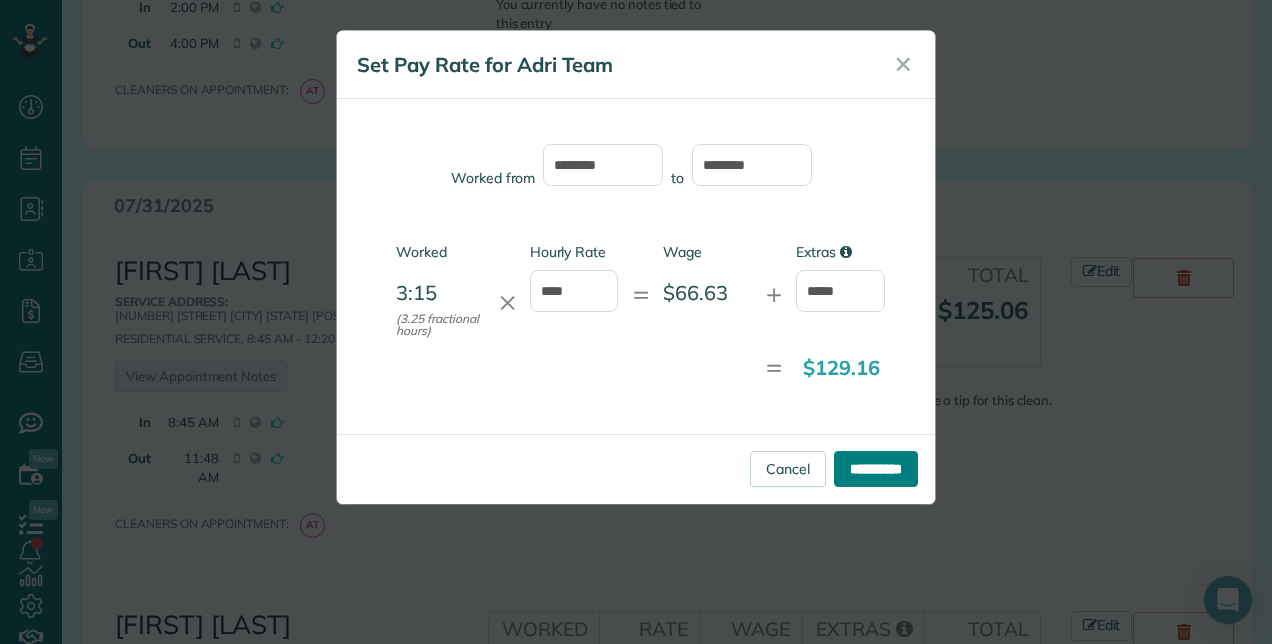 click on "**********" at bounding box center (876, 469) 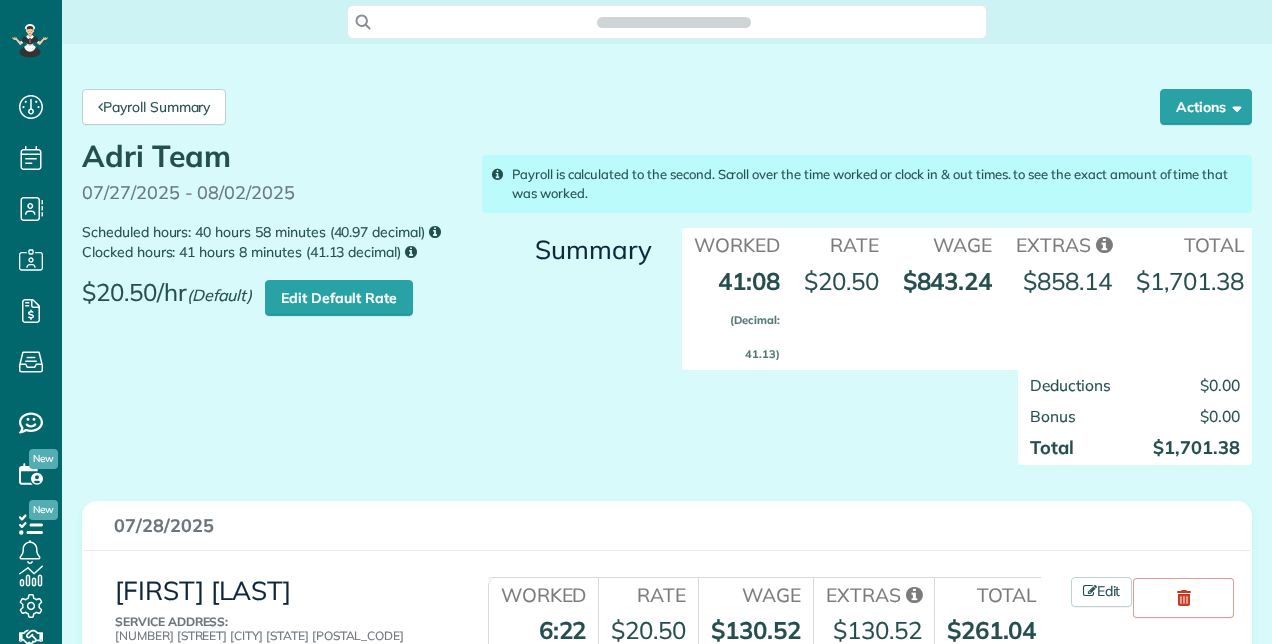 scroll, scrollTop: 0, scrollLeft: 0, axis: both 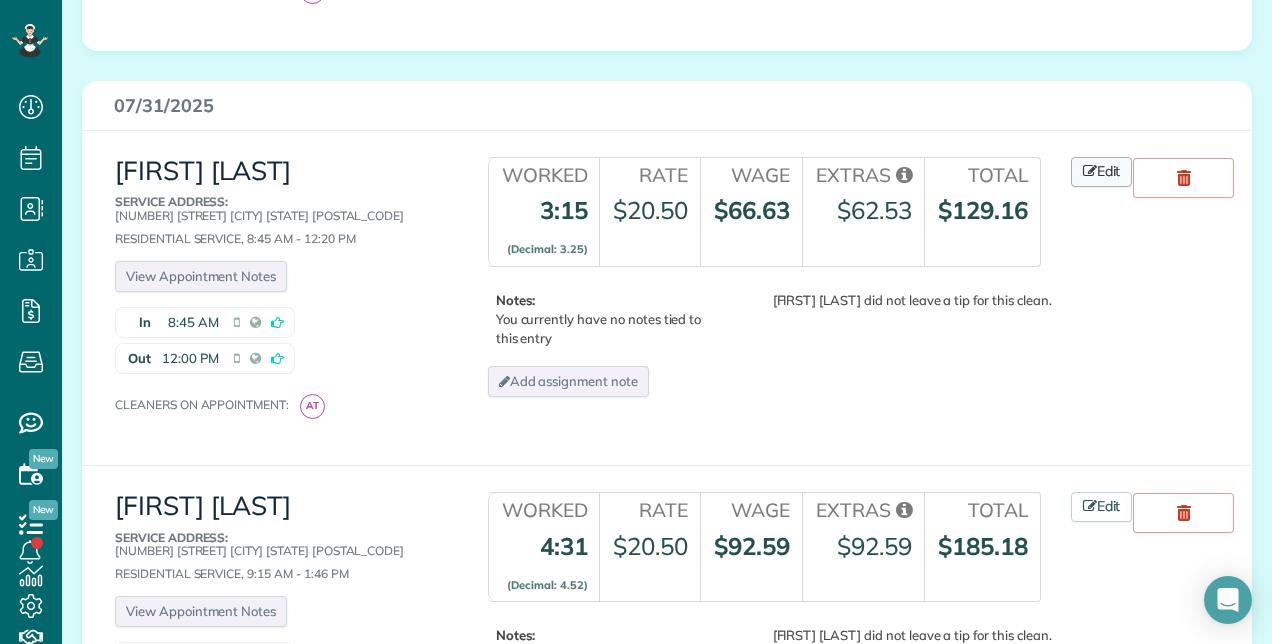 click on "Edit" at bounding box center (1102, 172) 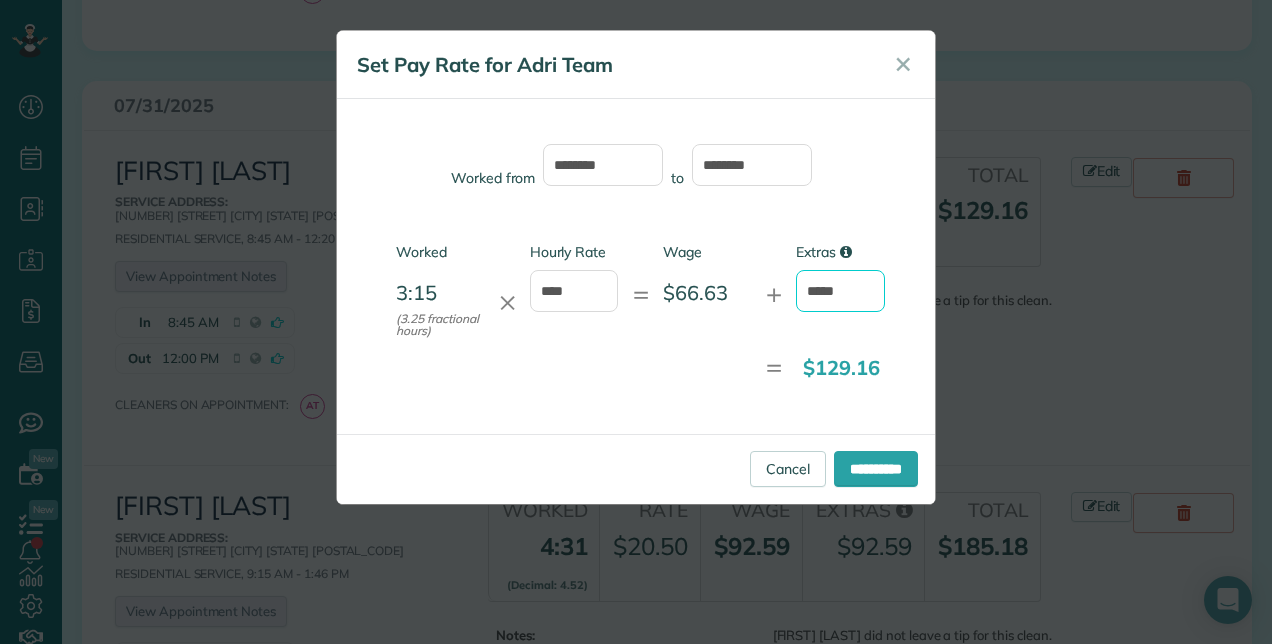 click on "*****" at bounding box center [840, 291] 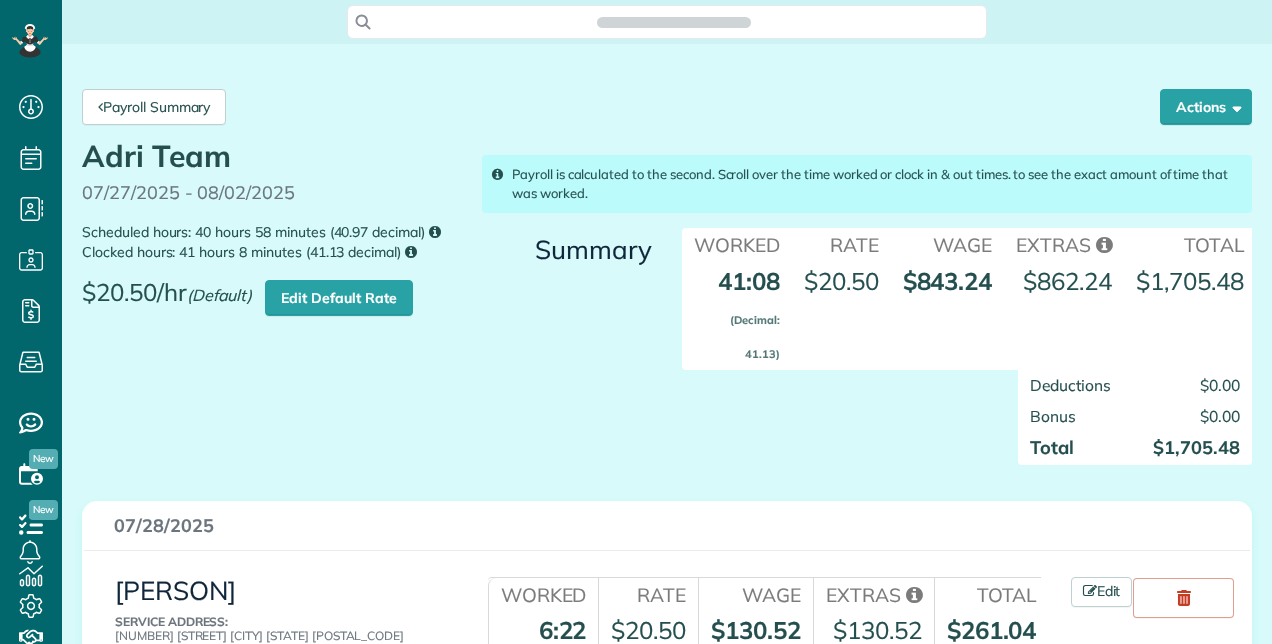 scroll, scrollTop: 0, scrollLeft: 0, axis: both 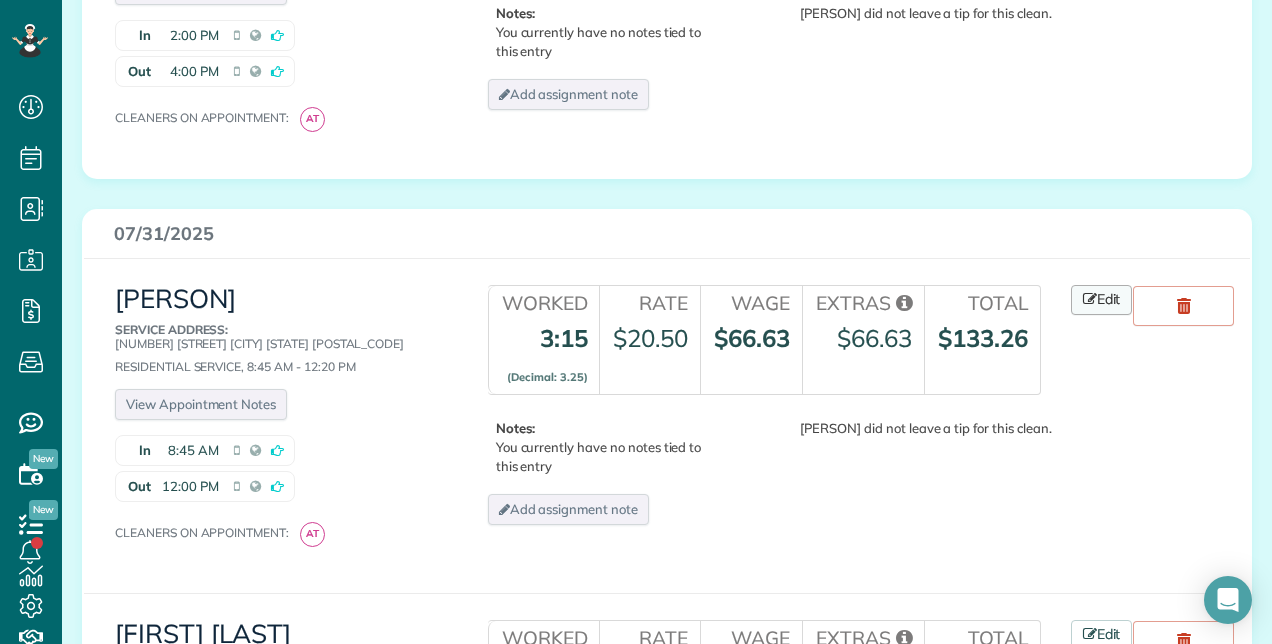 click at bounding box center (1090, 299) 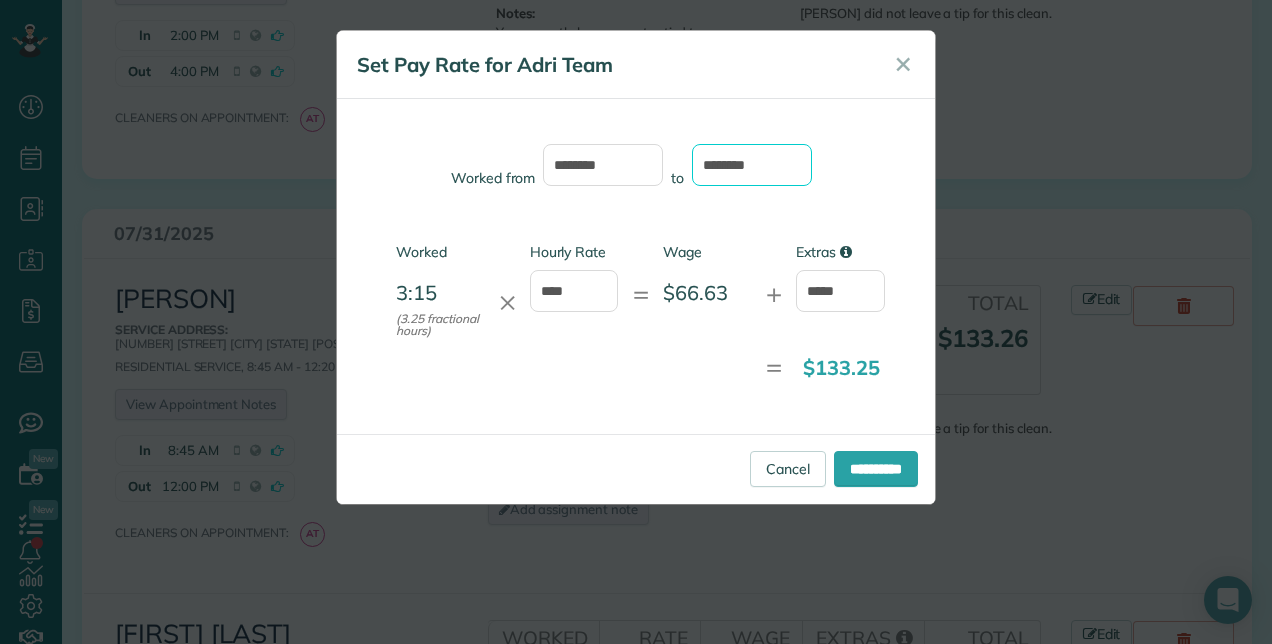 click on "********" at bounding box center (752, 165) 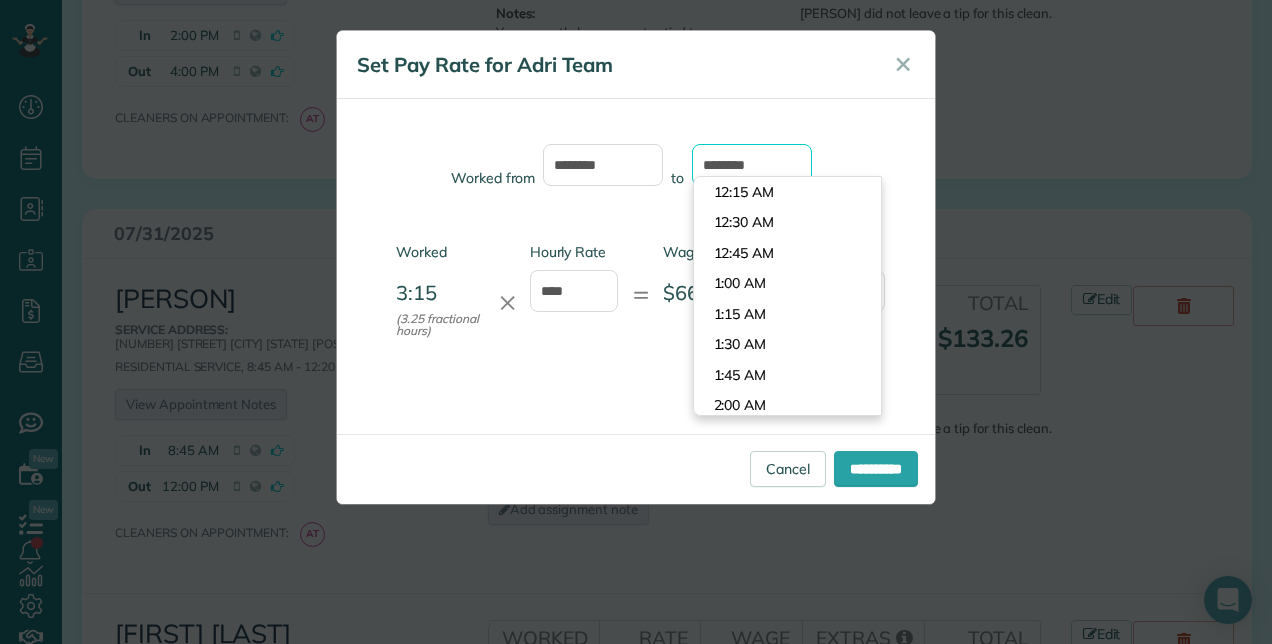 scroll, scrollTop: 1404, scrollLeft: 0, axis: vertical 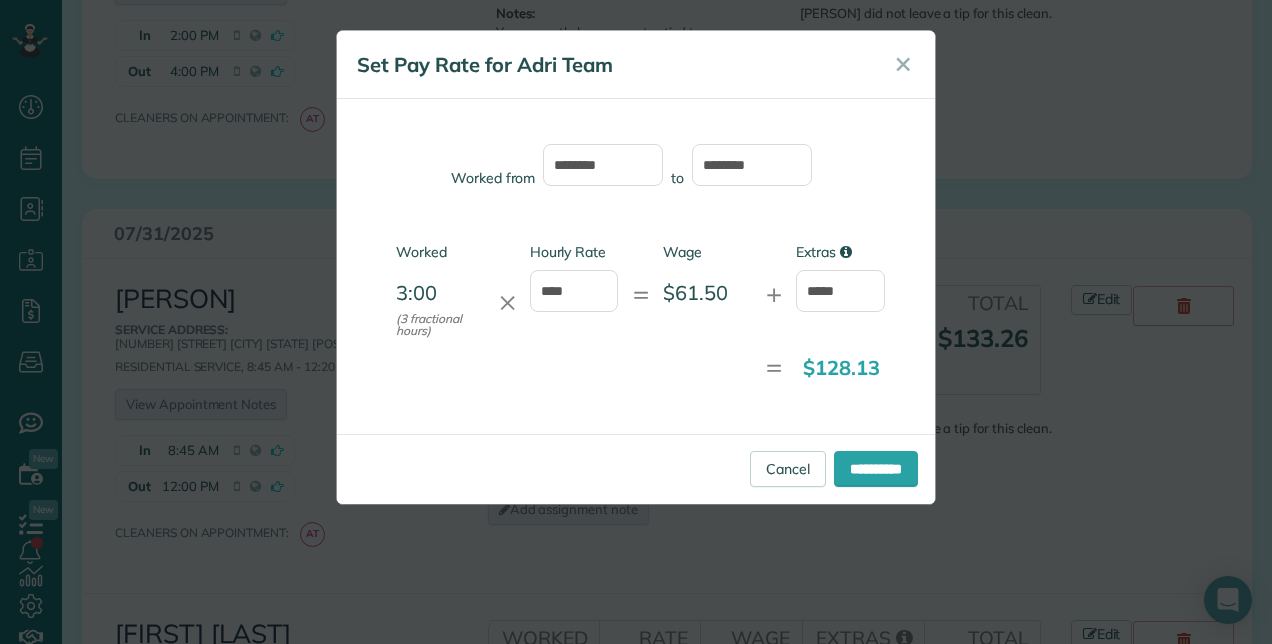click on "Dashboard
Scheduling
Calendar View
List View
Dispatch View - Weekly scheduling (Beta)" at bounding box center (636, 322) 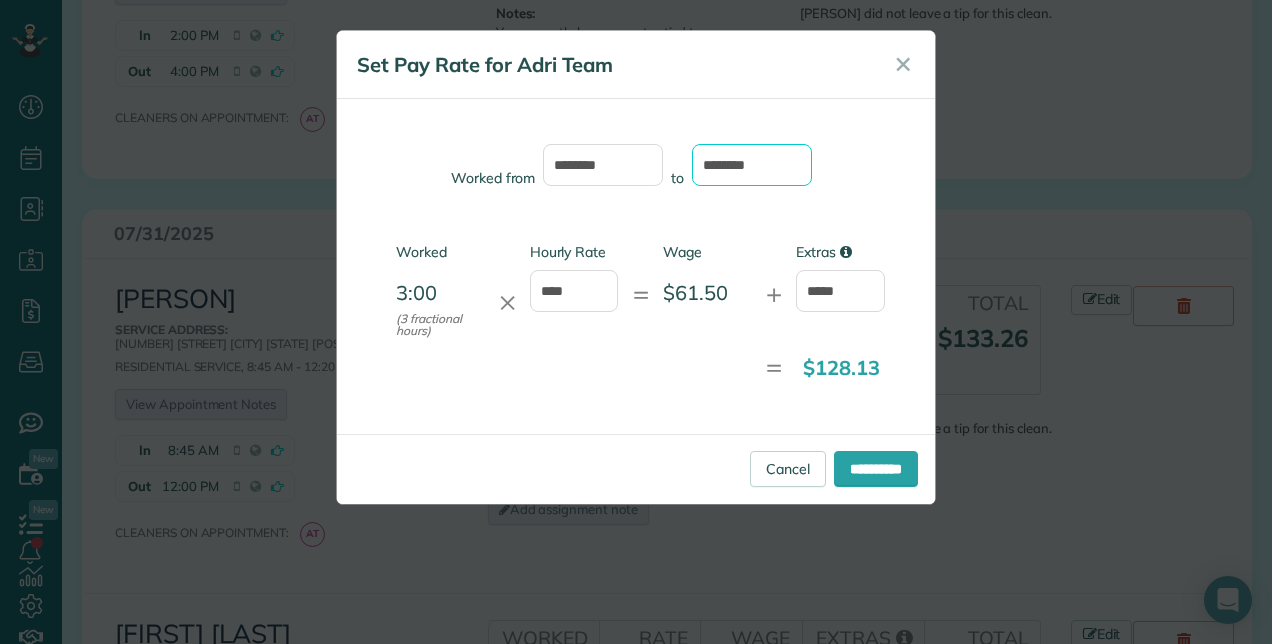 click on "********" at bounding box center [752, 165] 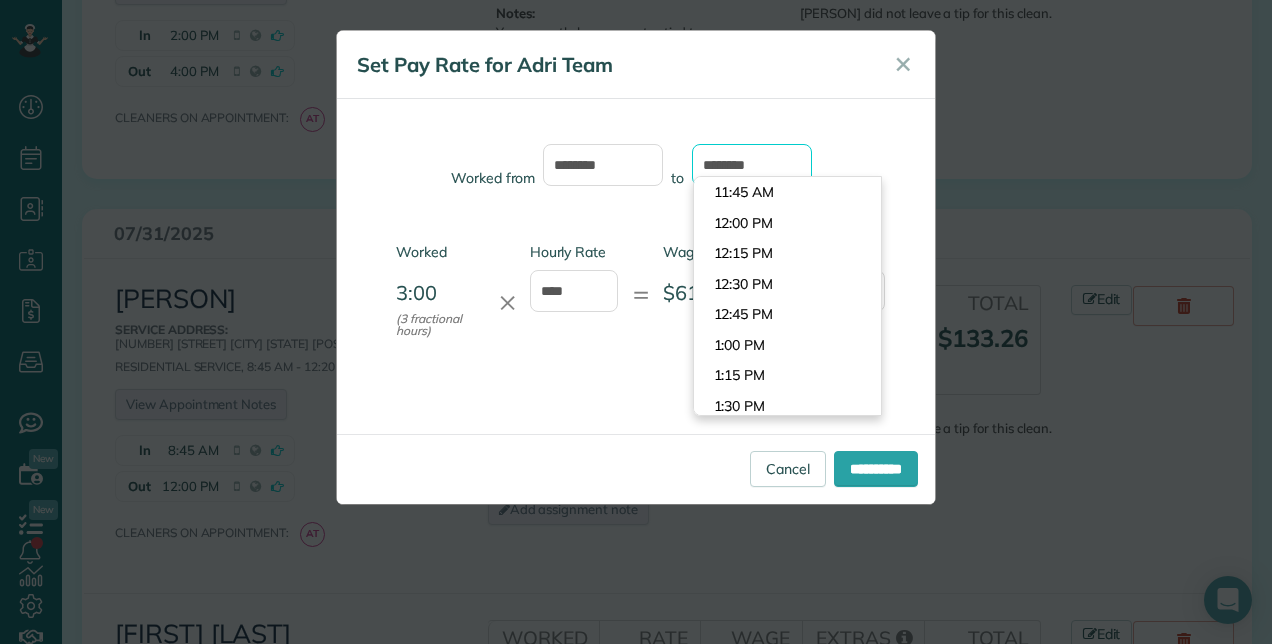 scroll, scrollTop: 1374, scrollLeft: 0, axis: vertical 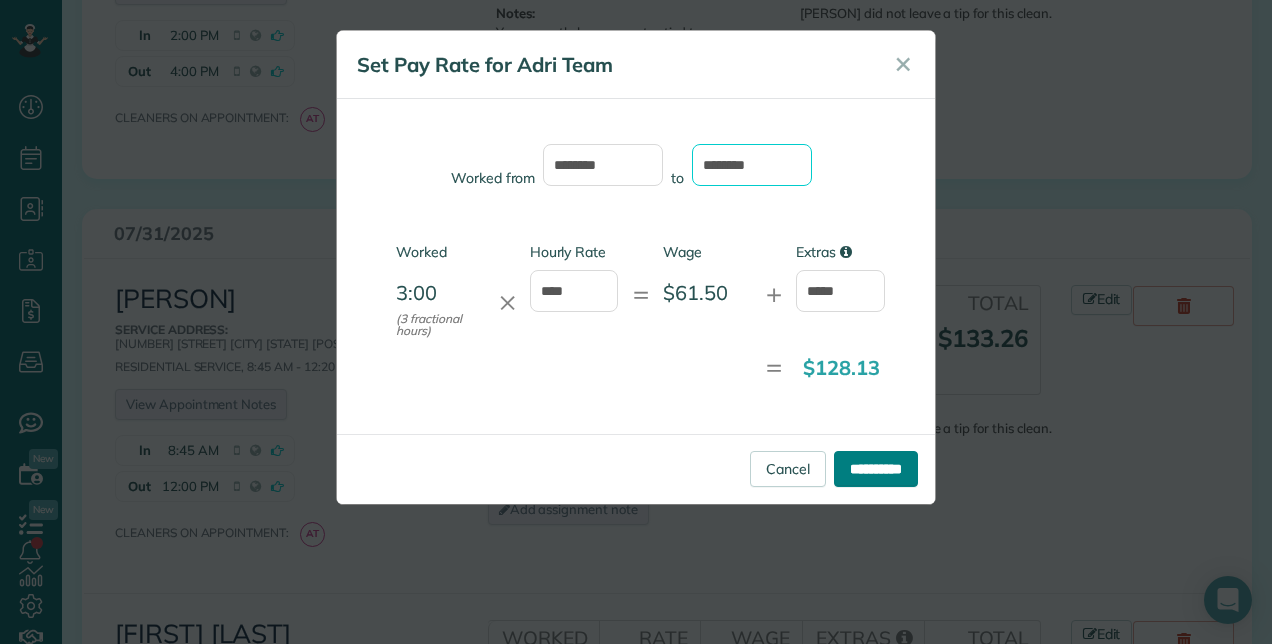 type on "********" 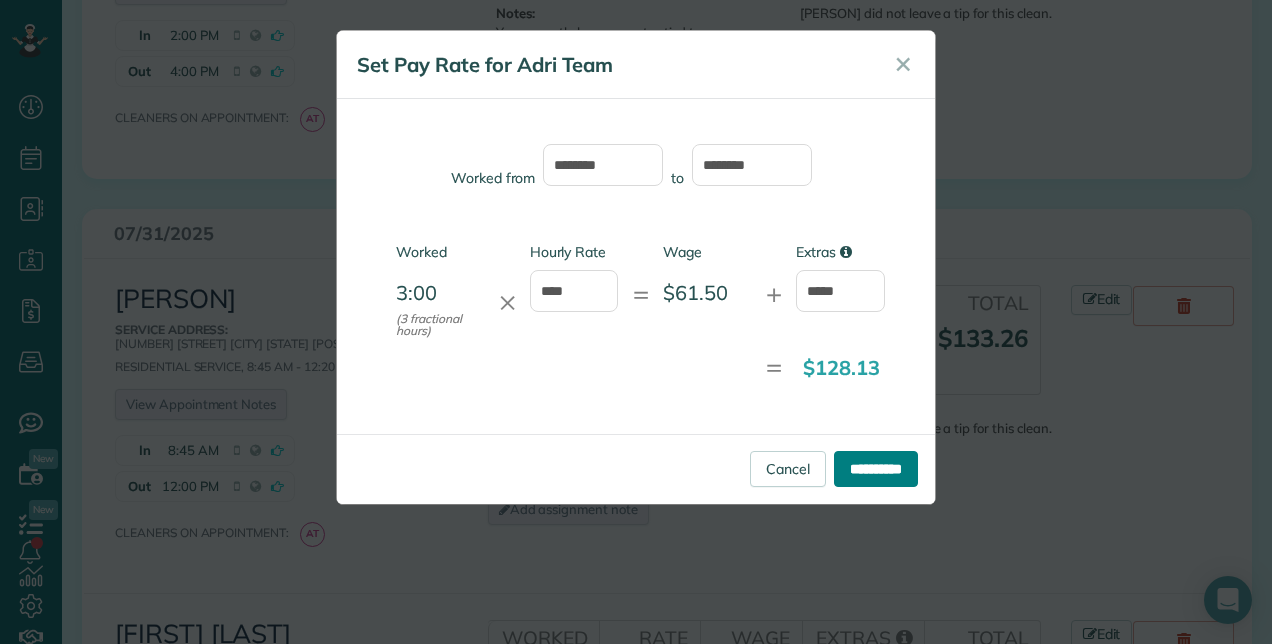 click on "**********" at bounding box center [876, 469] 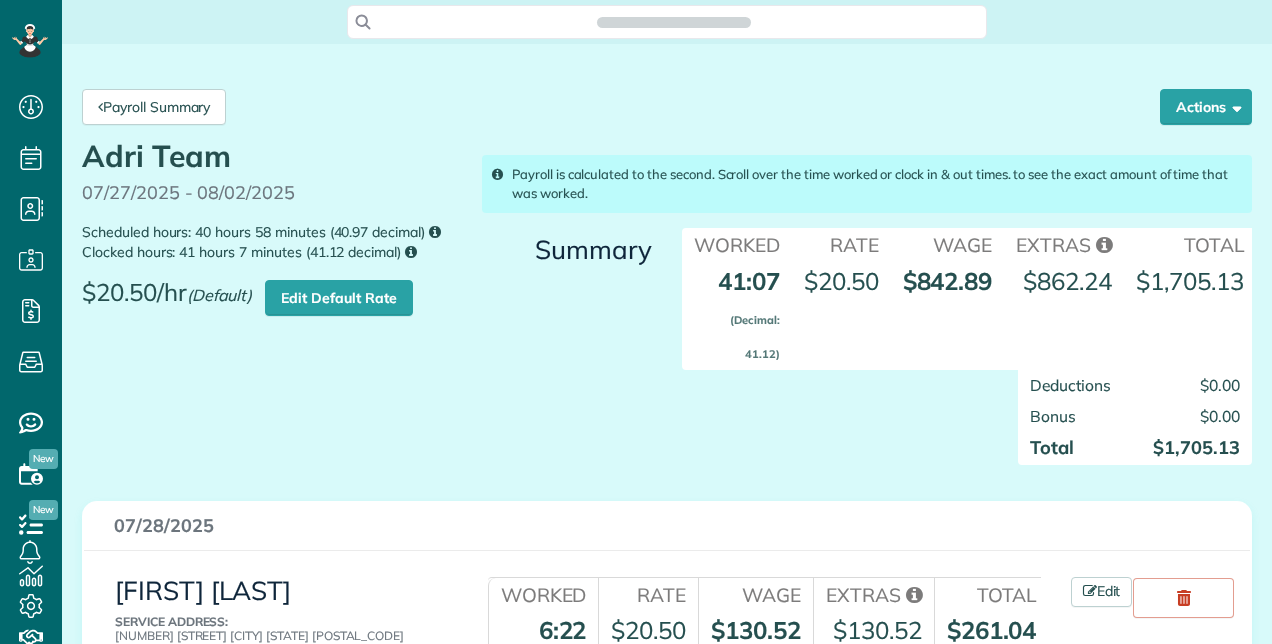 scroll, scrollTop: 0, scrollLeft: 0, axis: both 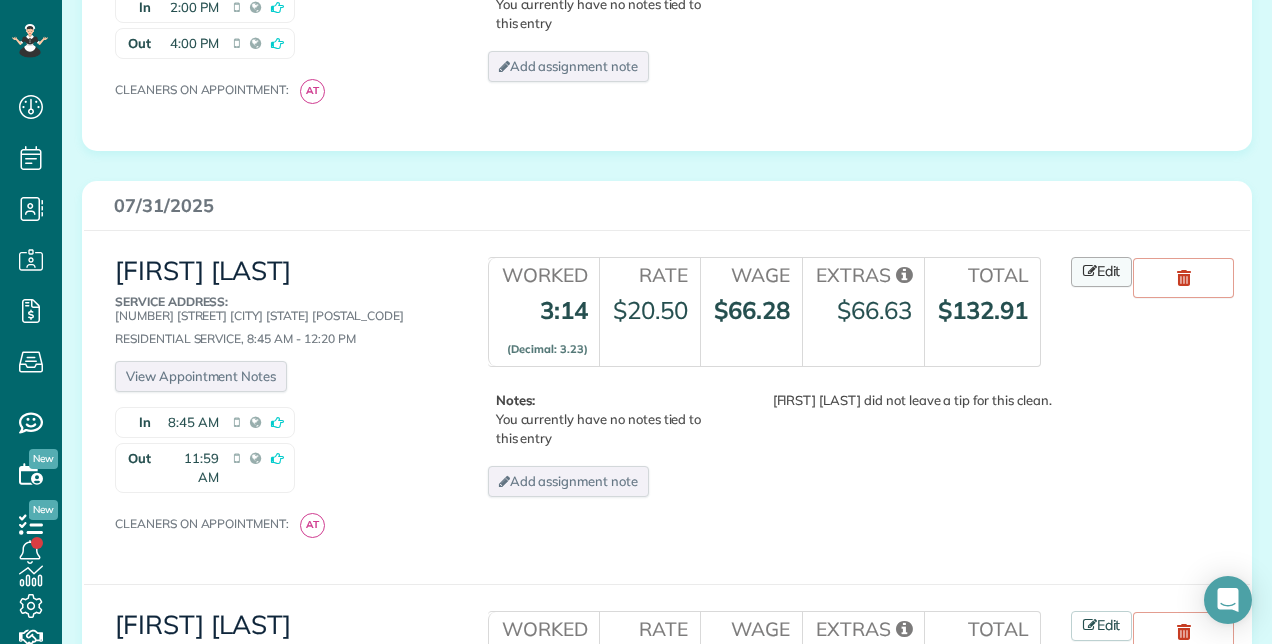 click on "Edit" at bounding box center (1102, 272) 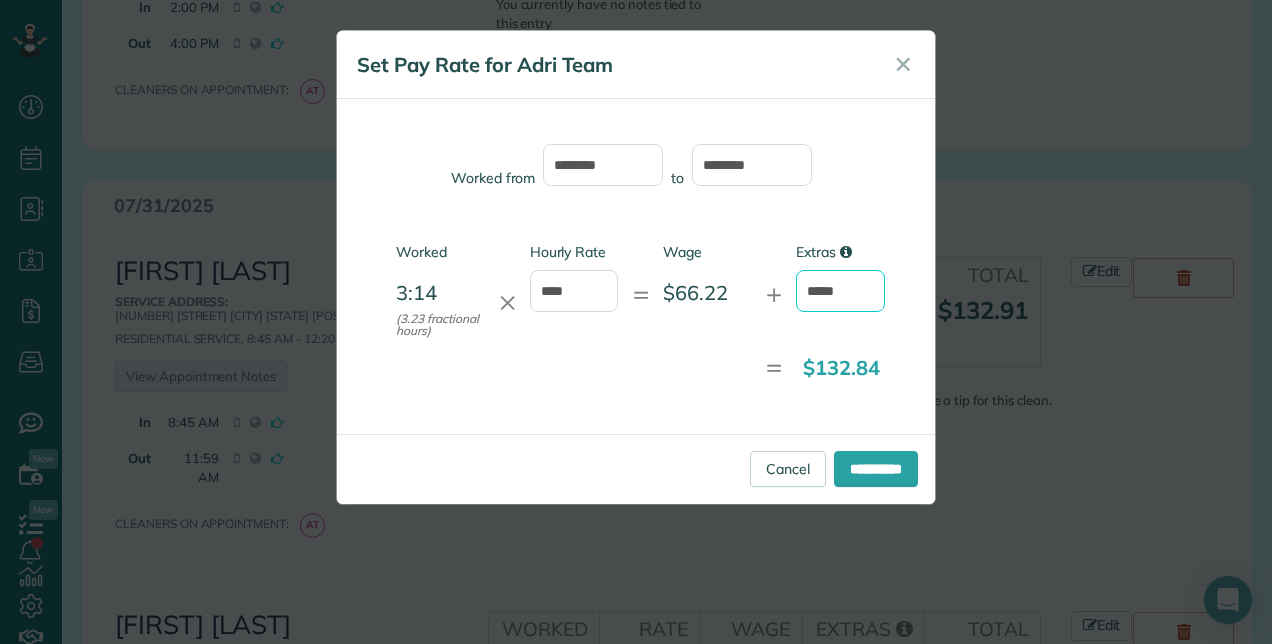 click on "*****" at bounding box center [840, 291] 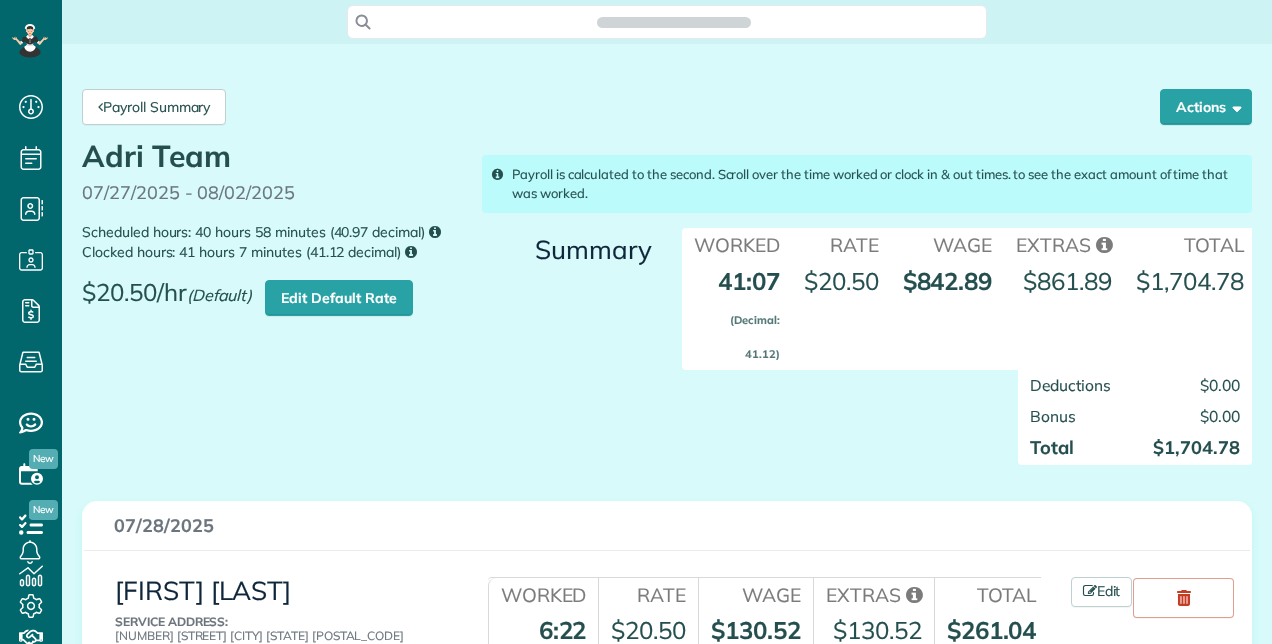 scroll, scrollTop: 0, scrollLeft: 0, axis: both 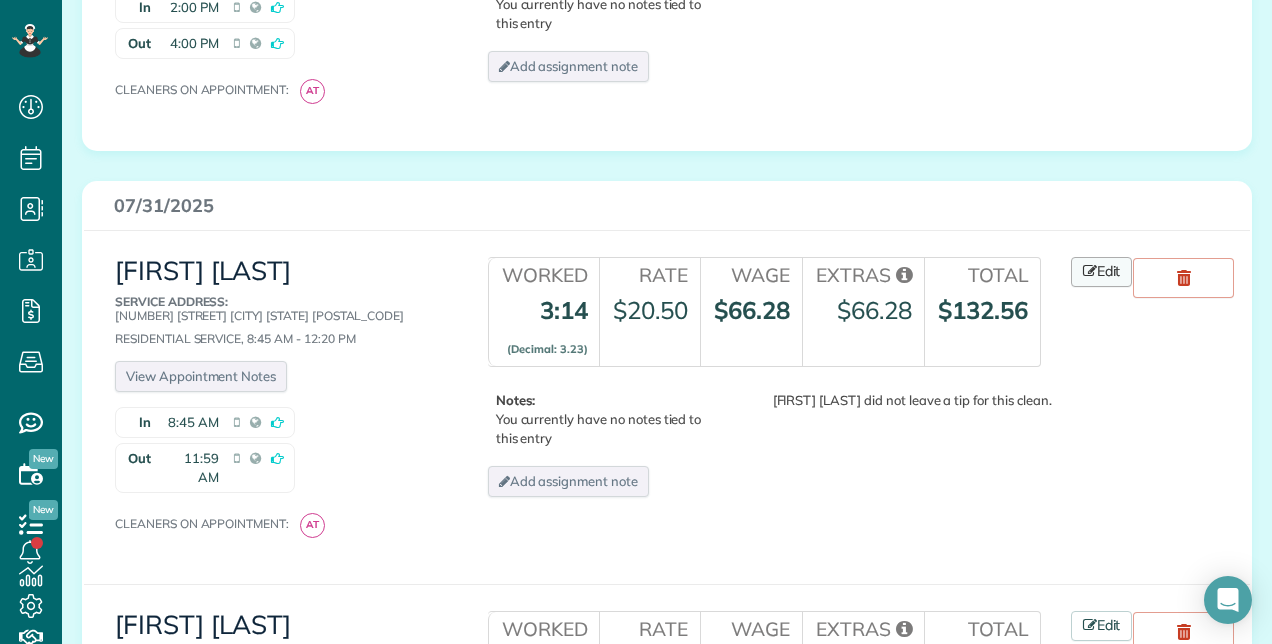click on "Edit" at bounding box center (1102, 272) 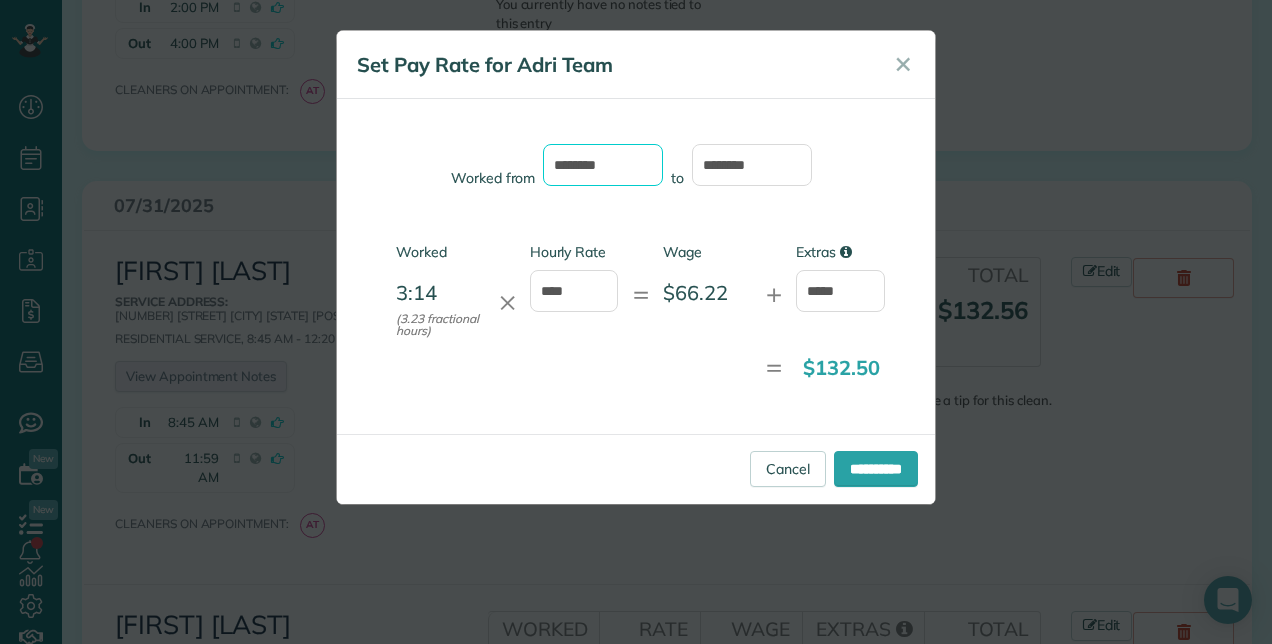click on "*******" at bounding box center [603, 165] 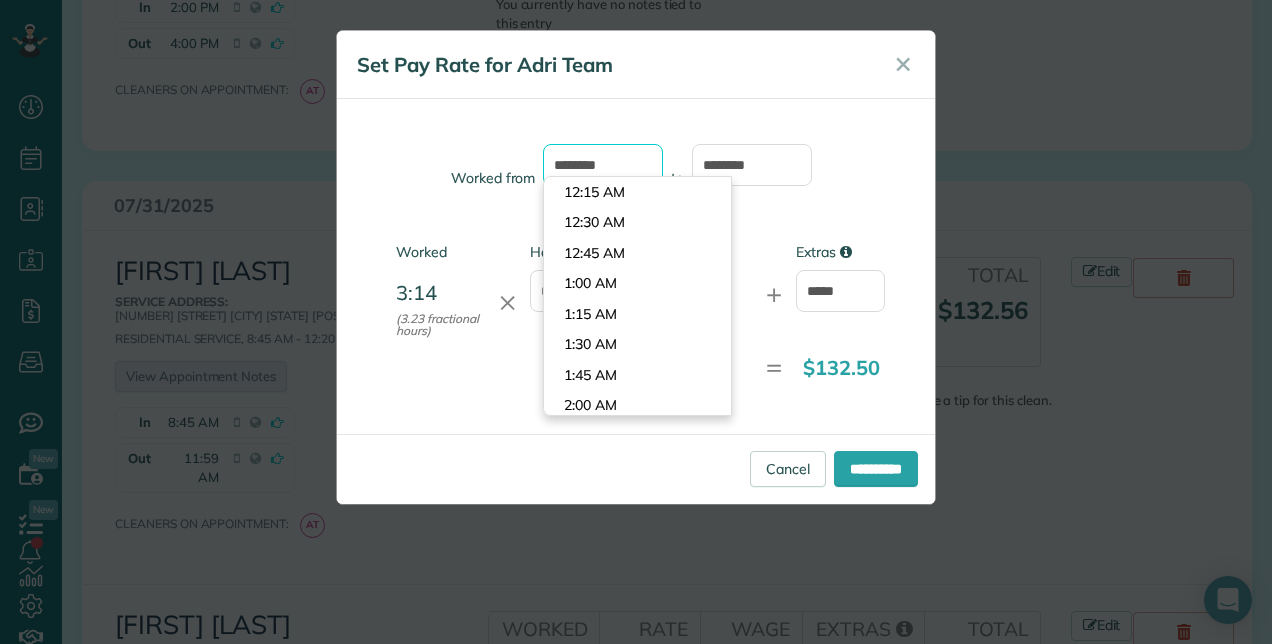 scroll, scrollTop: 1007, scrollLeft: 0, axis: vertical 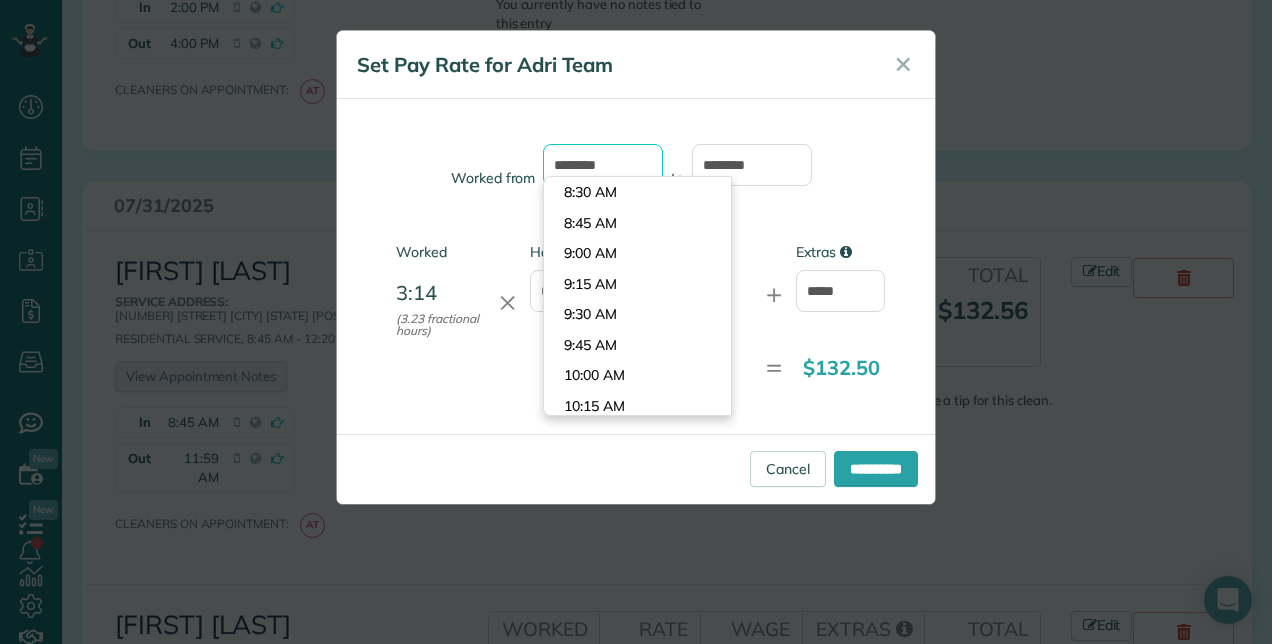 click on "*******" at bounding box center (603, 165) 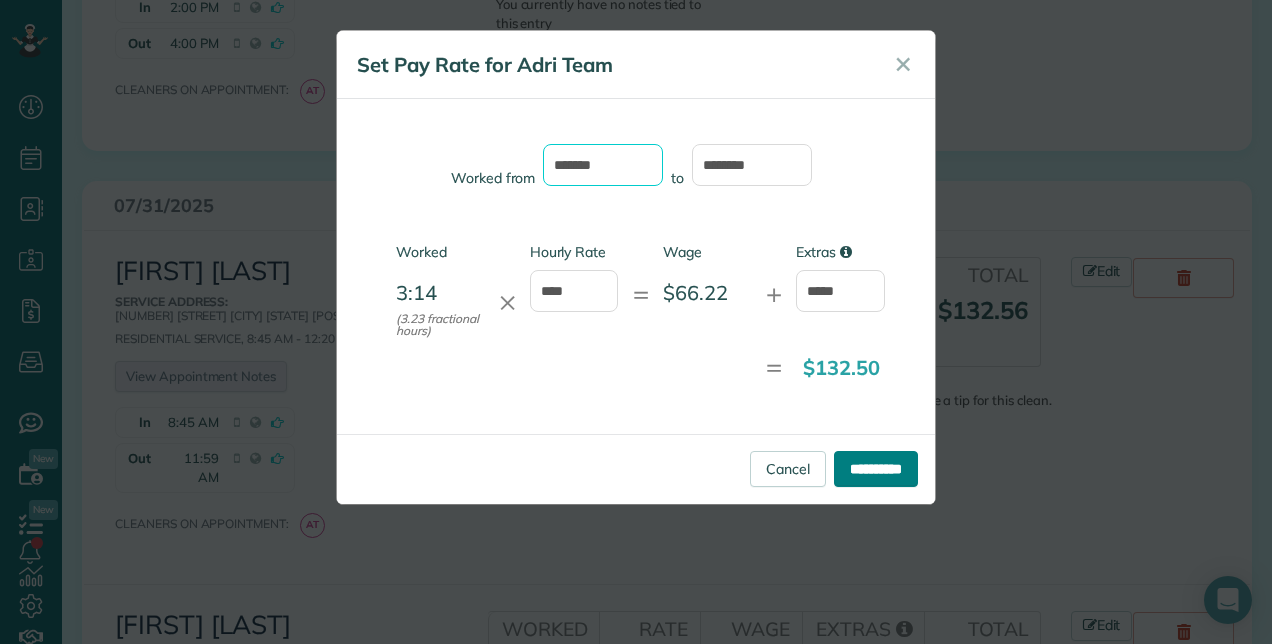 type on "*******" 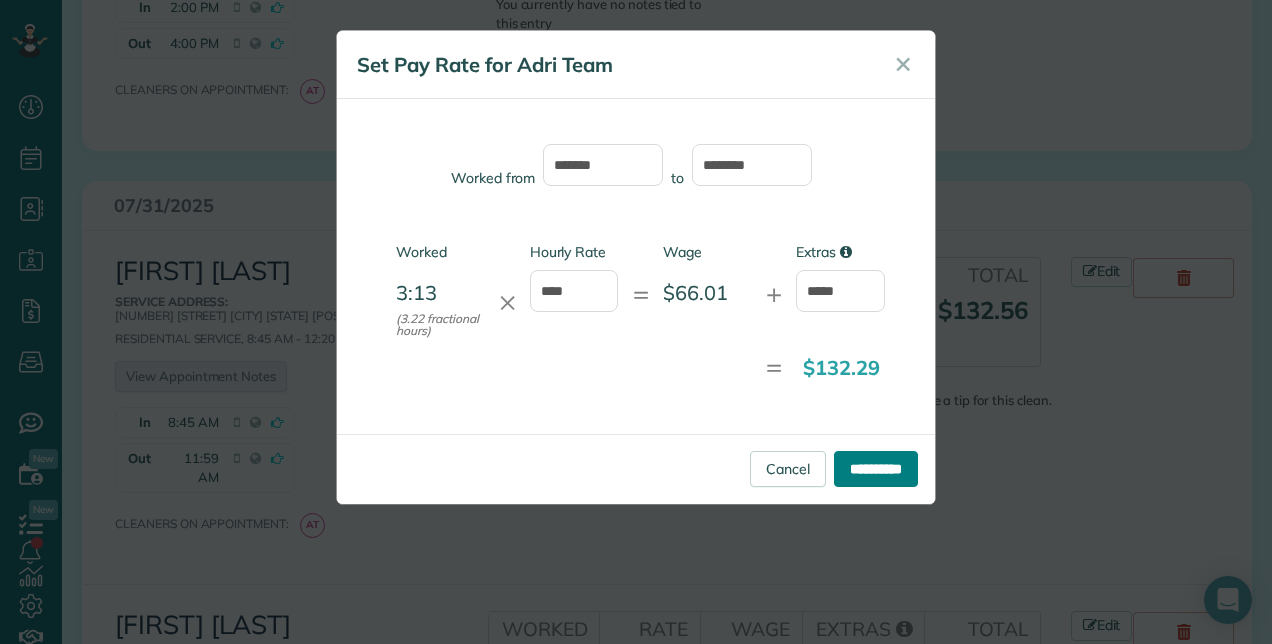 click on "**********" at bounding box center [876, 469] 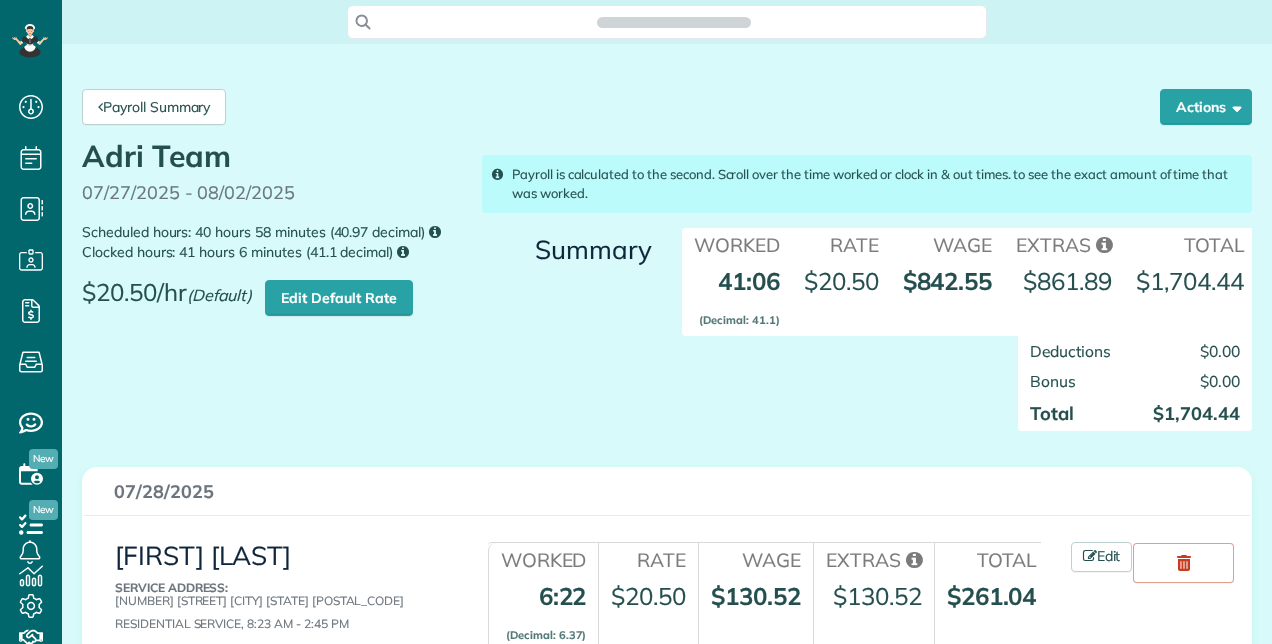 scroll, scrollTop: 0, scrollLeft: 0, axis: both 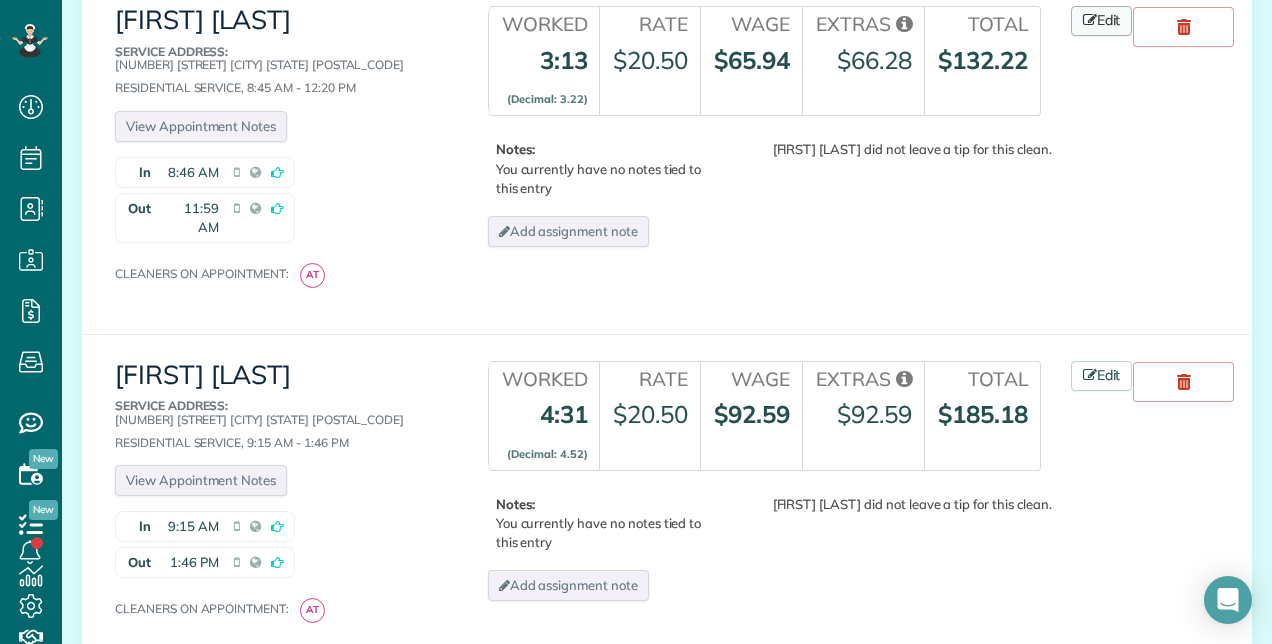 click at bounding box center [1090, 20] 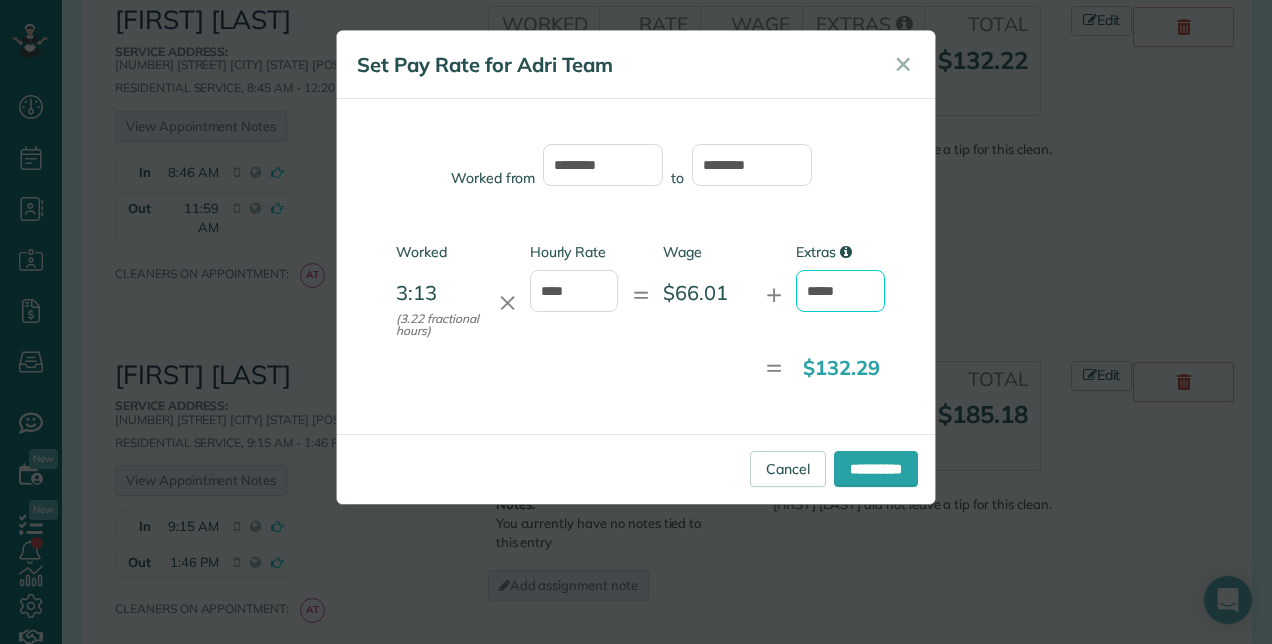 click on "*****" at bounding box center [840, 291] 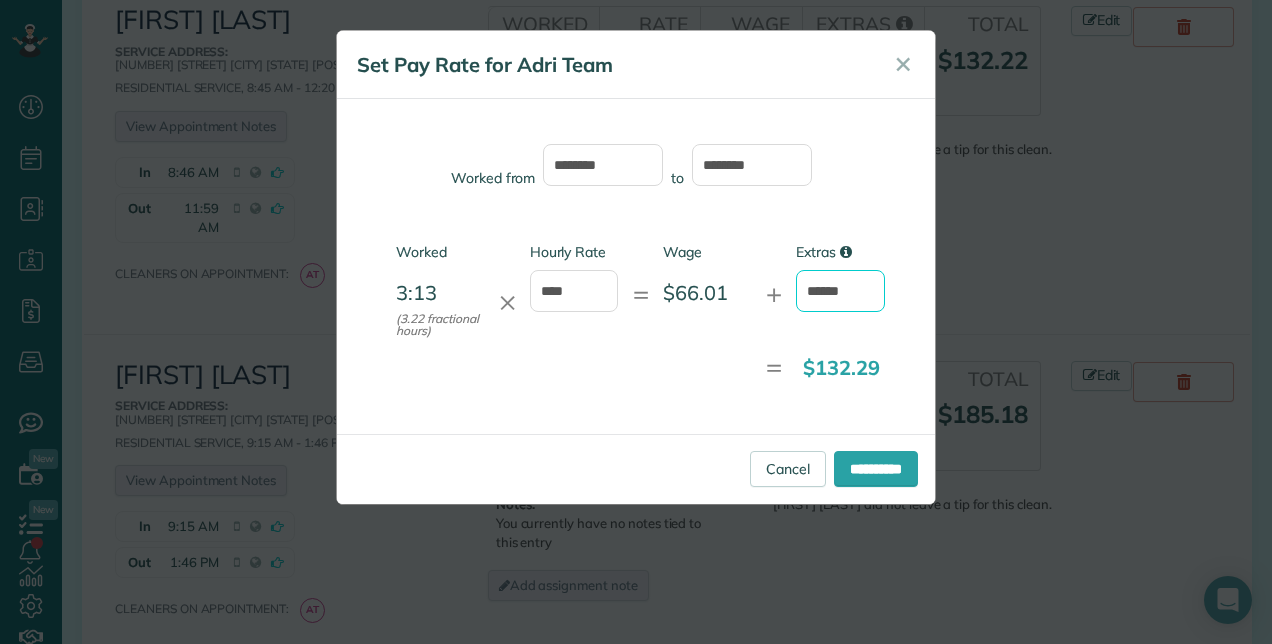 click on "**********" at bounding box center (876, 469) 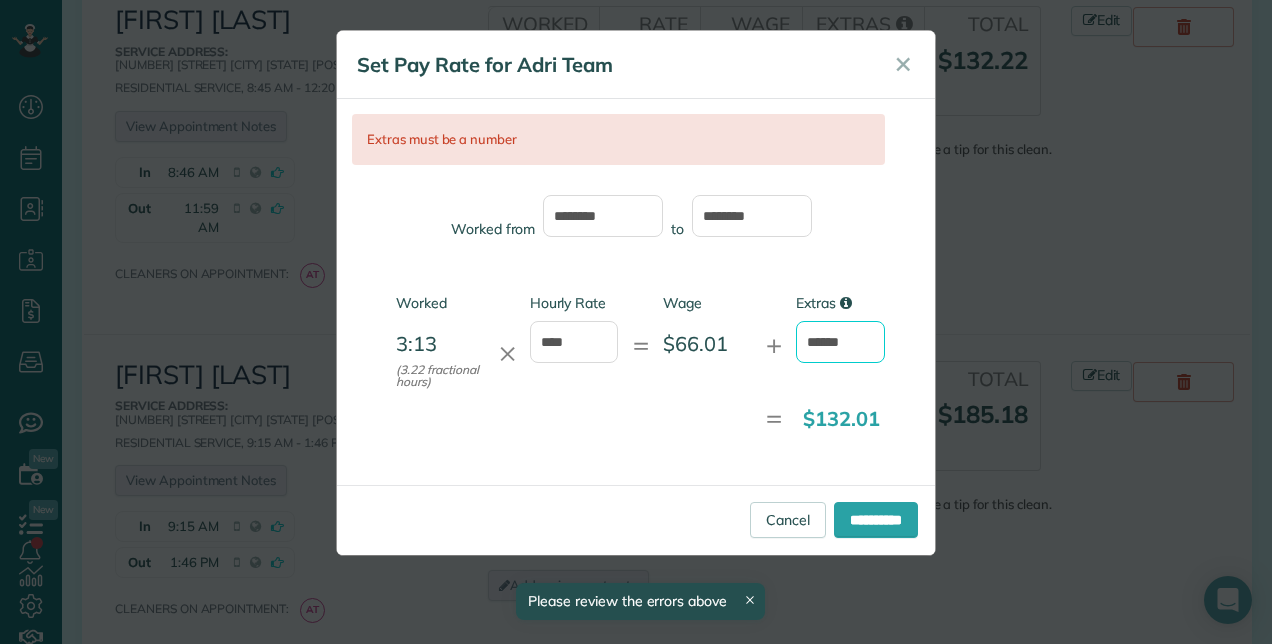 click on "******" at bounding box center (840, 342) 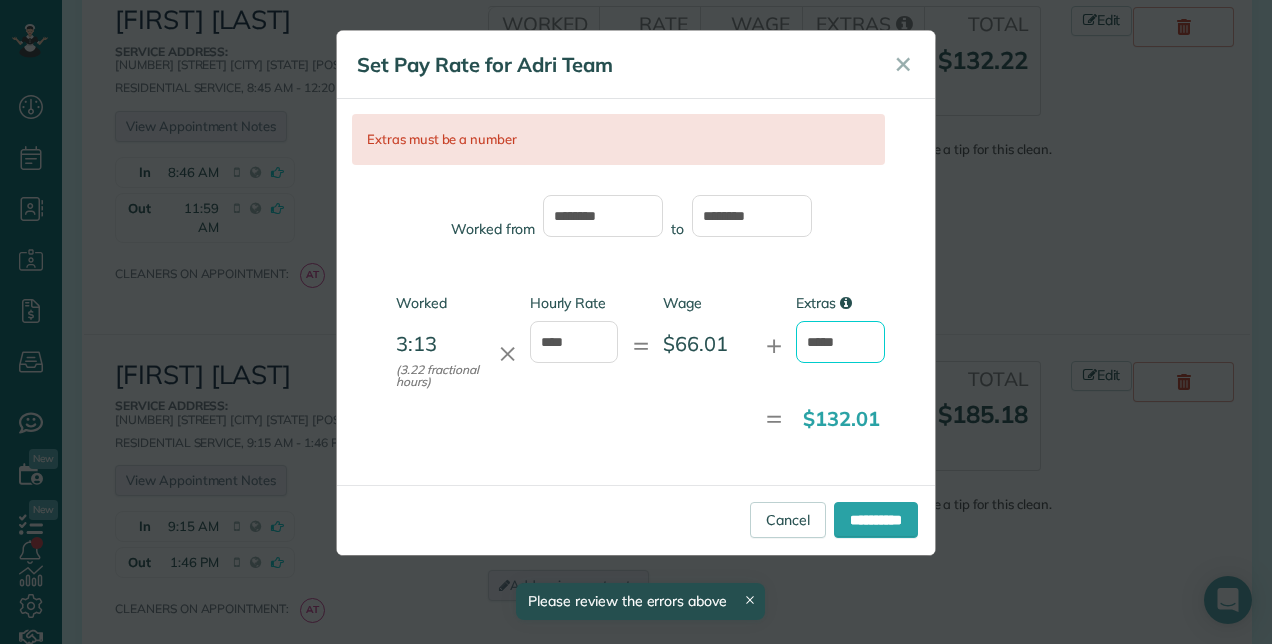type on "*****" 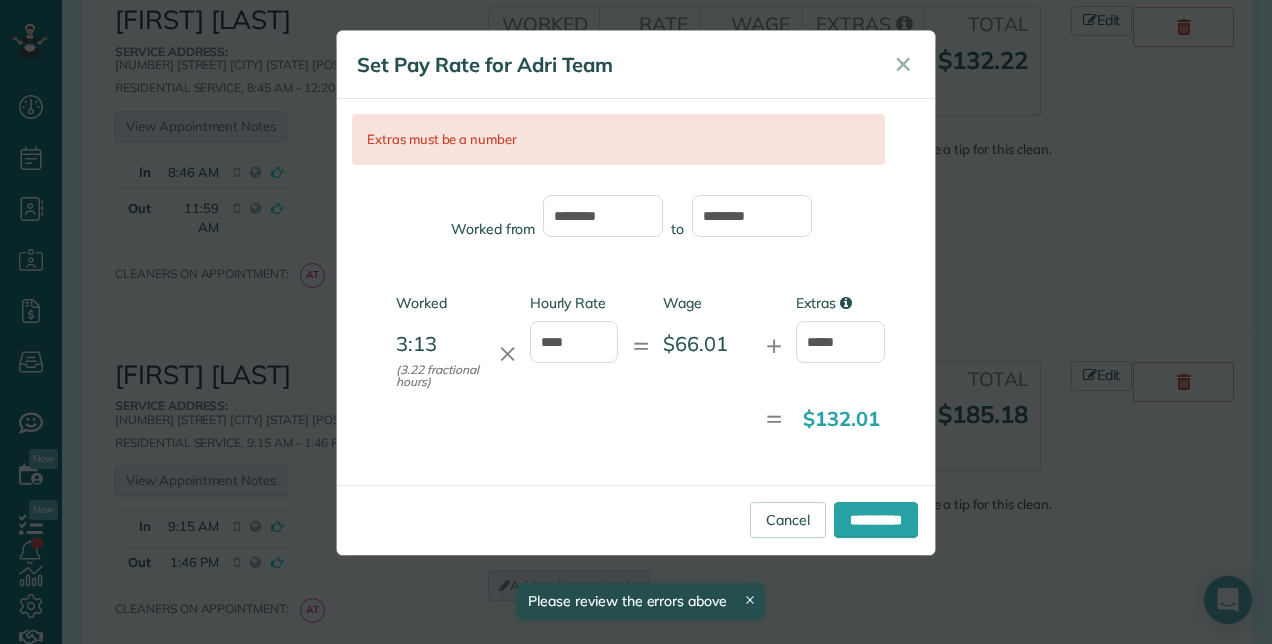 click on "**********" at bounding box center [636, 520] 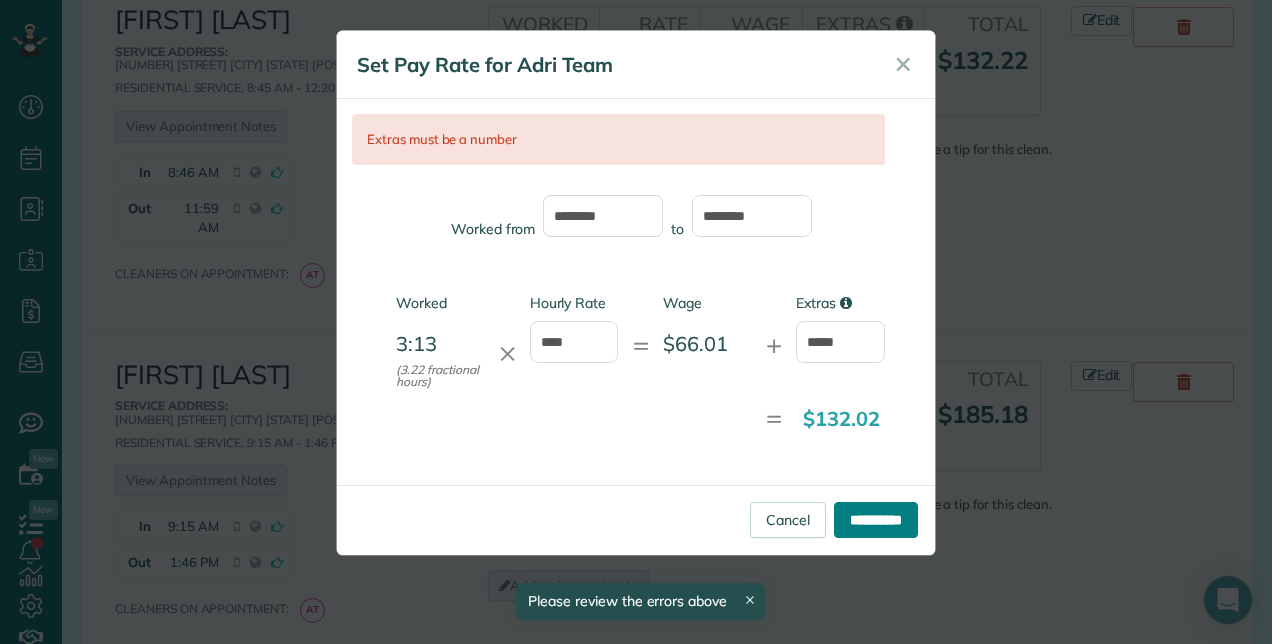 click on "**********" at bounding box center [876, 520] 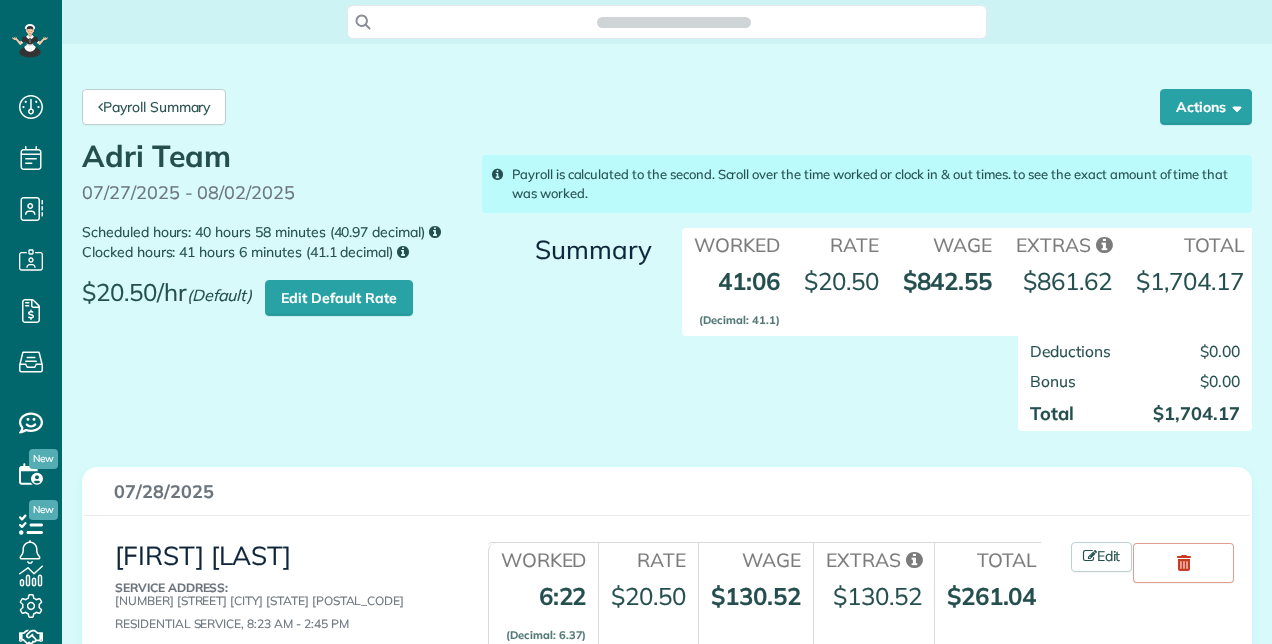 scroll, scrollTop: 0, scrollLeft: 0, axis: both 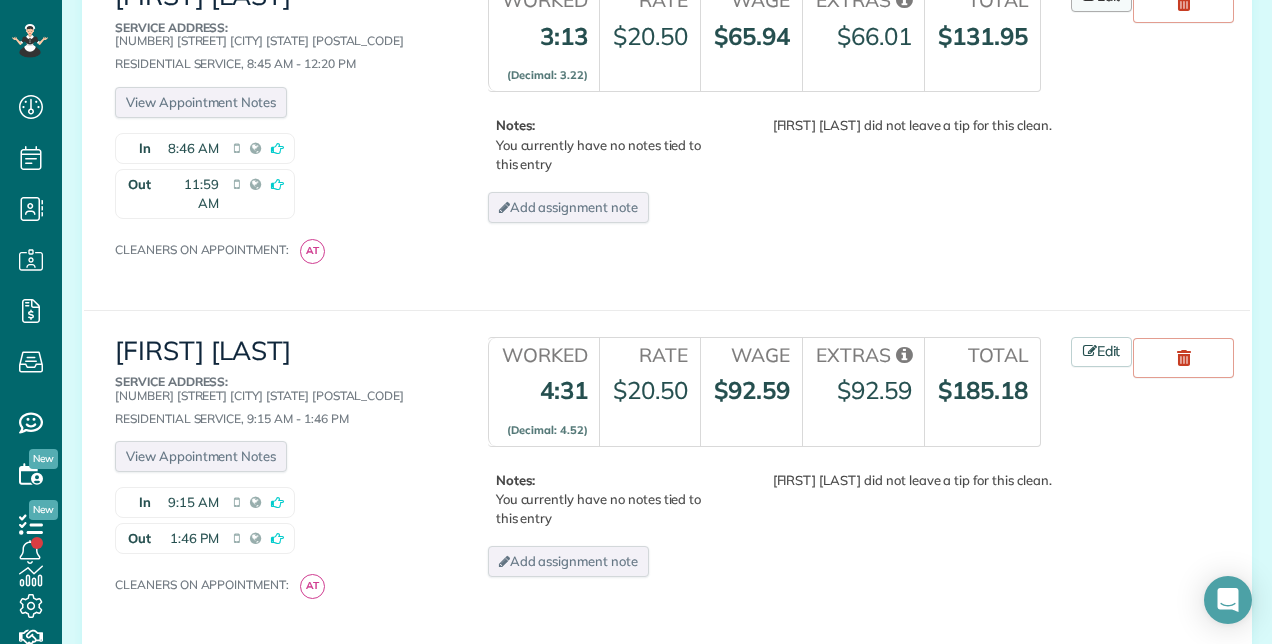 click at bounding box center (1090, -4) 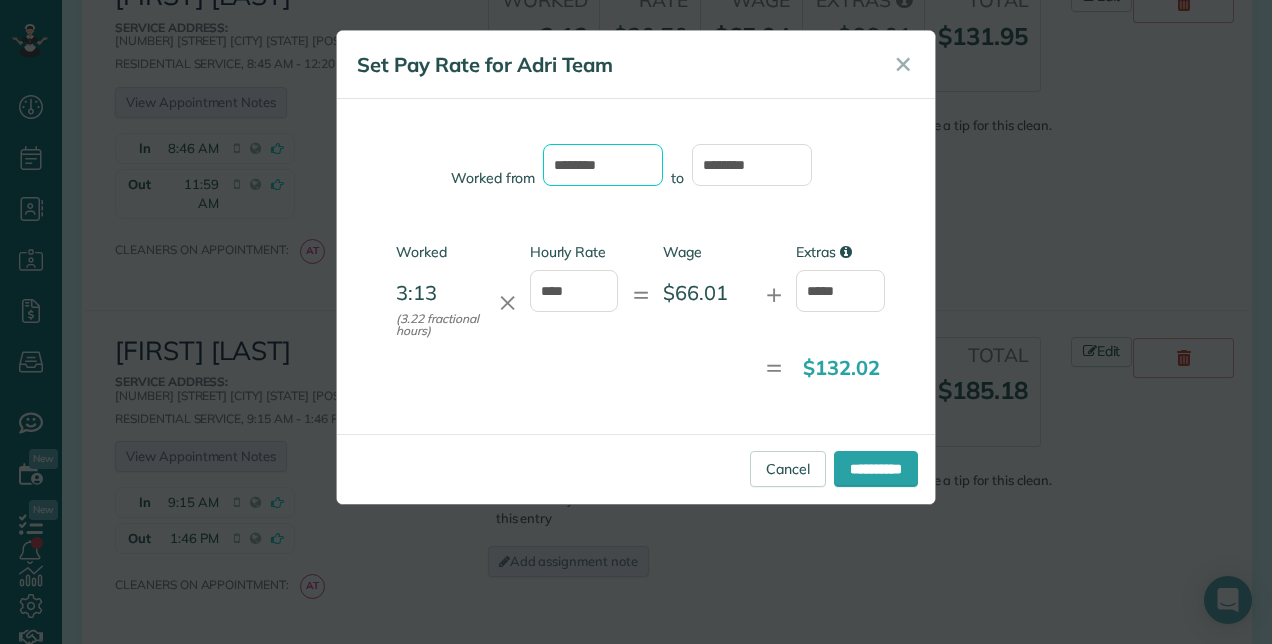 click on "*******" at bounding box center (603, 165) 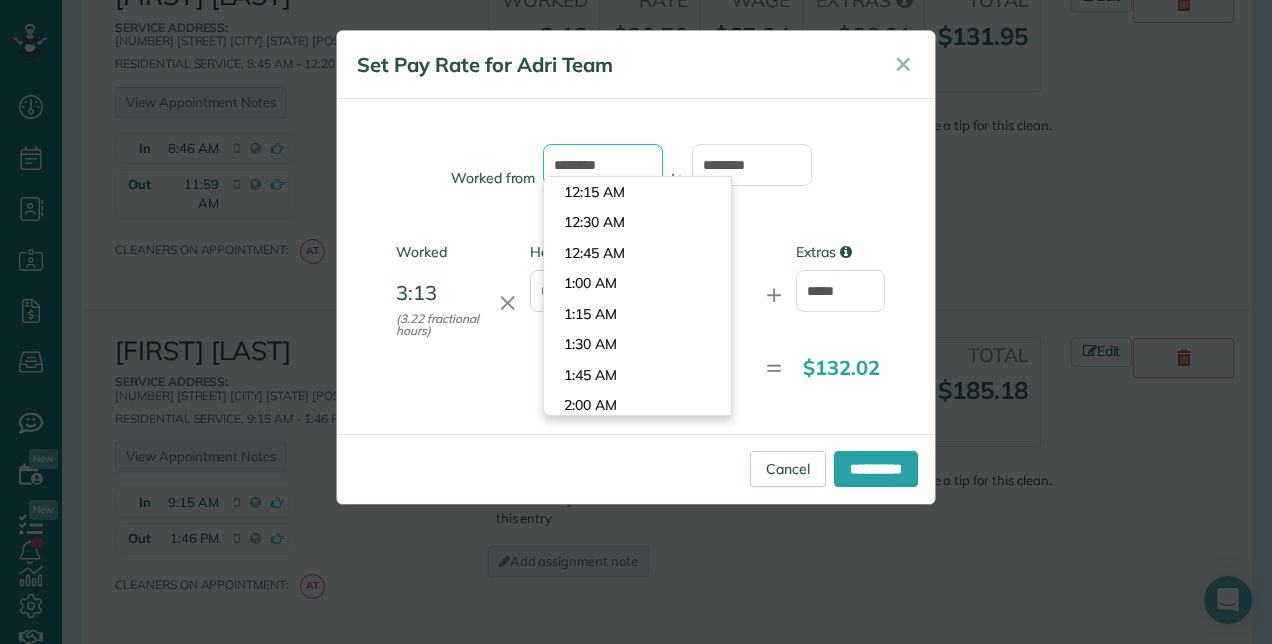 scroll, scrollTop: 1007, scrollLeft: 0, axis: vertical 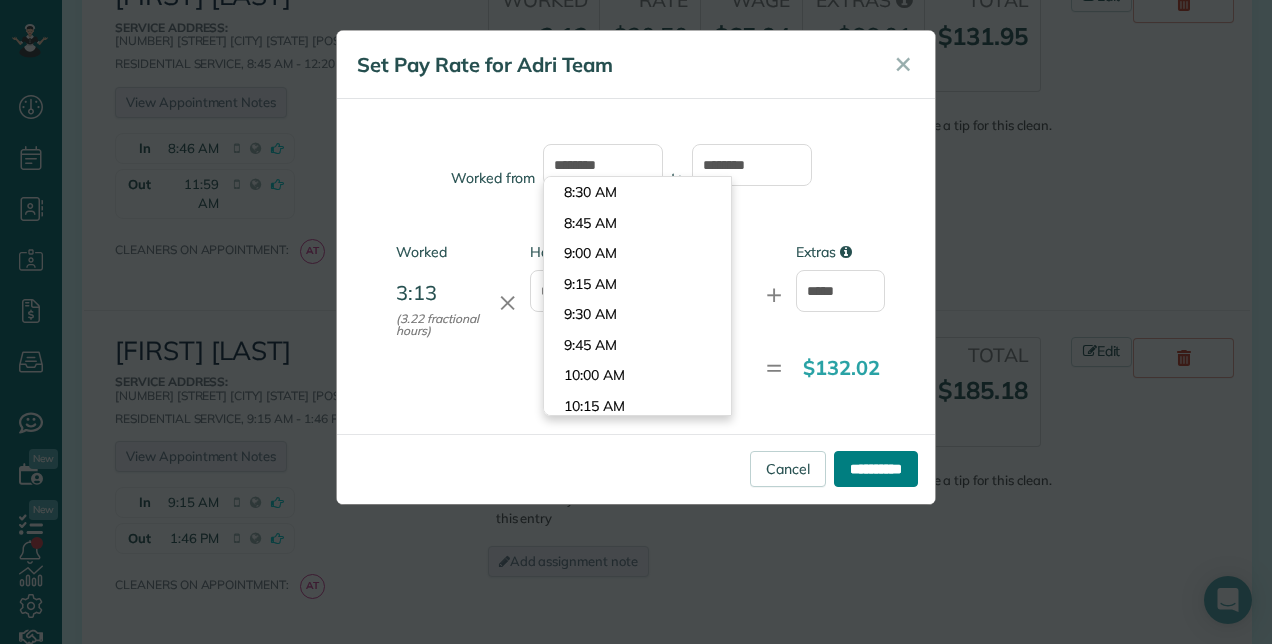 type on "*******" 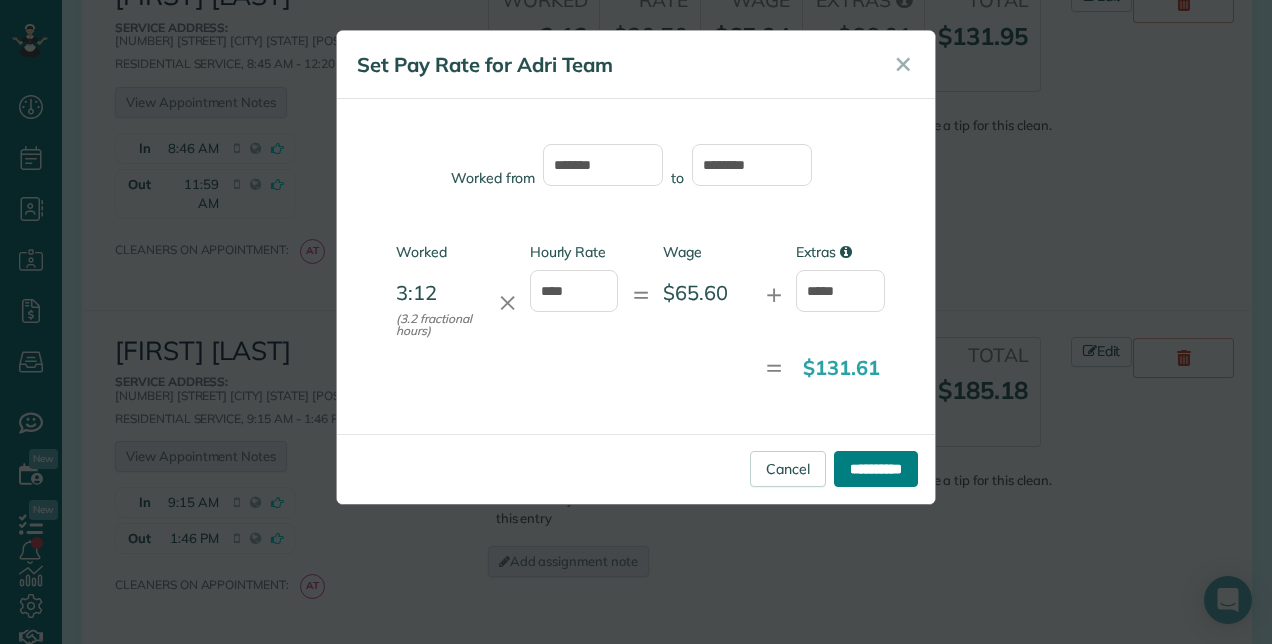 click on "**********" at bounding box center (876, 469) 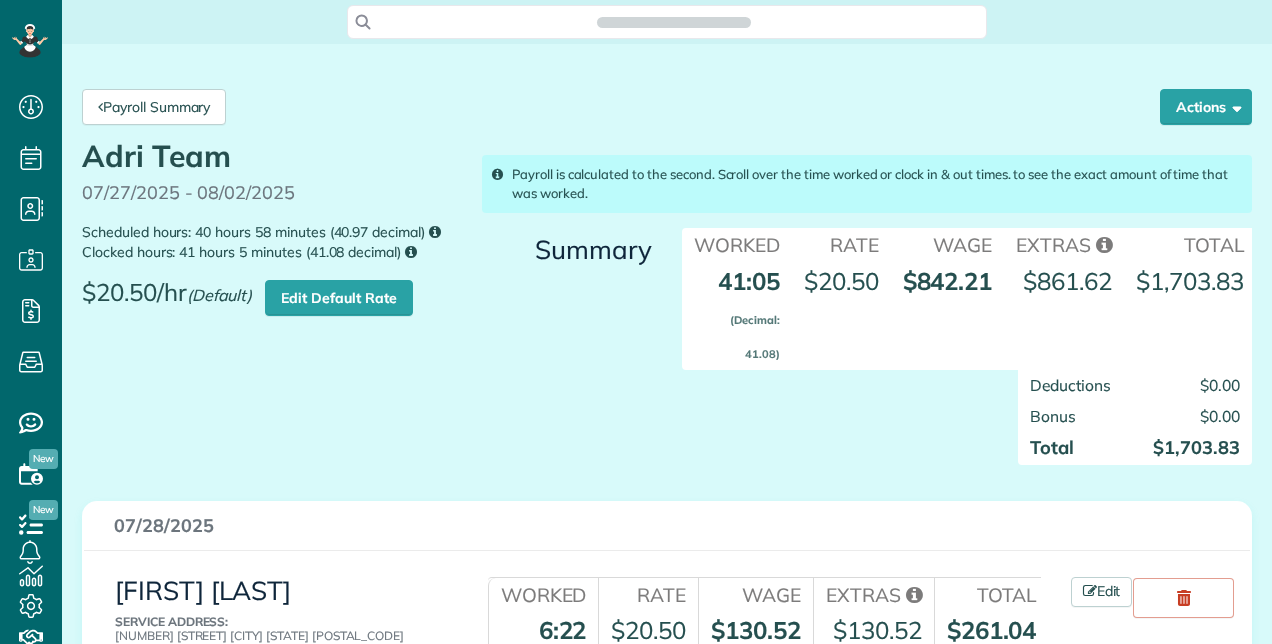 scroll, scrollTop: 0, scrollLeft: 0, axis: both 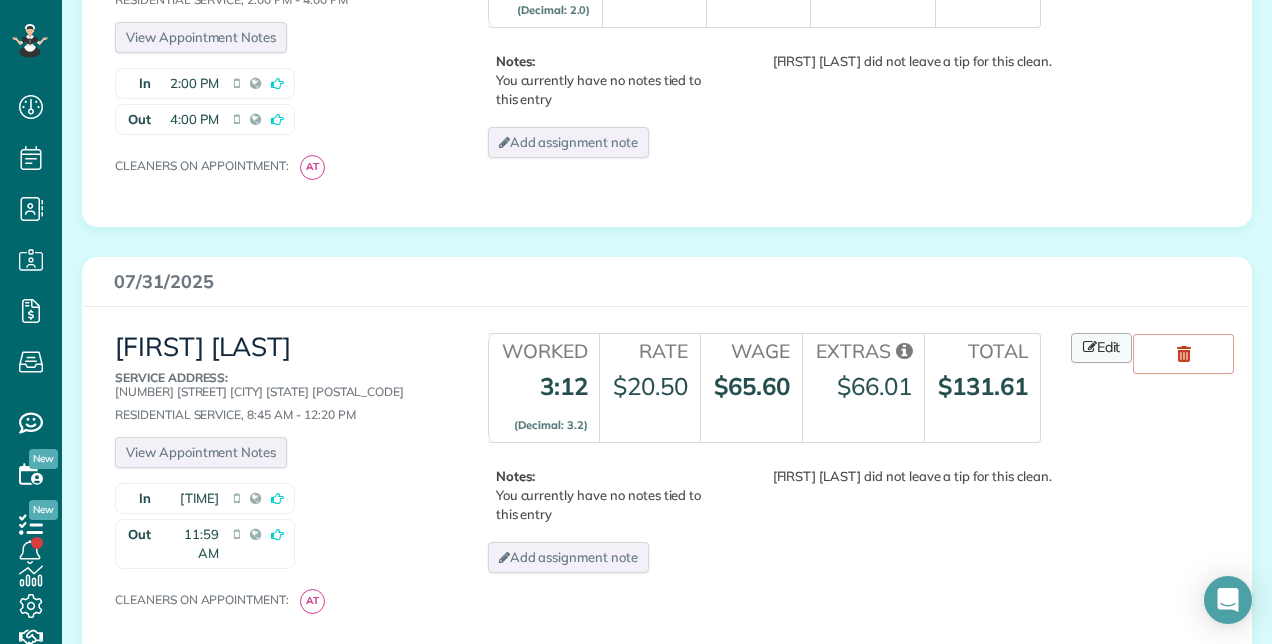 click on "Edit" at bounding box center [1102, 348] 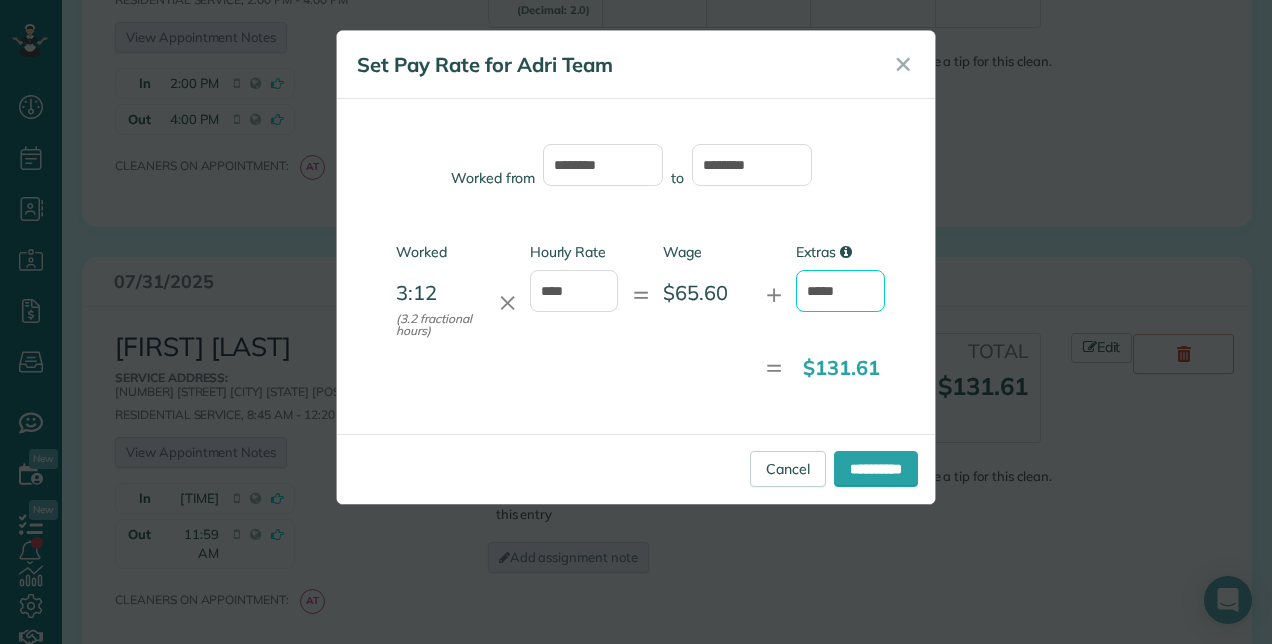 click on "*****" at bounding box center (840, 291) 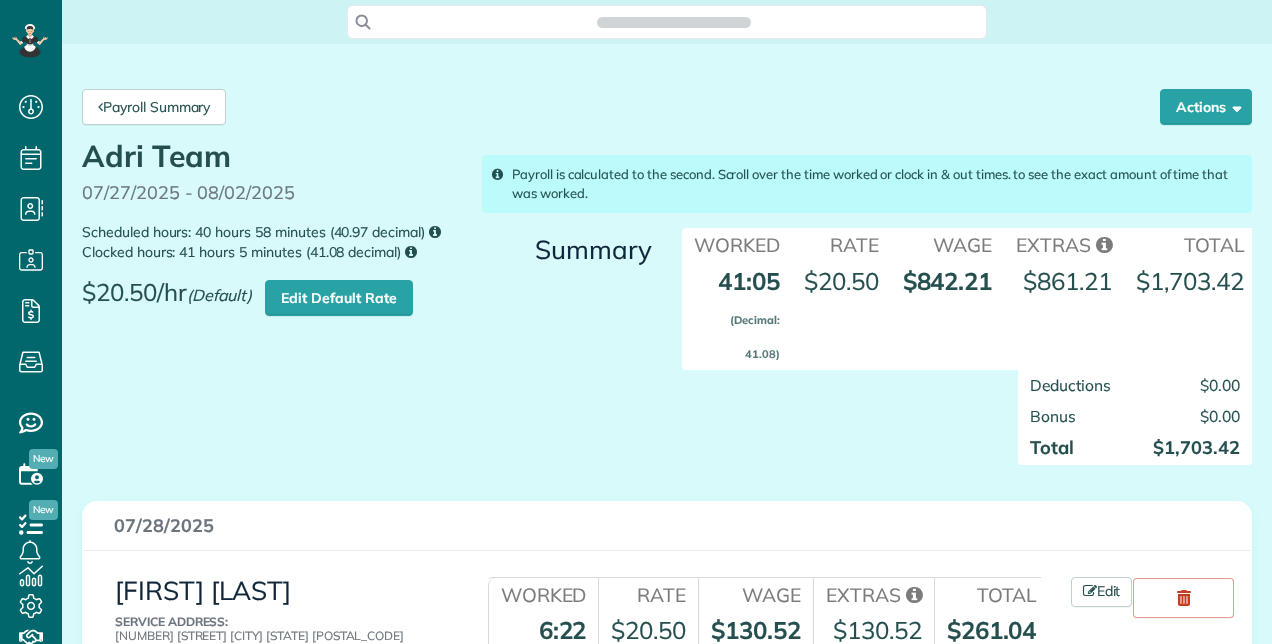 scroll, scrollTop: 0, scrollLeft: 0, axis: both 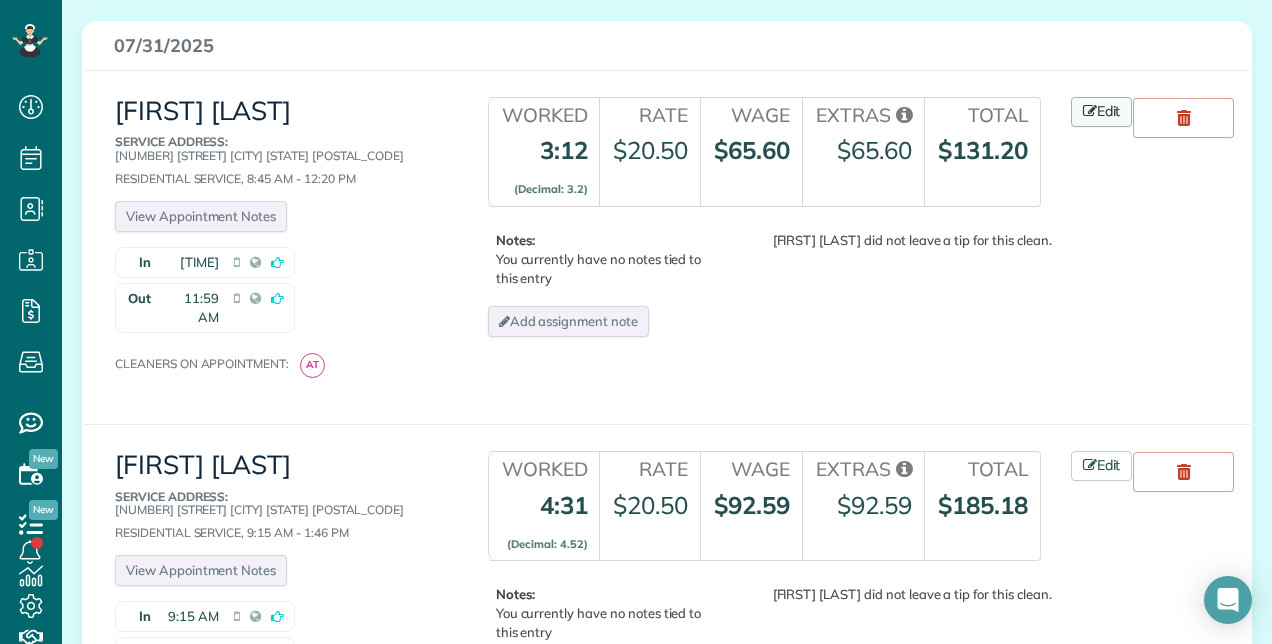 click at bounding box center [1090, 111] 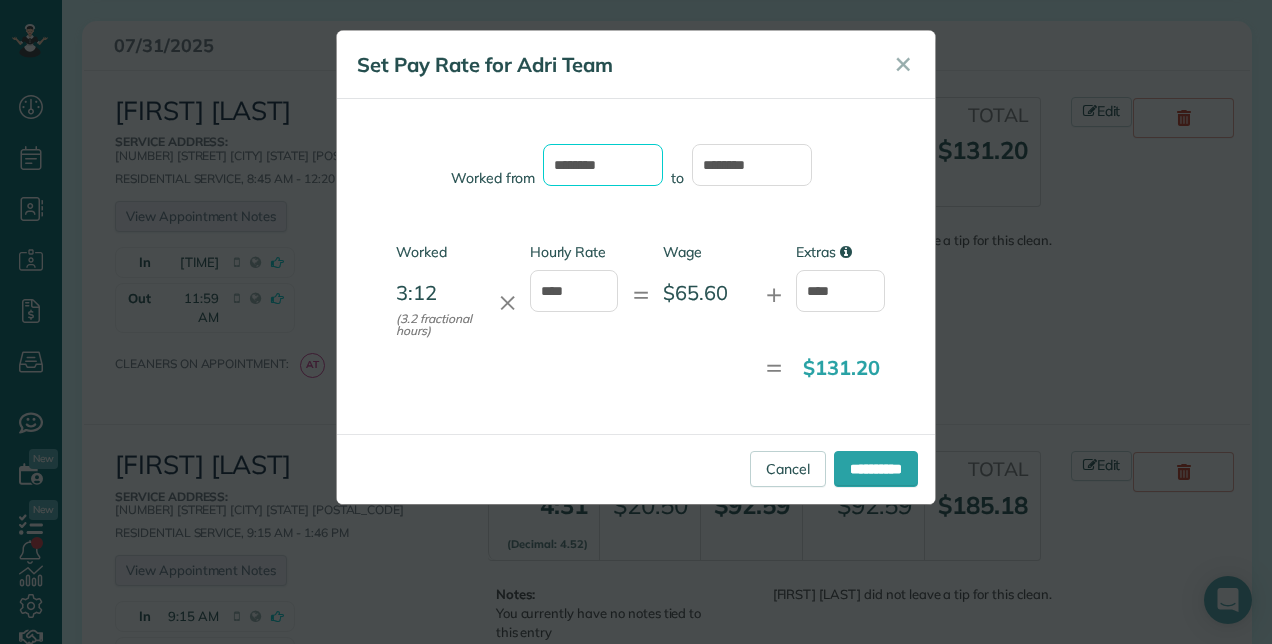 click on "*******" at bounding box center (603, 165) 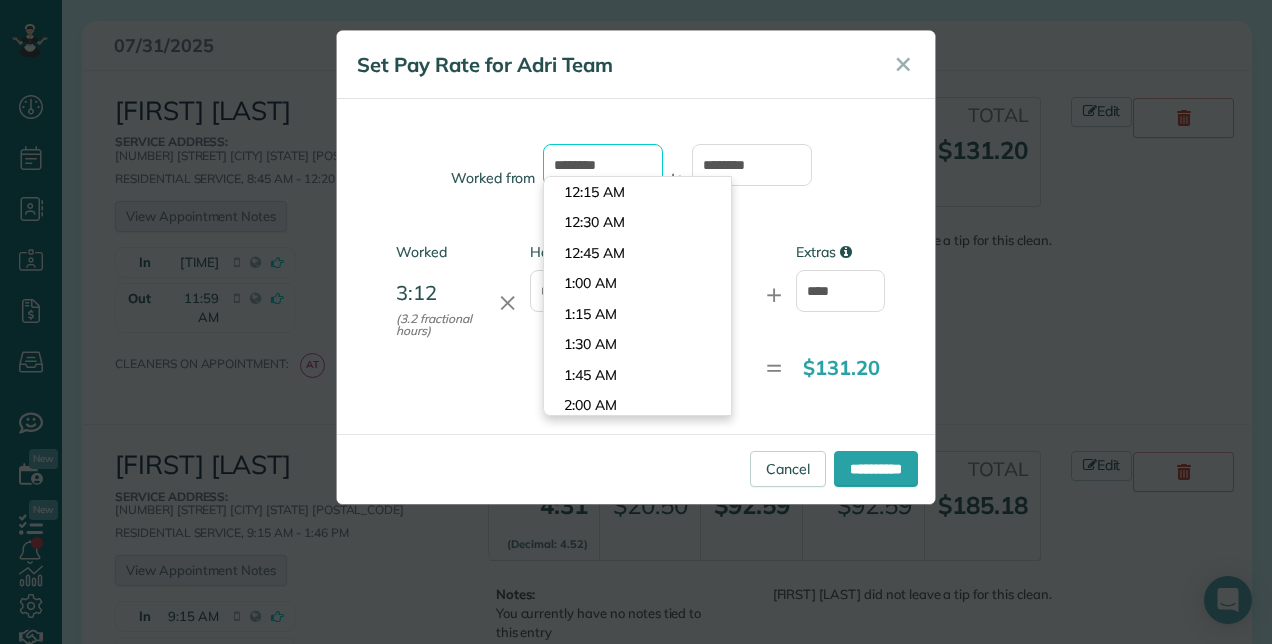 scroll, scrollTop: 1007, scrollLeft: 0, axis: vertical 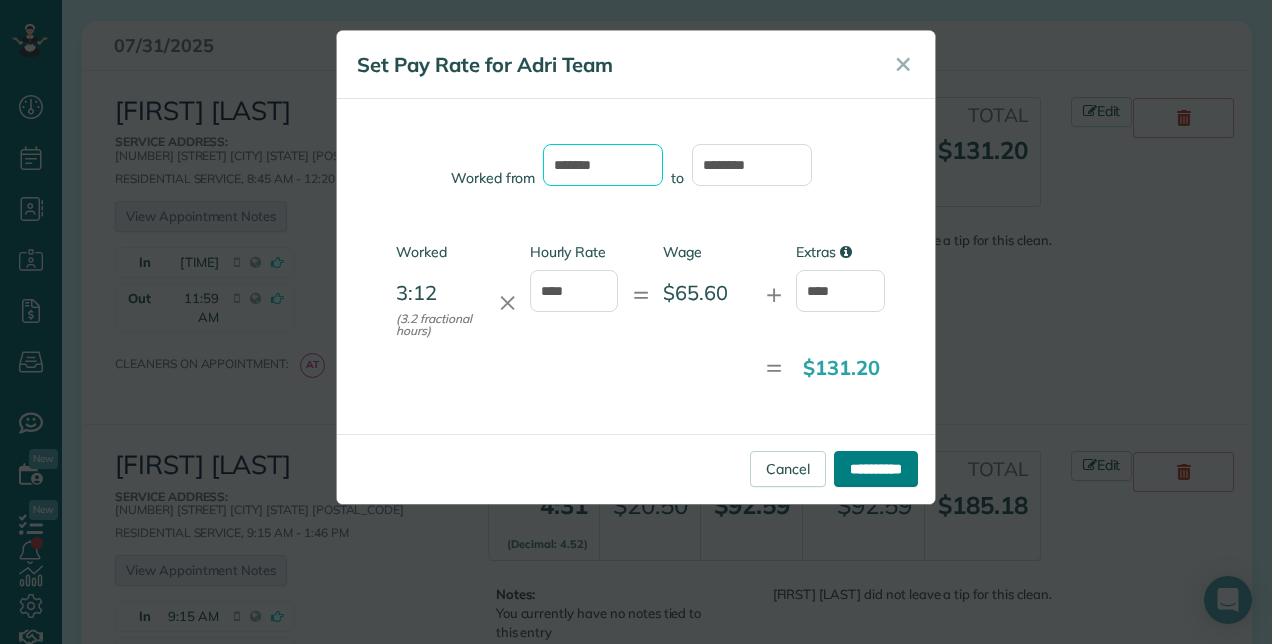 type on "*******" 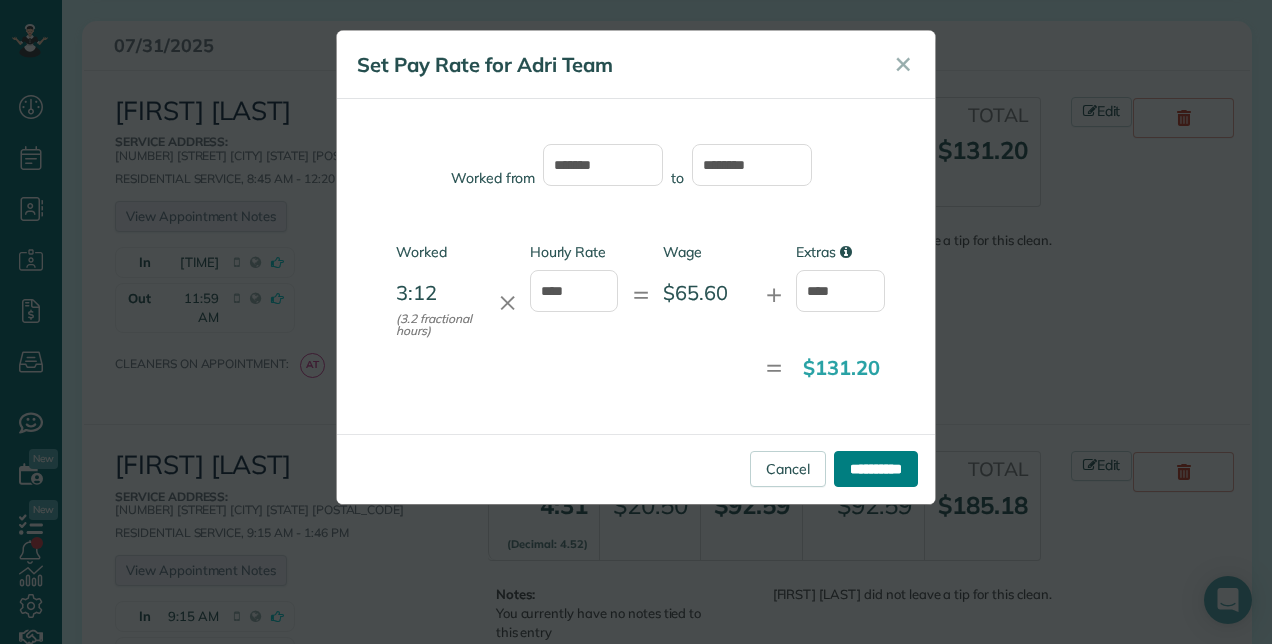 click on "**********" at bounding box center [876, 469] 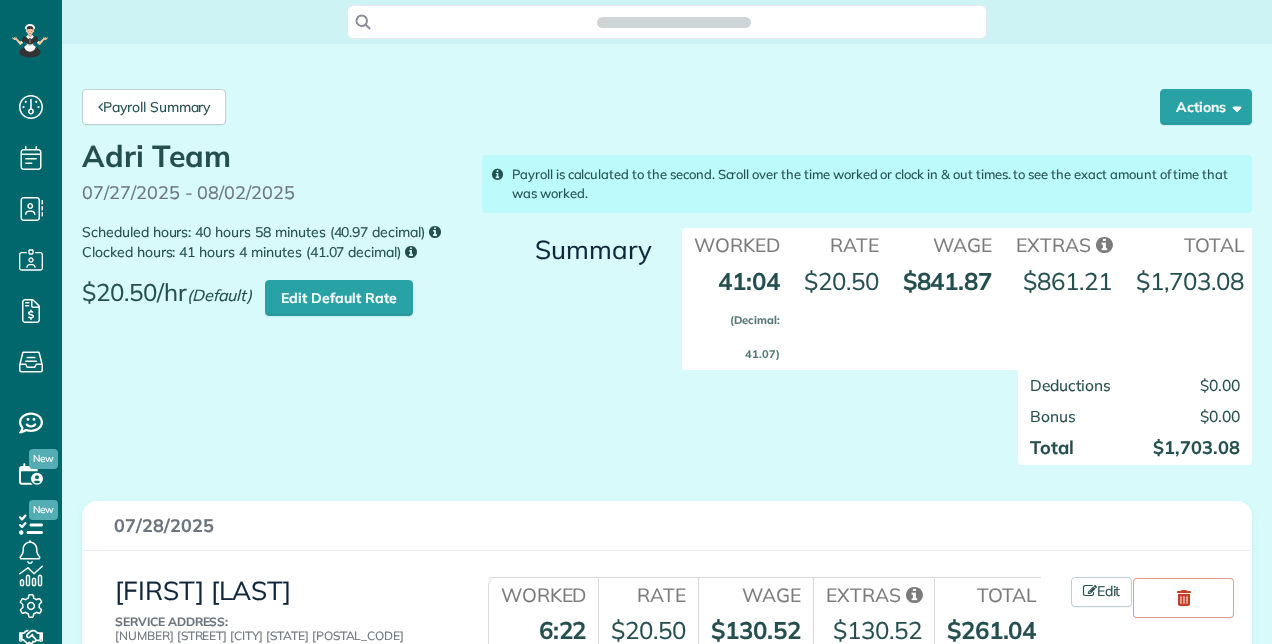 scroll, scrollTop: 0, scrollLeft: 0, axis: both 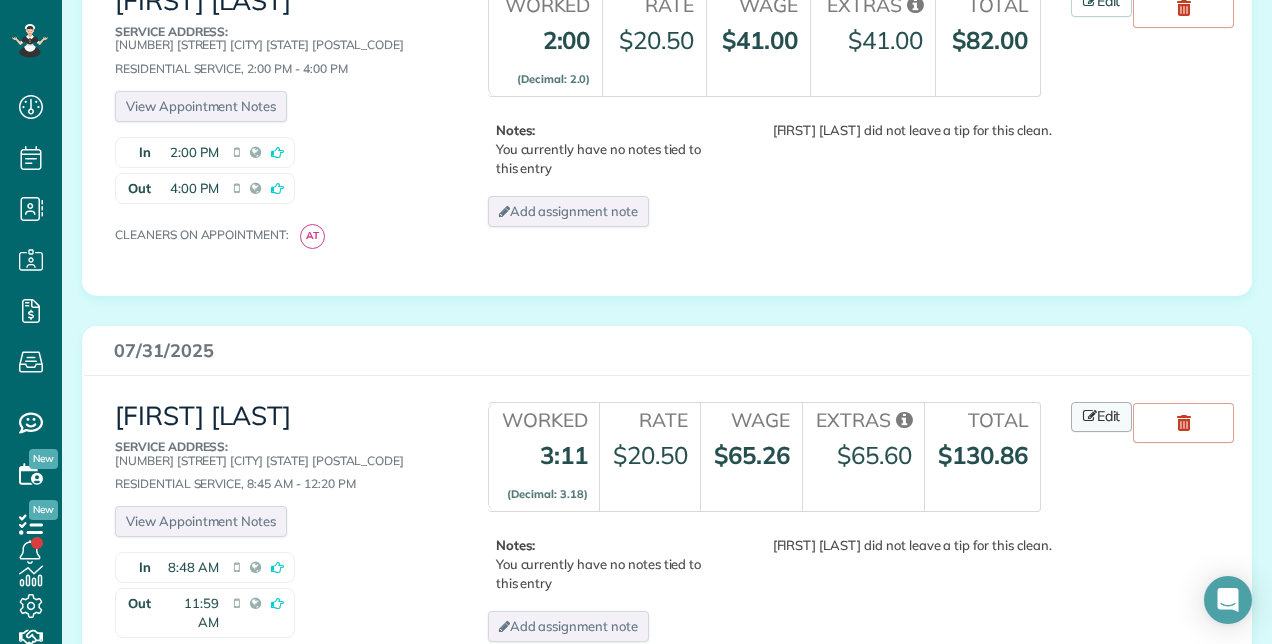 click at bounding box center (1090, 416) 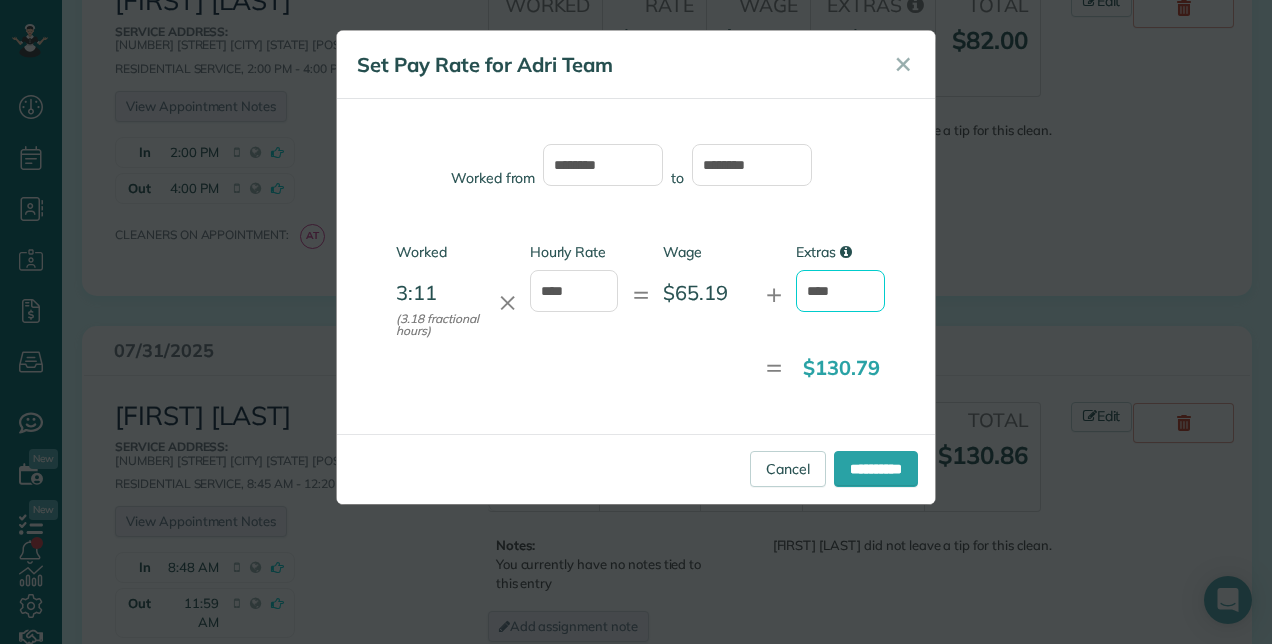 click on "****" at bounding box center [840, 291] 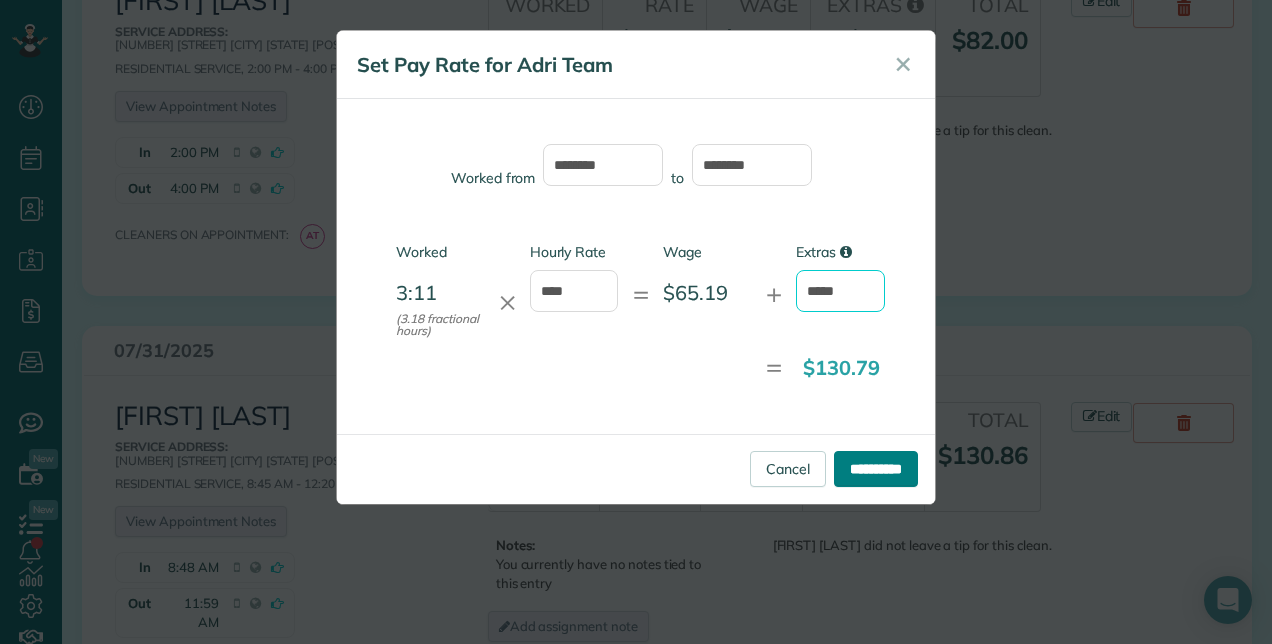 type on "*****" 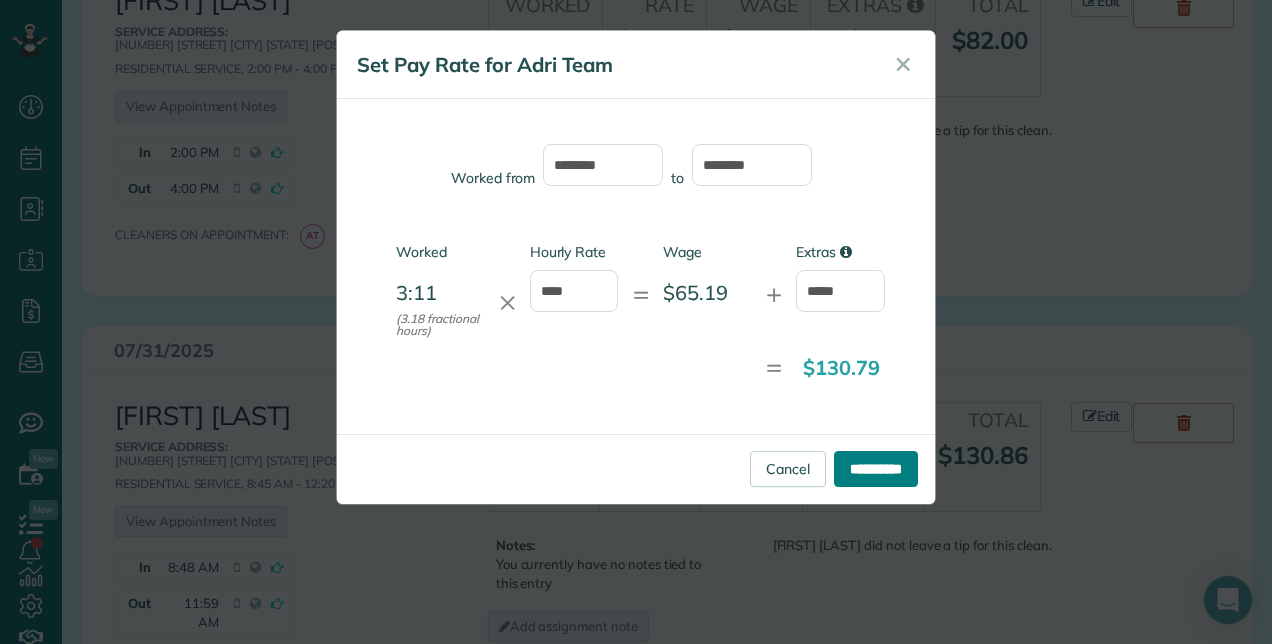 click on "**********" at bounding box center [876, 469] 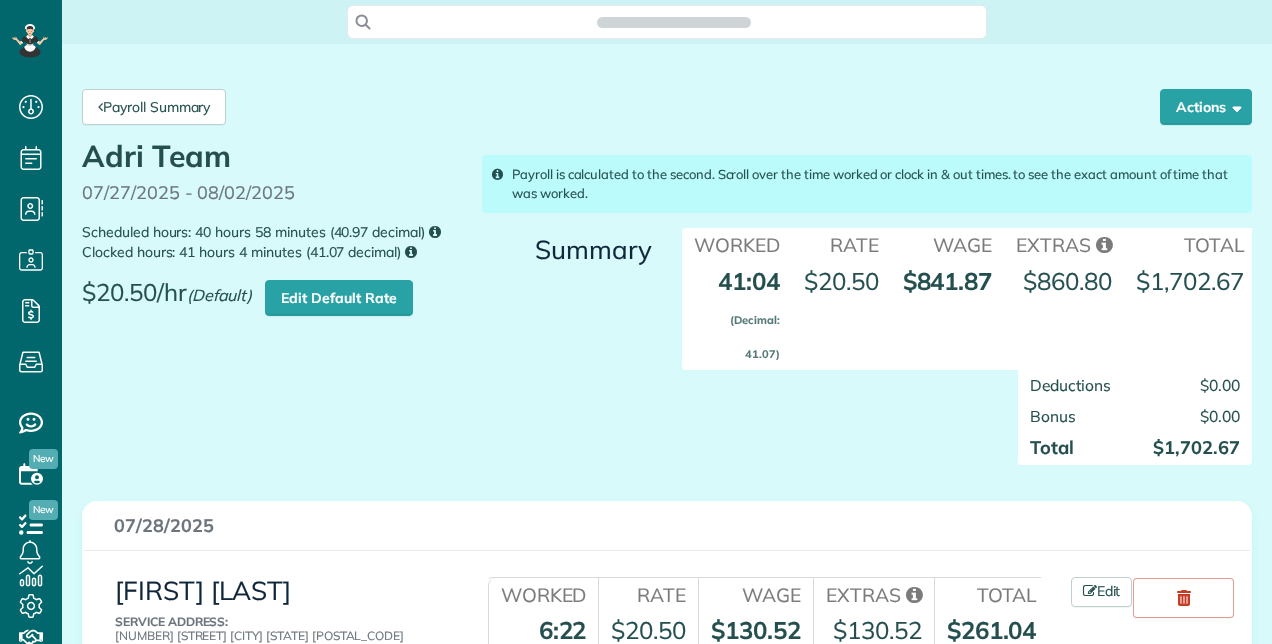 scroll, scrollTop: 0, scrollLeft: 0, axis: both 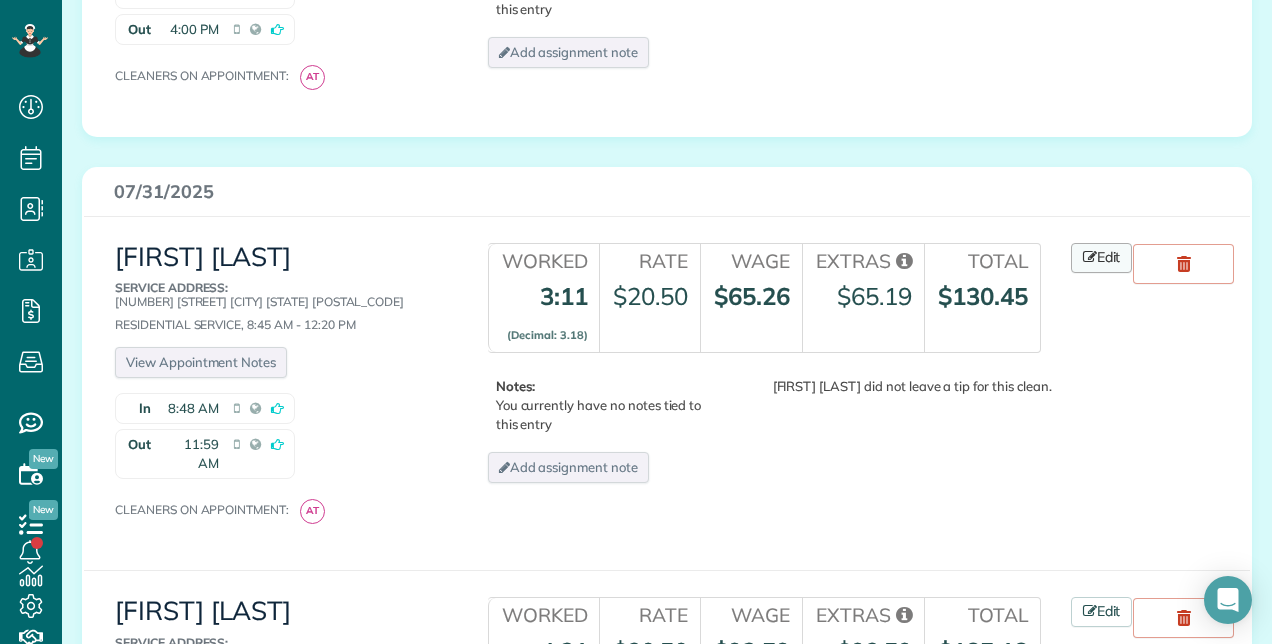 click on "Edit" at bounding box center [1102, 258] 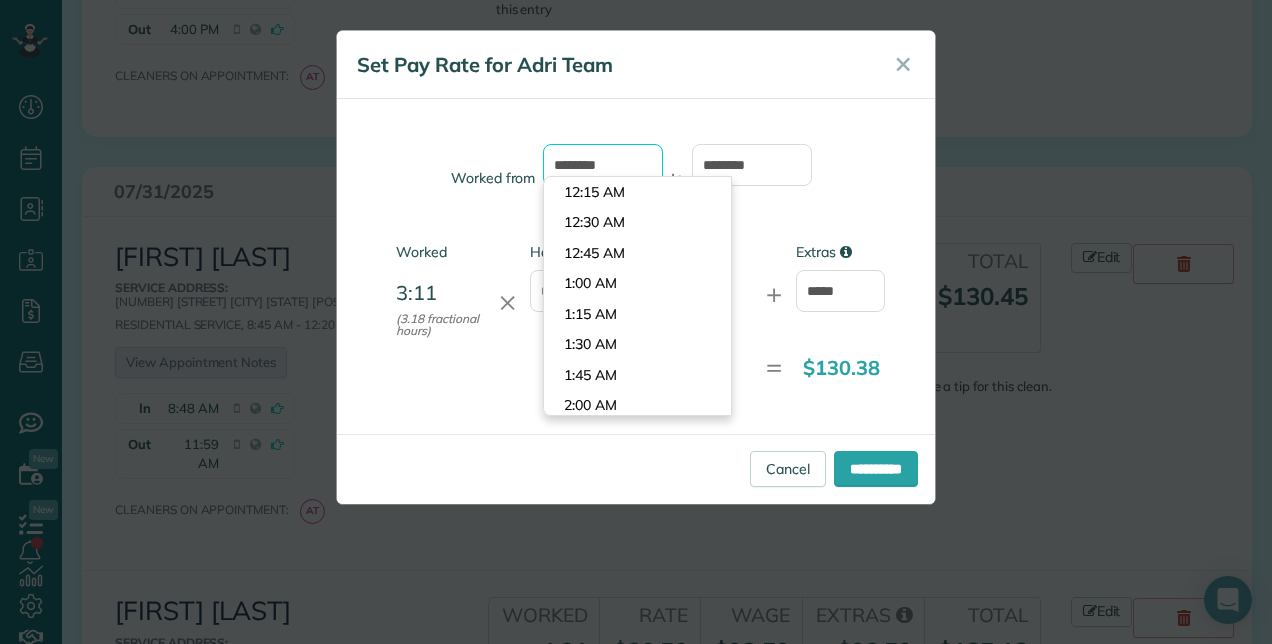 click on "*******" at bounding box center (603, 165) 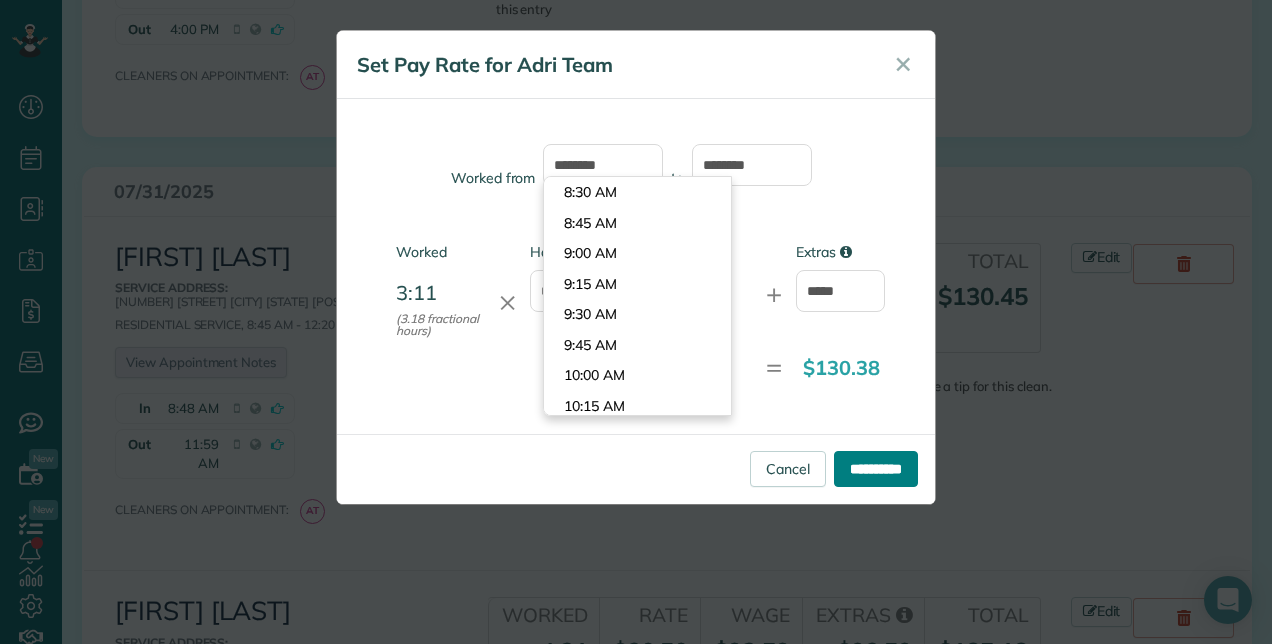 type on "*******" 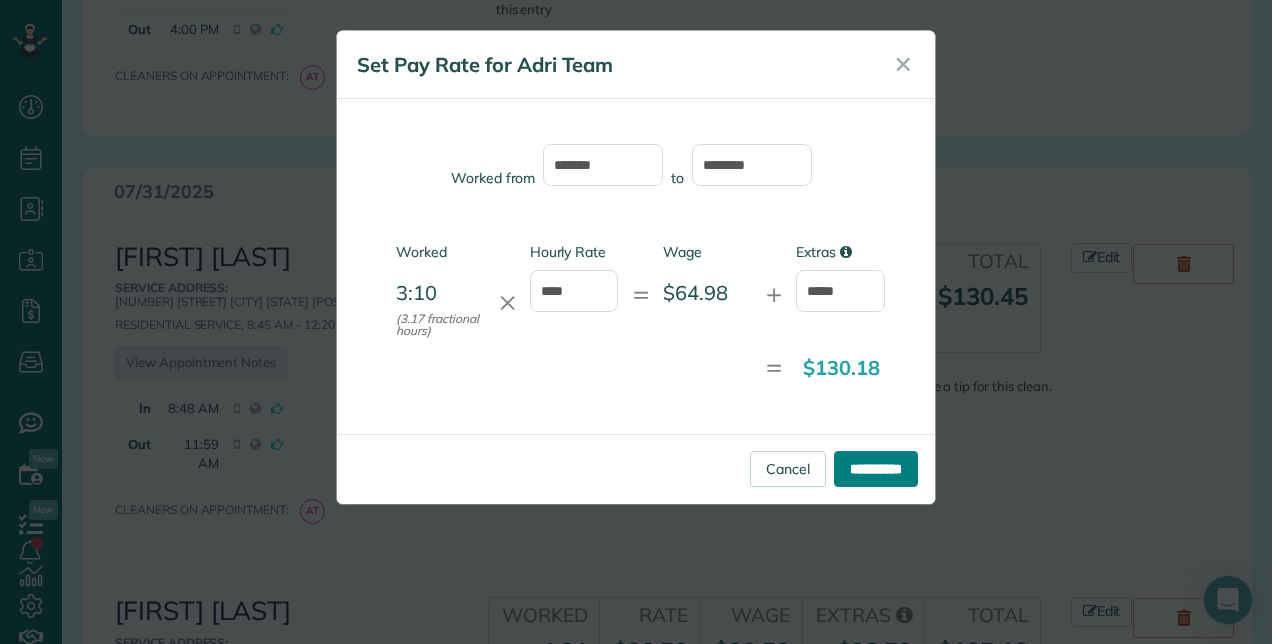 click on "**********" at bounding box center [876, 469] 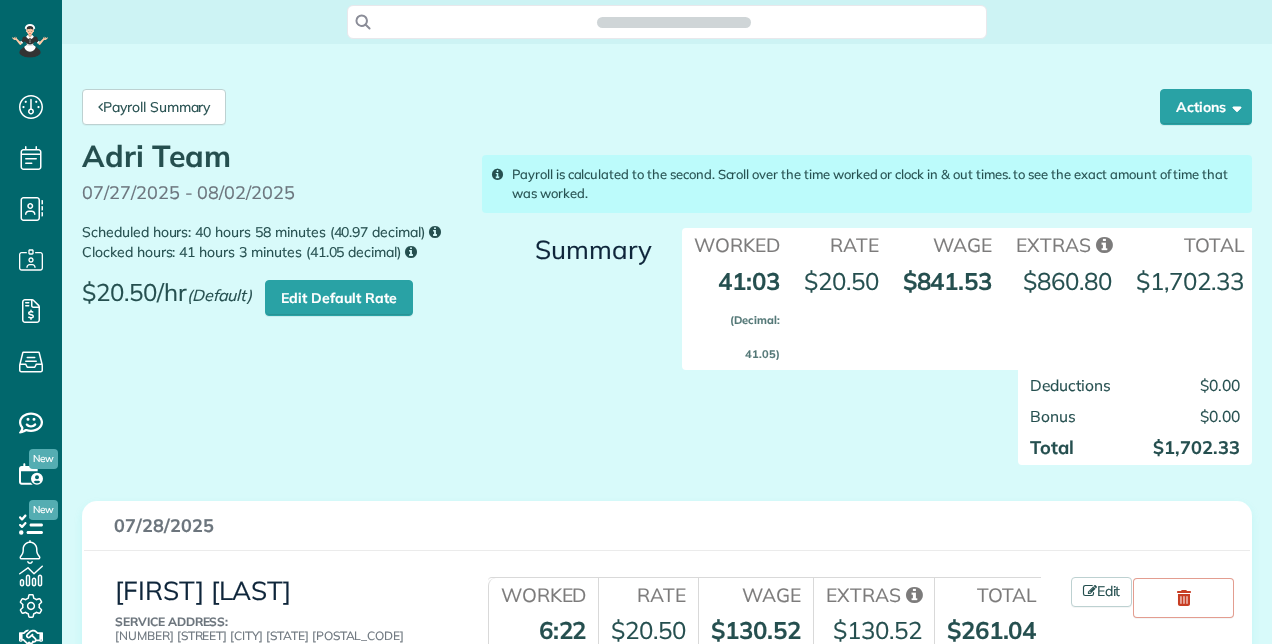 scroll, scrollTop: 0, scrollLeft: 0, axis: both 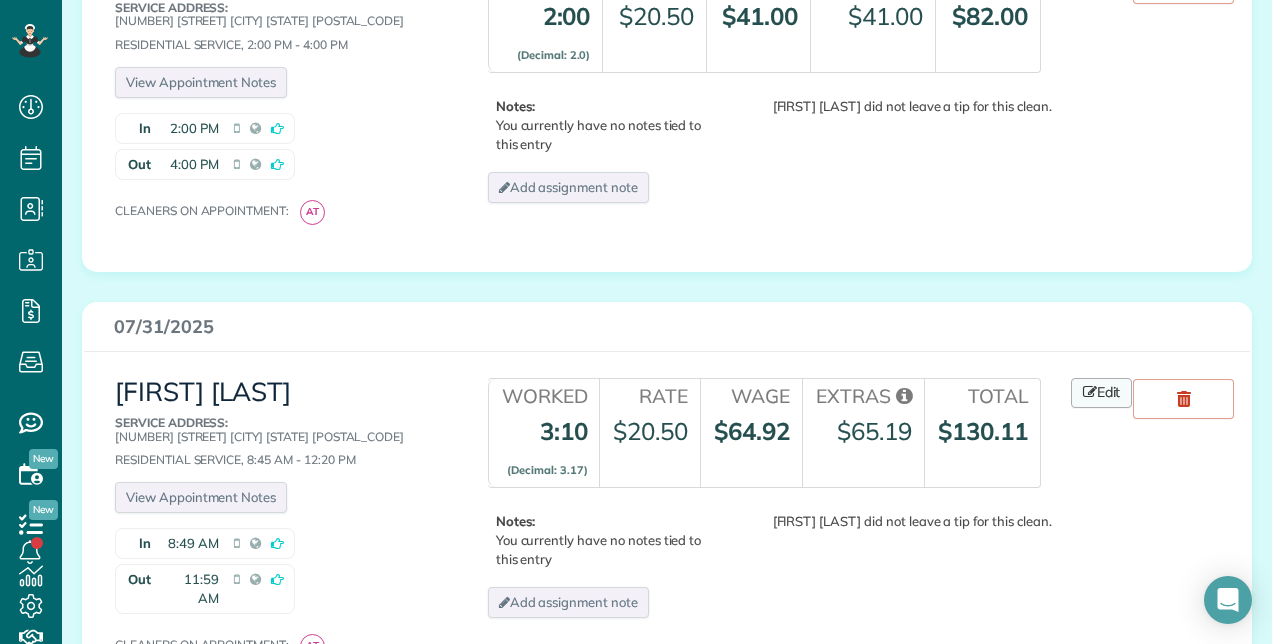 click on "Edit" at bounding box center (1102, 393) 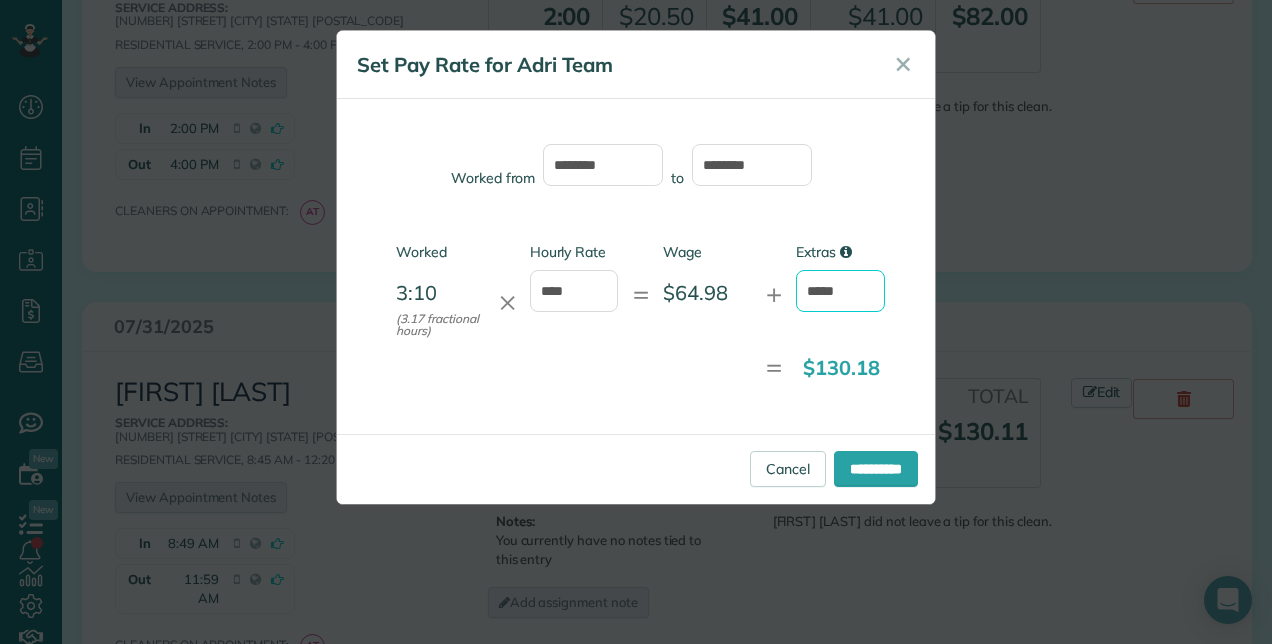 click on "*****" at bounding box center [840, 291] 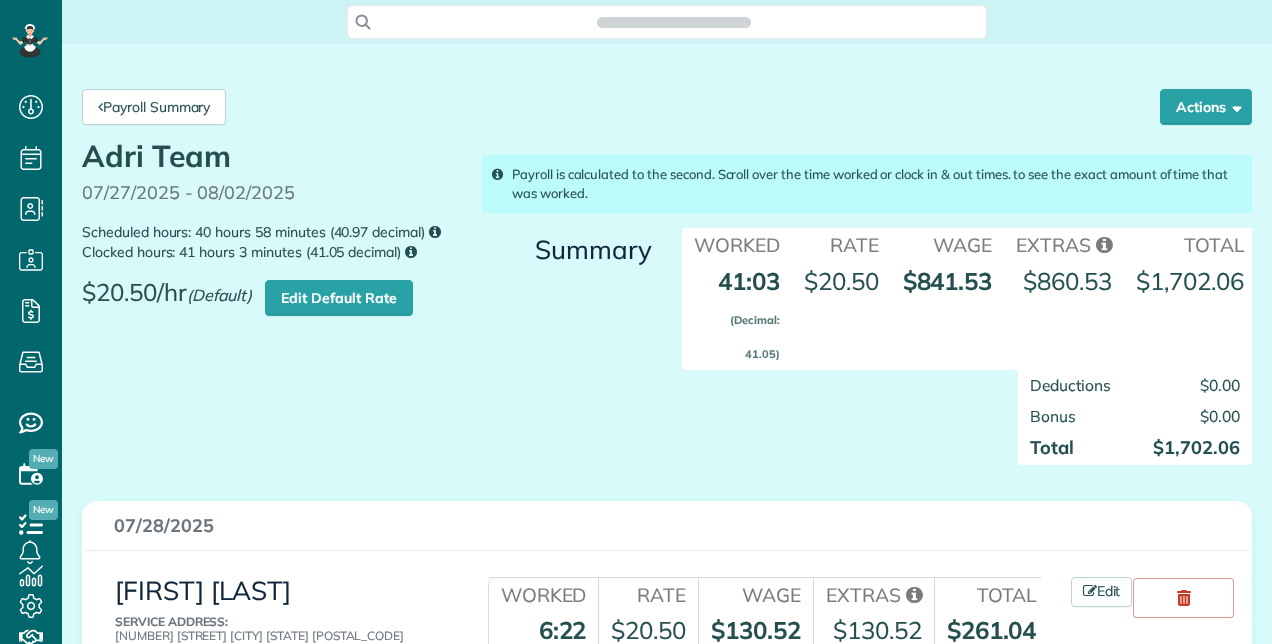 scroll, scrollTop: 0, scrollLeft: 0, axis: both 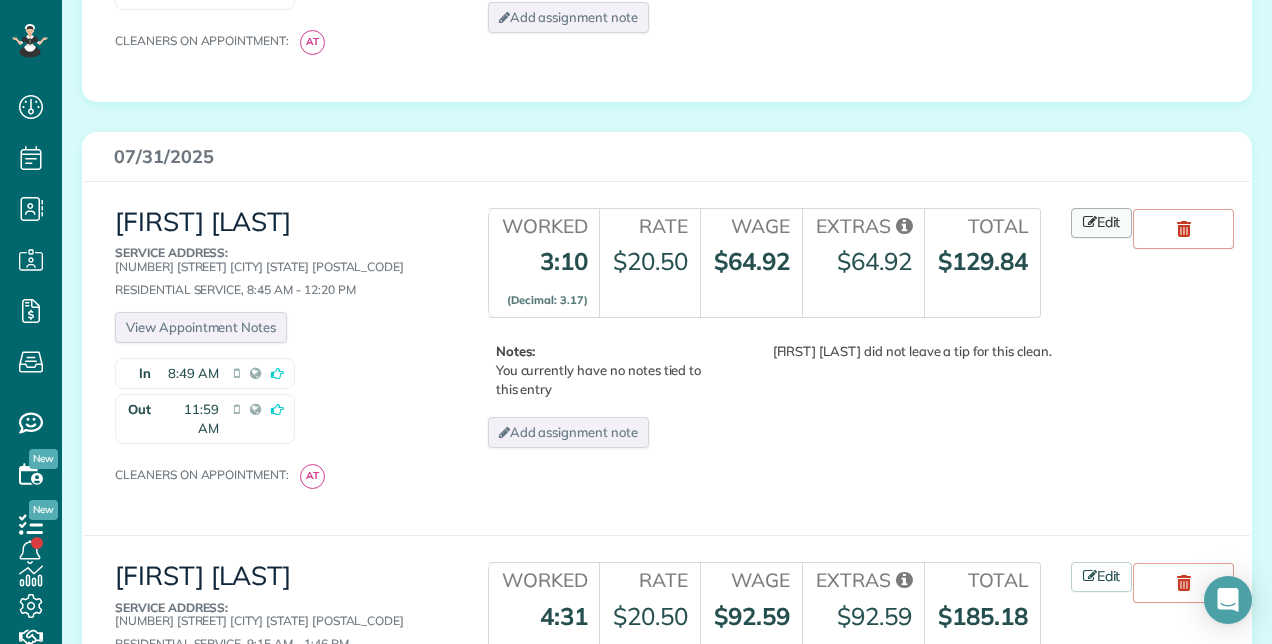 click on "Edit" at bounding box center [1102, 223] 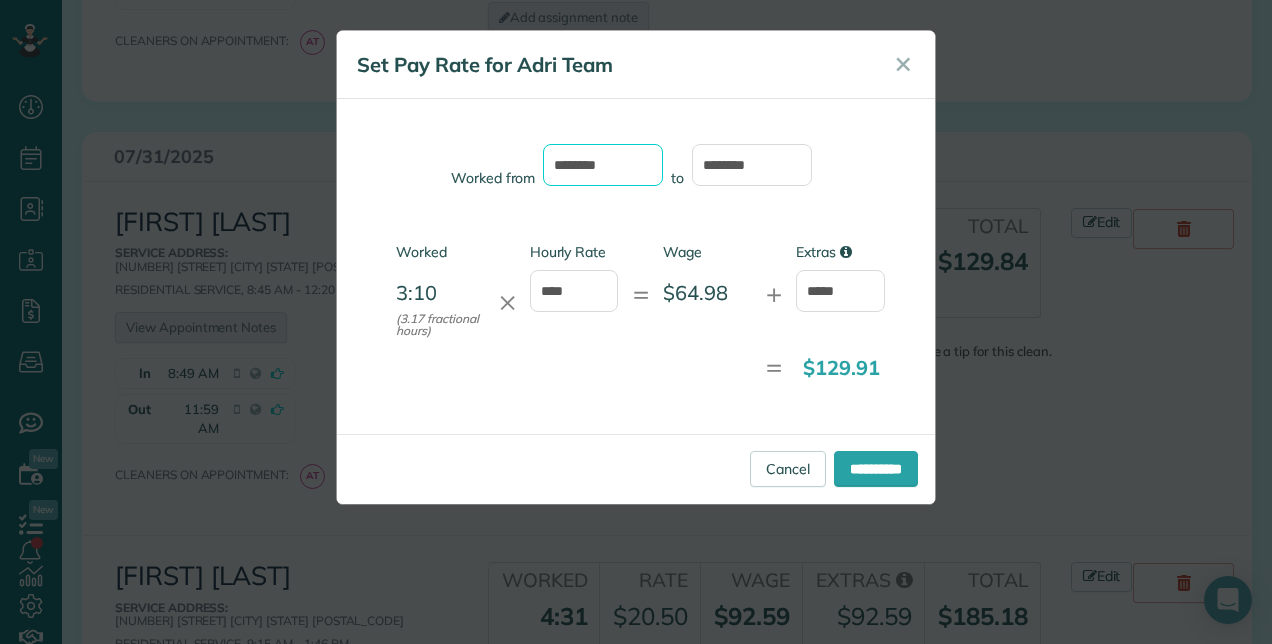 click on "*******" at bounding box center [603, 165] 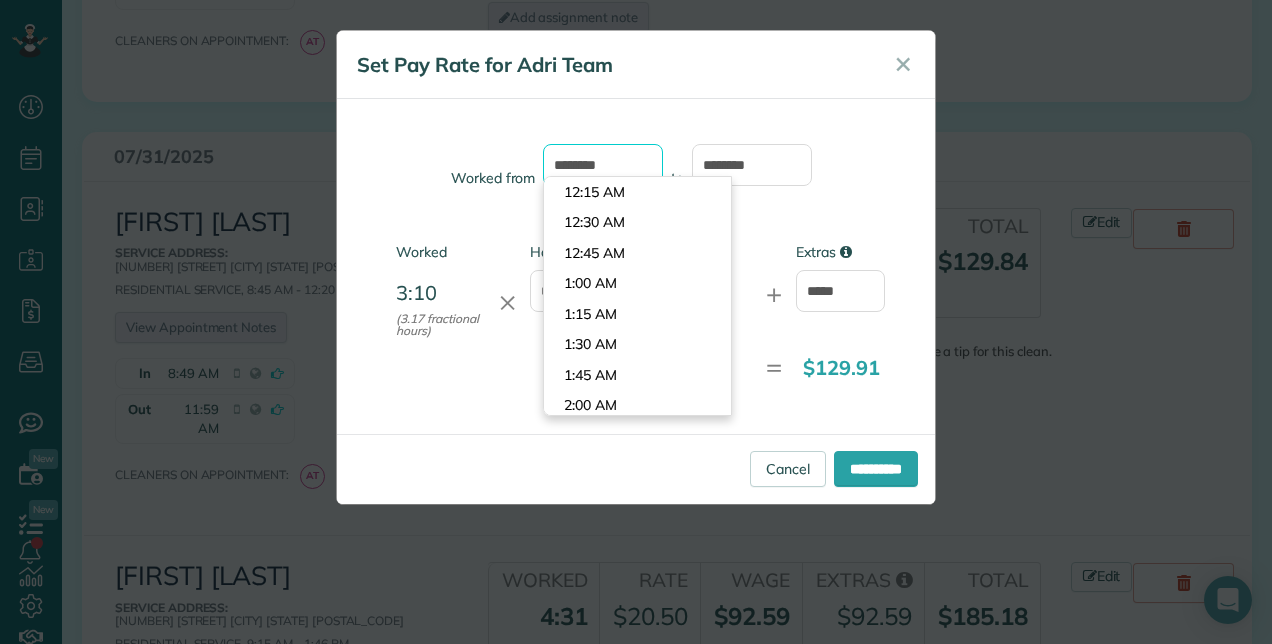 scroll, scrollTop: 1007, scrollLeft: 0, axis: vertical 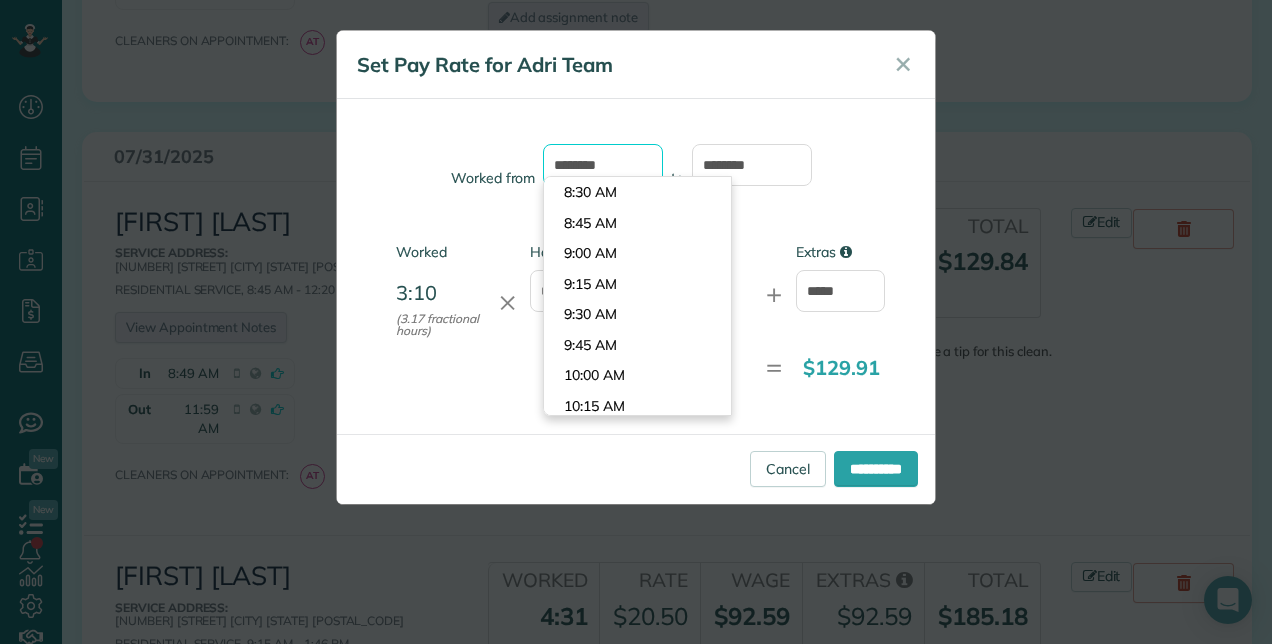 click on "*******" at bounding box center [603, 165] 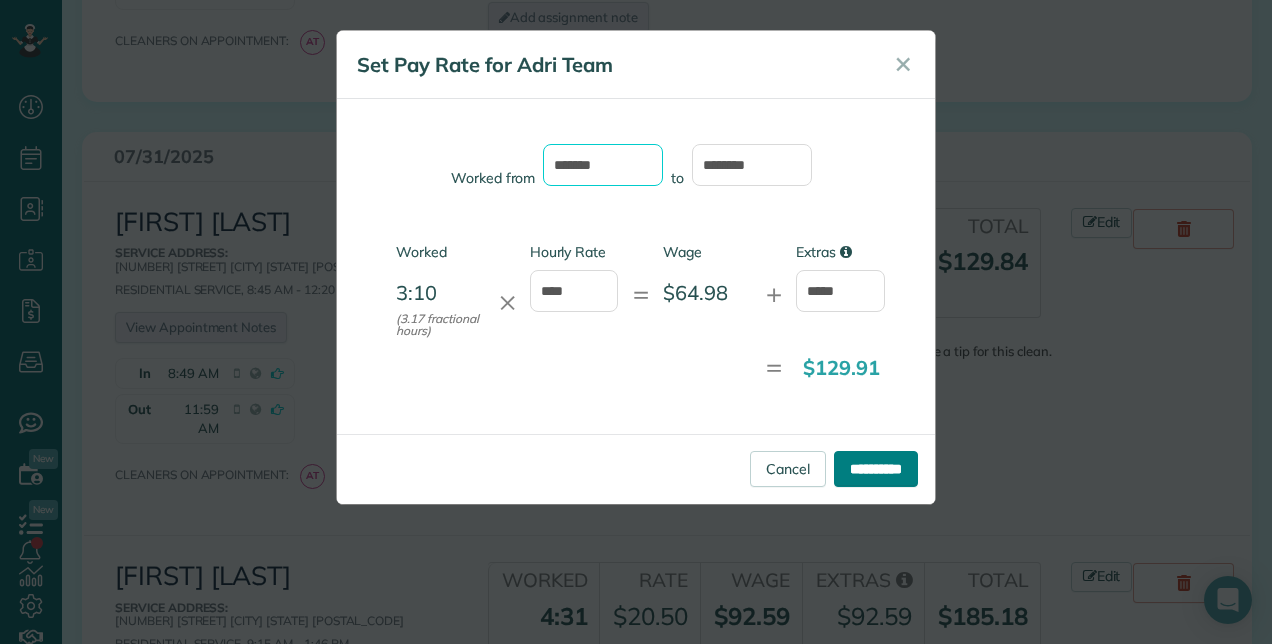 type on "*******" 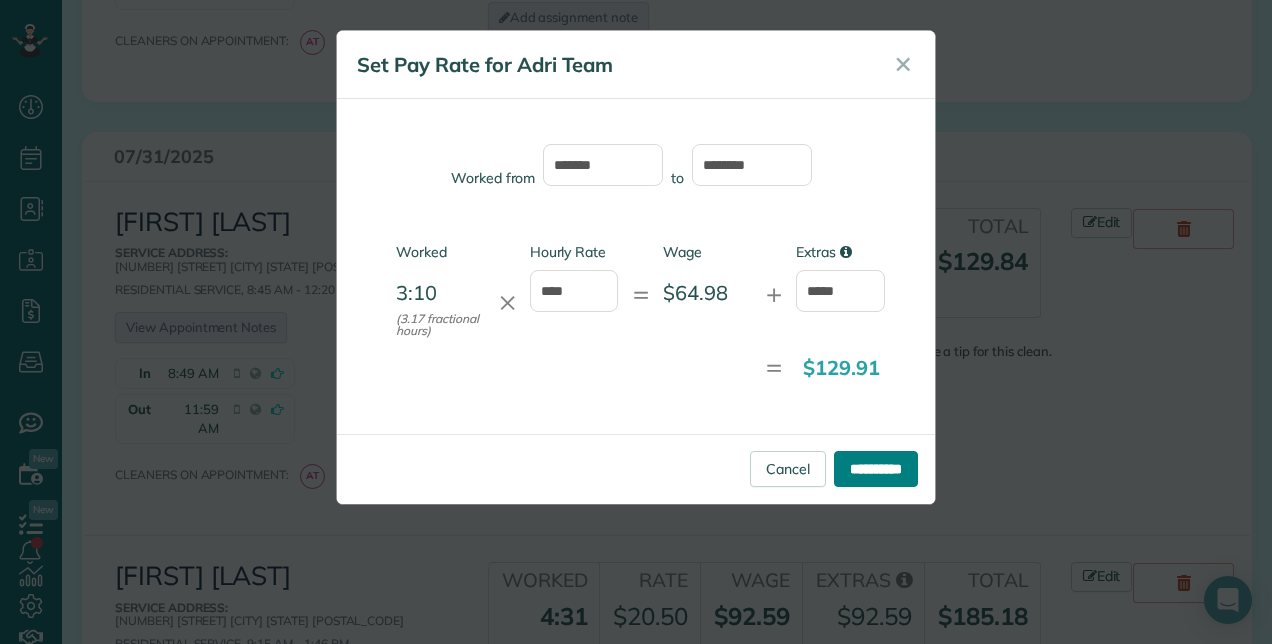 click on "**********" at bounding box center [876, 469] 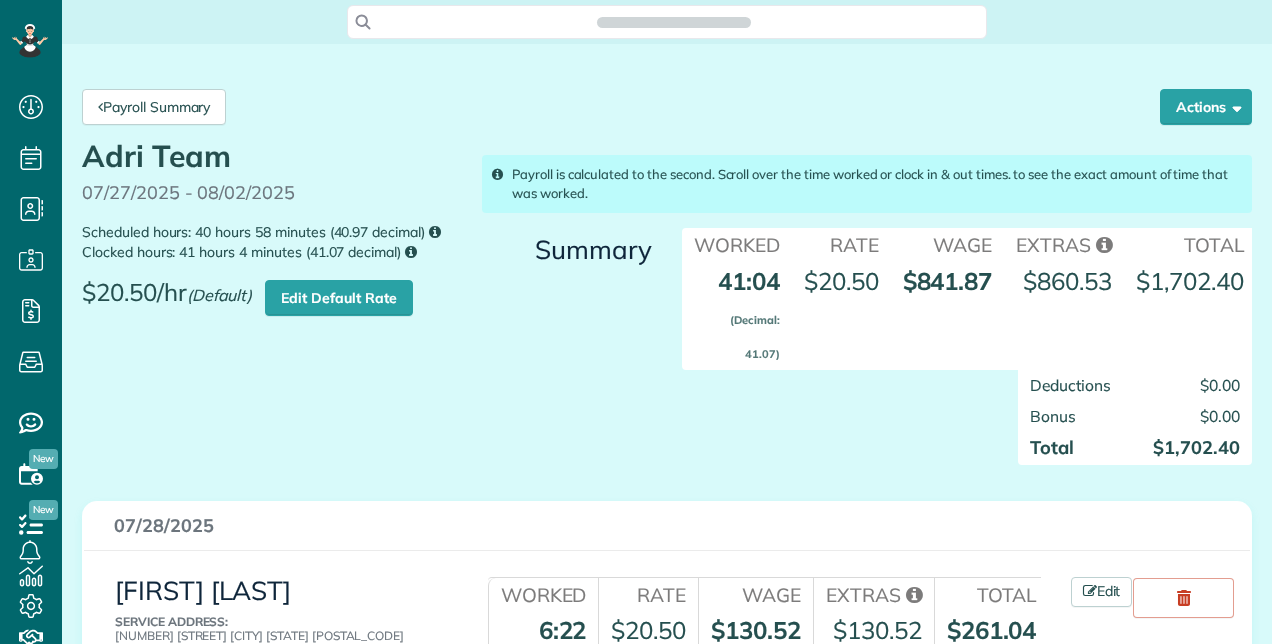 scroll, scrollTop: 0, scrollLeft: 0, axis: both 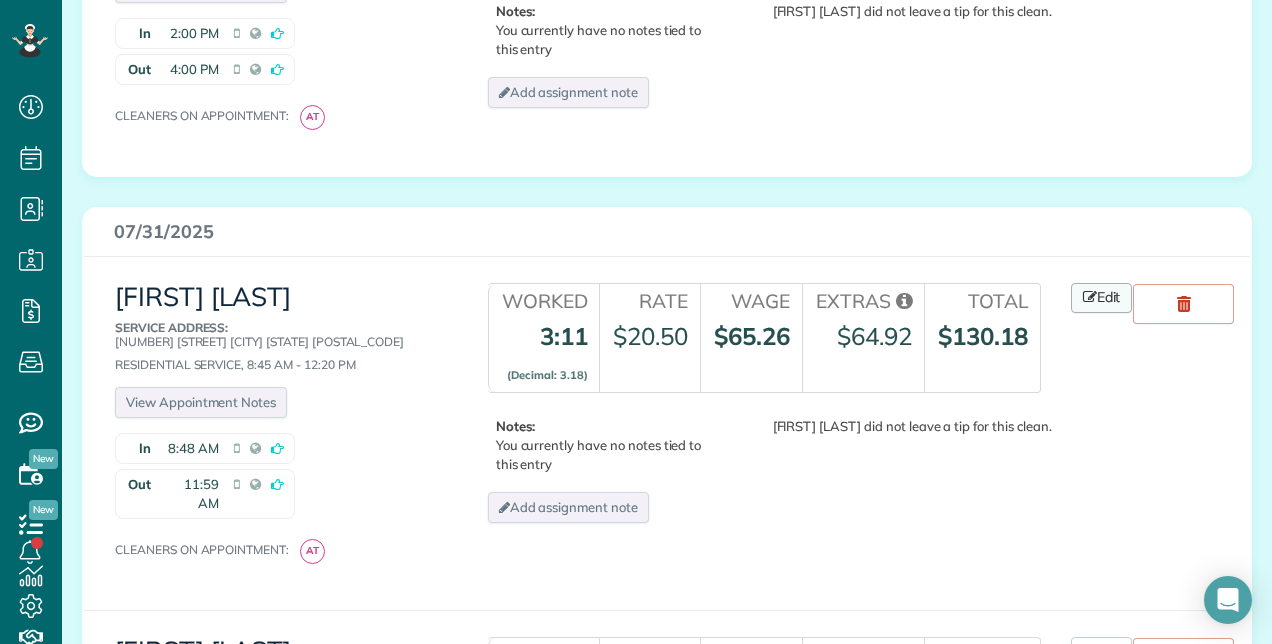 click on "Edit" at bounding box center (1102, 298) 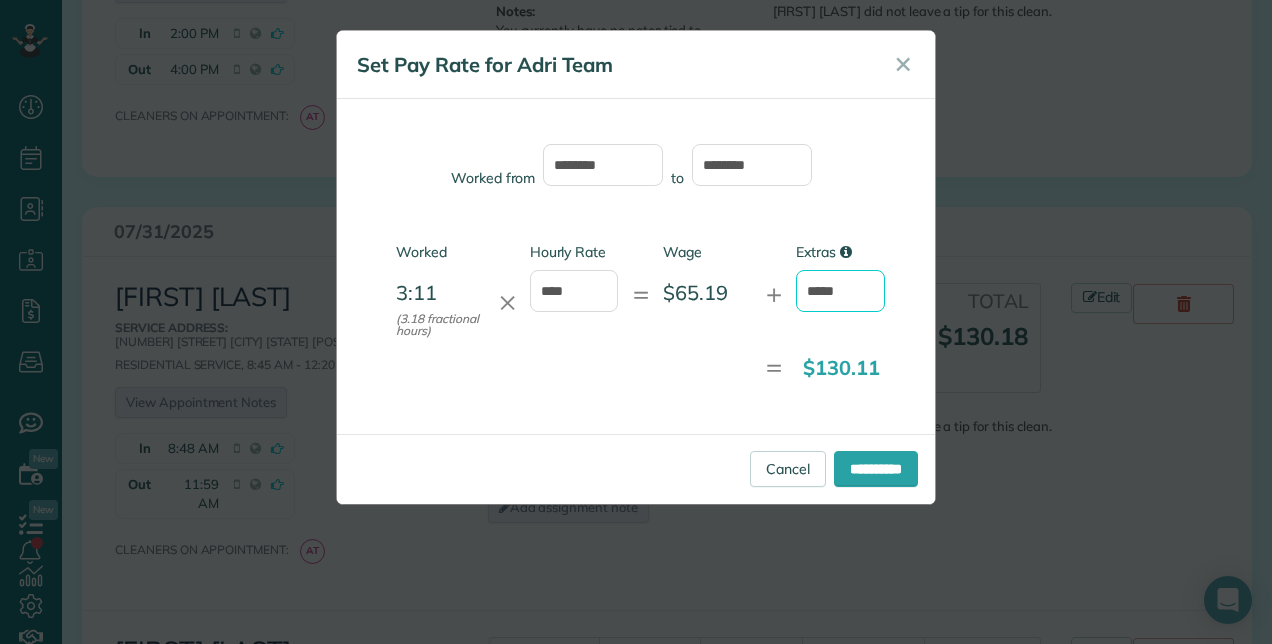 click on "*****" at bounding box center [840, 291] 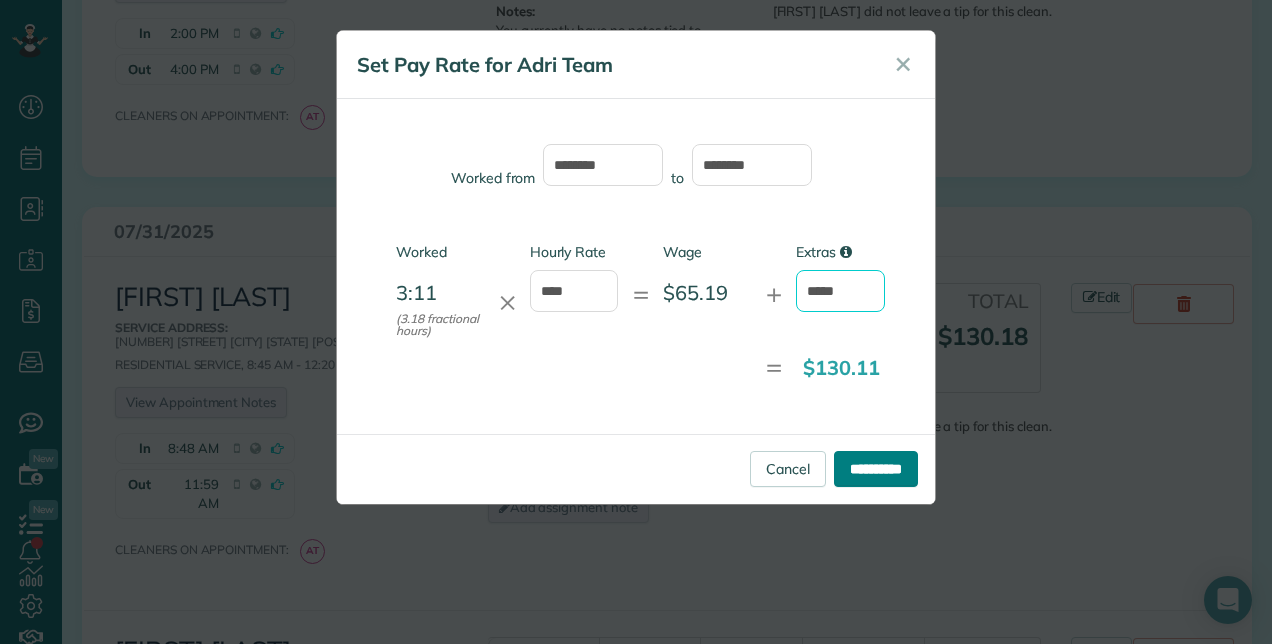 type on "*****" 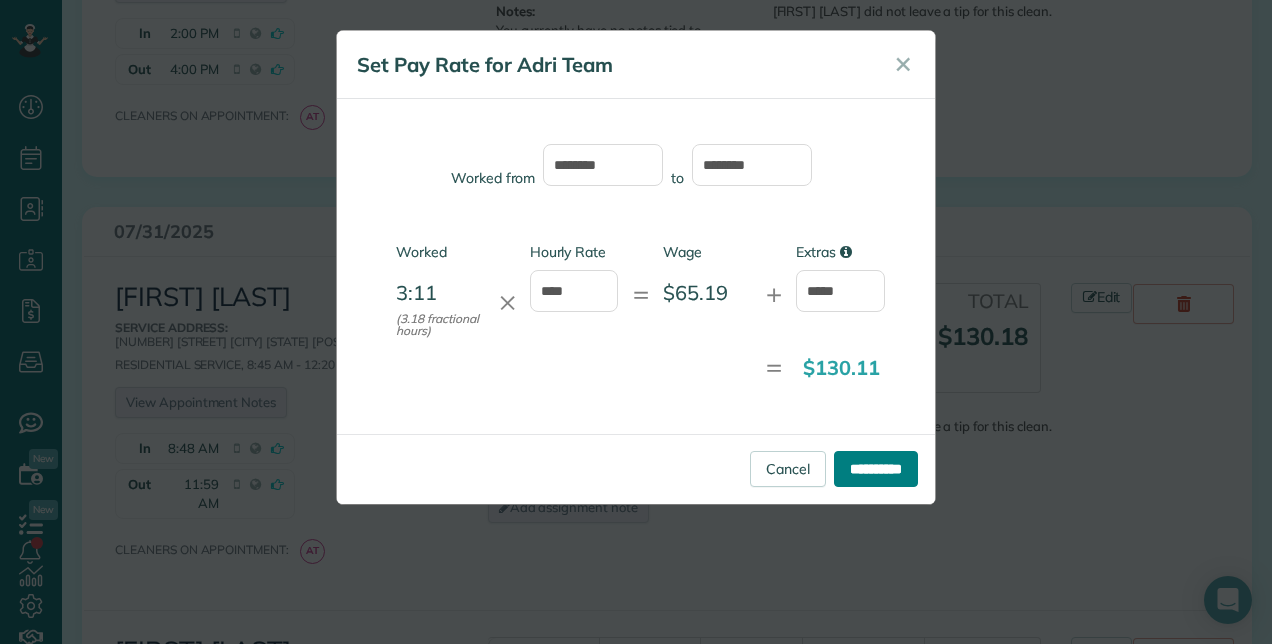 click on "**********" at bounding box center (876, 469) 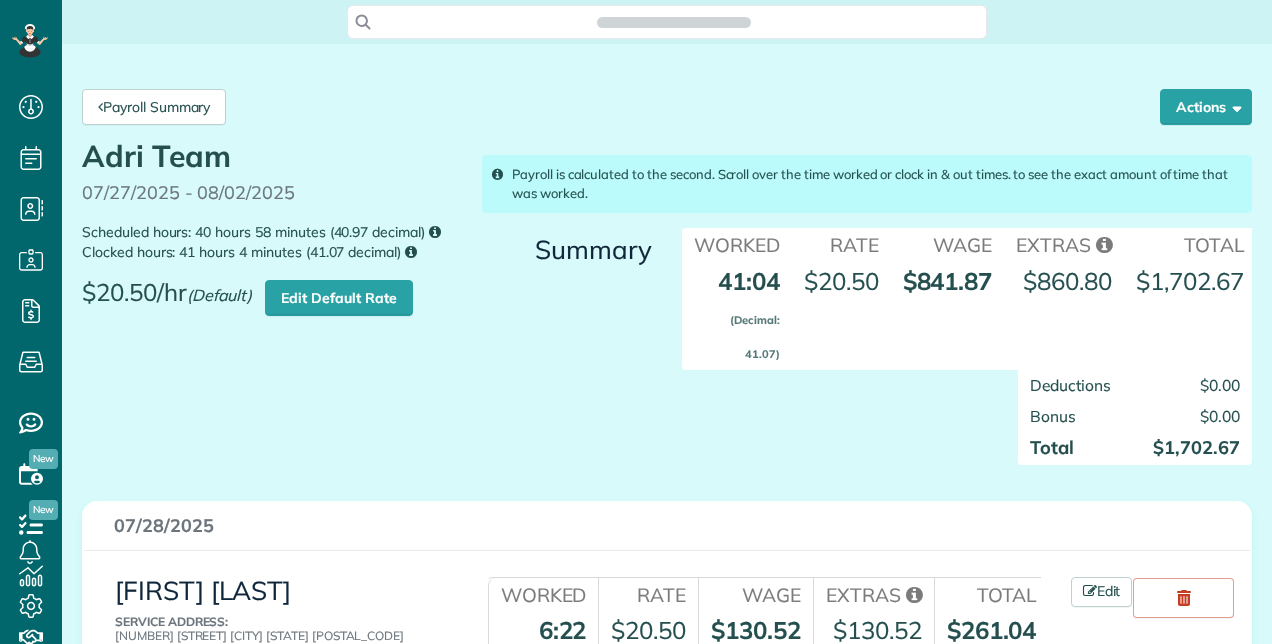 scroll, scrollTop: 0, scrollLeft: 0, axis: both 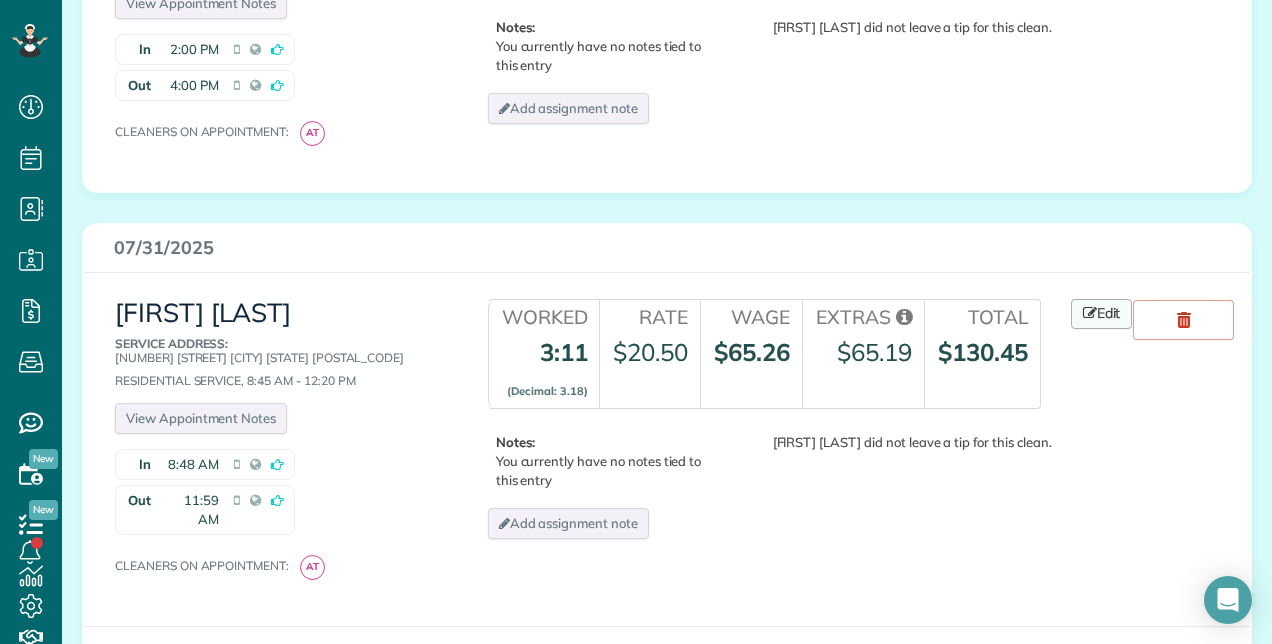 click on "Edit" at bounding box center [1102, 314] 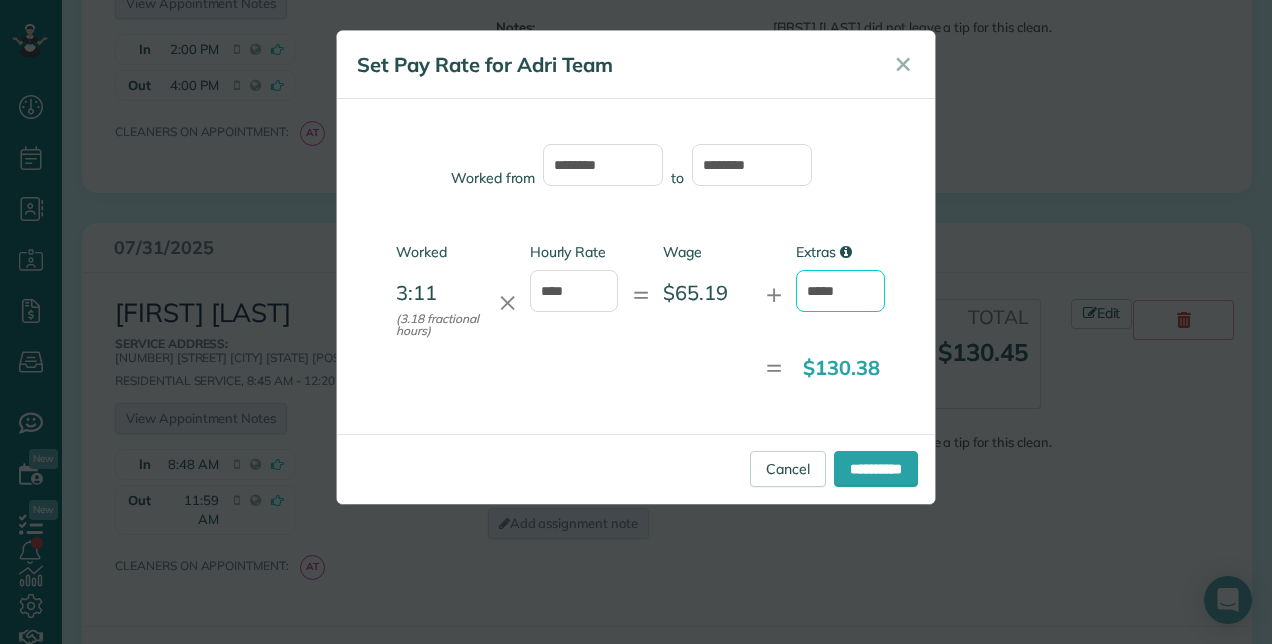 click on "*****" at bounding box center [840, 291] 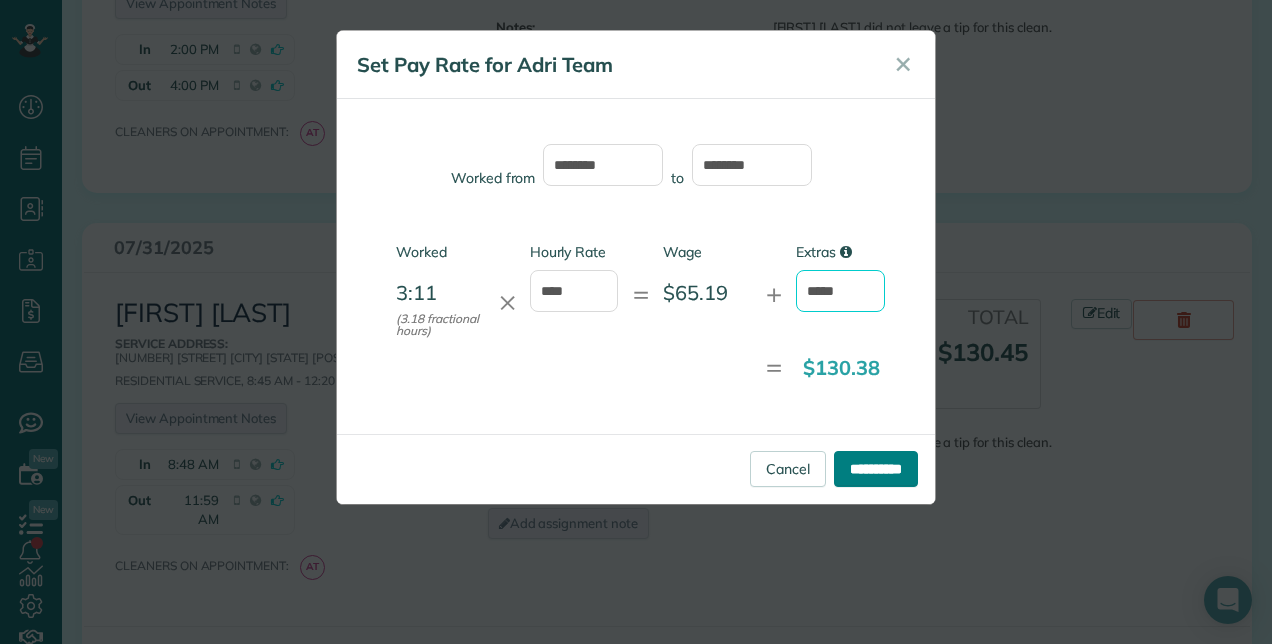 type on "*****" 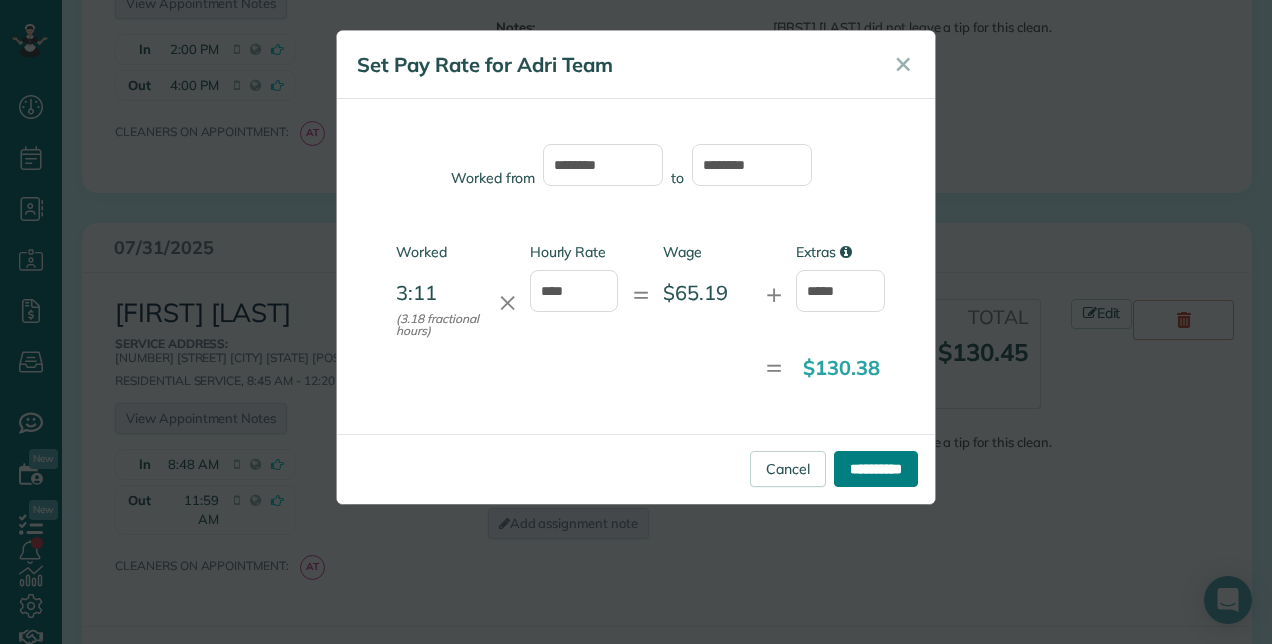 click on "**********" at bounding box center (876, 469) 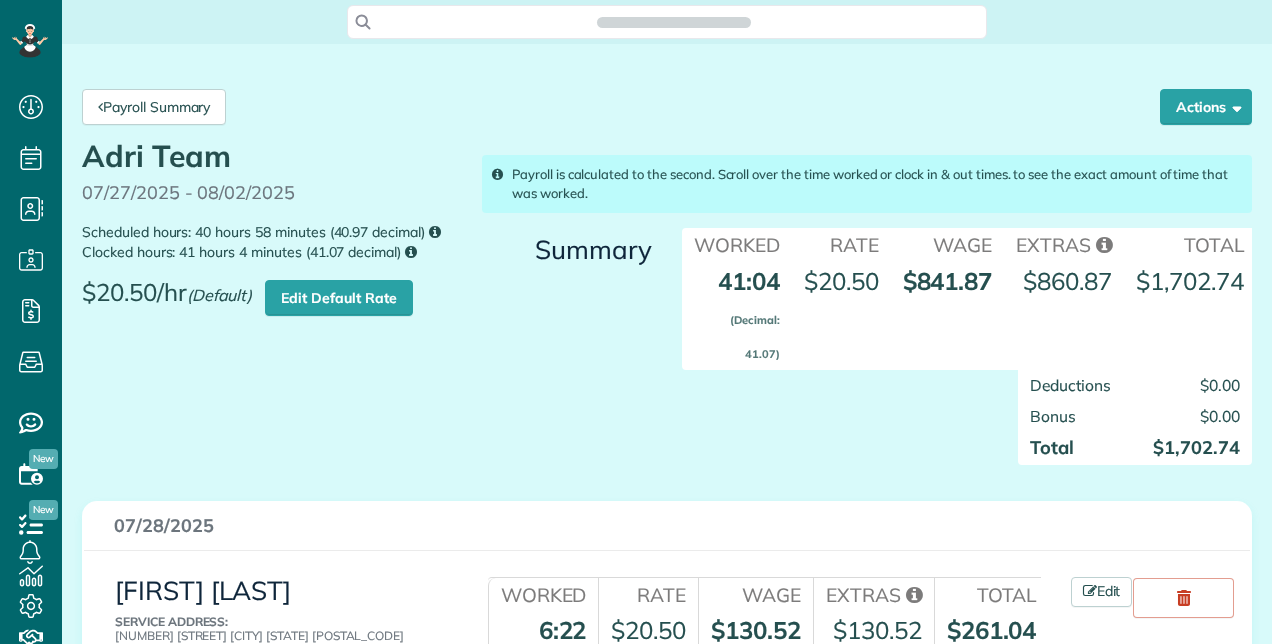 scroll, scrollTop: 0, scrollLeft: 0, axis: both 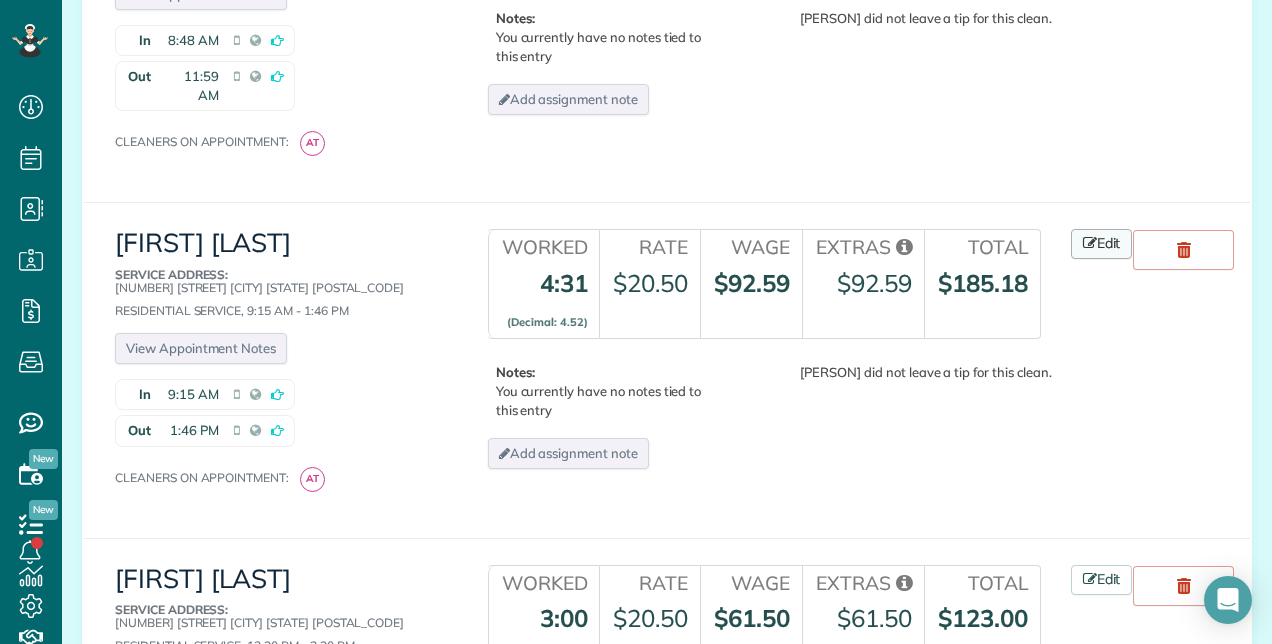 click on "Edit" at bounding box center [1102, 244] 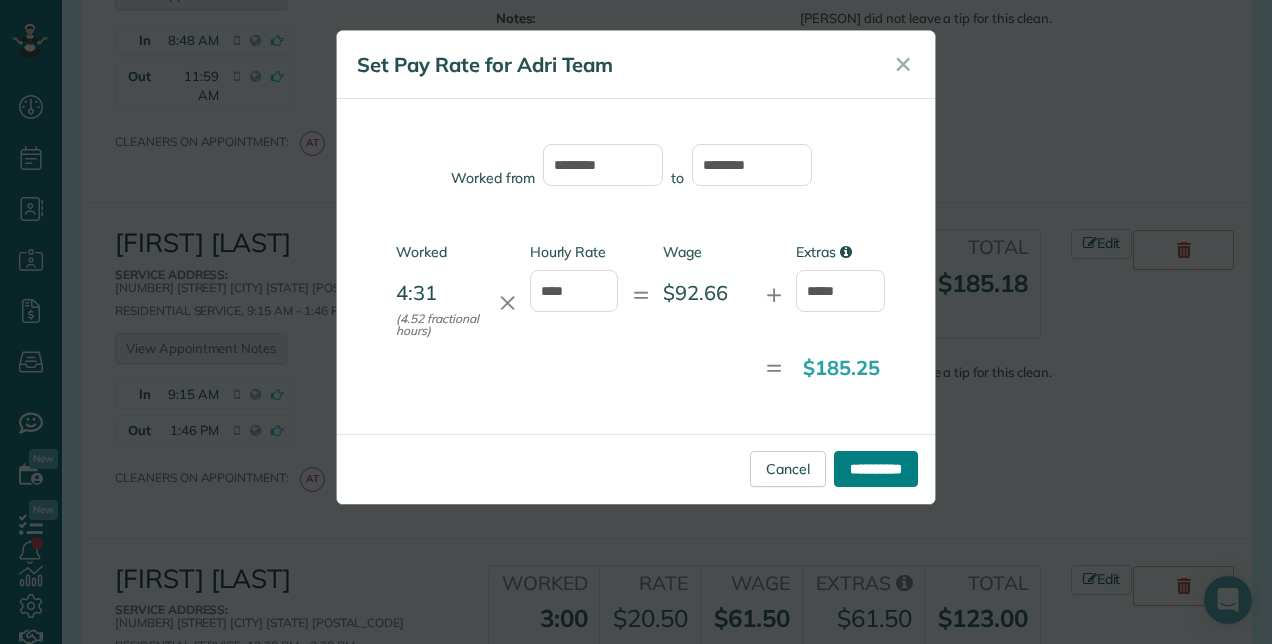 click on "**********" at bounding box center [876, 469] 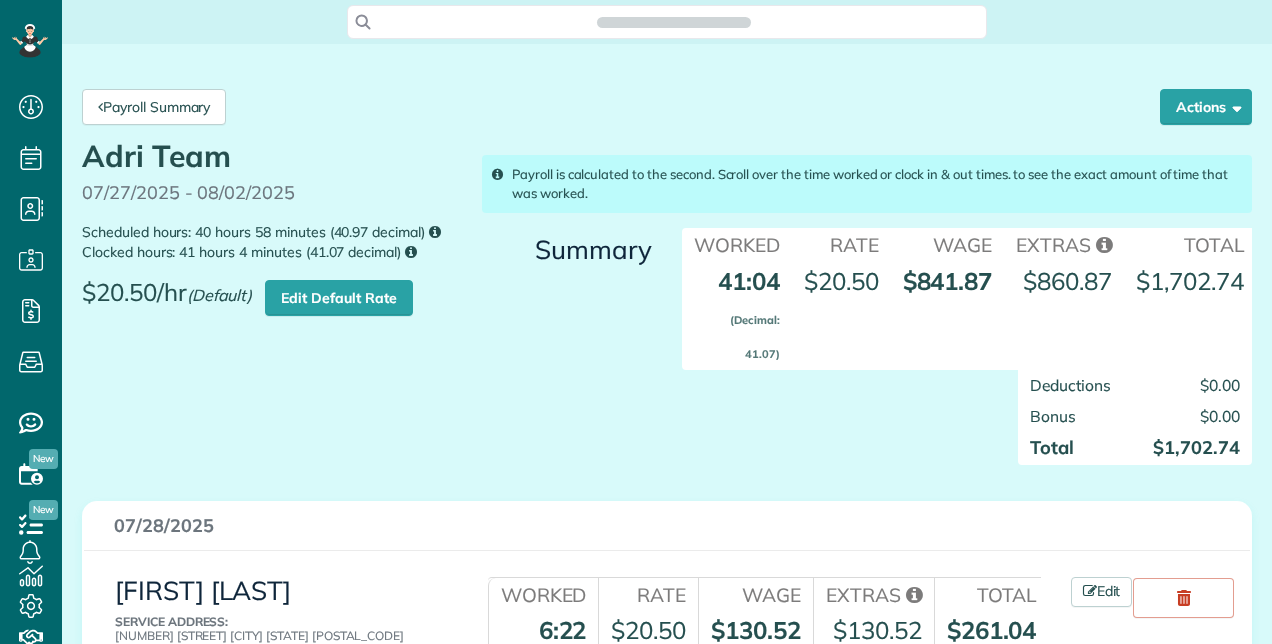 scroll, scrollTop: 0, scrollLeft: 0, axis: both 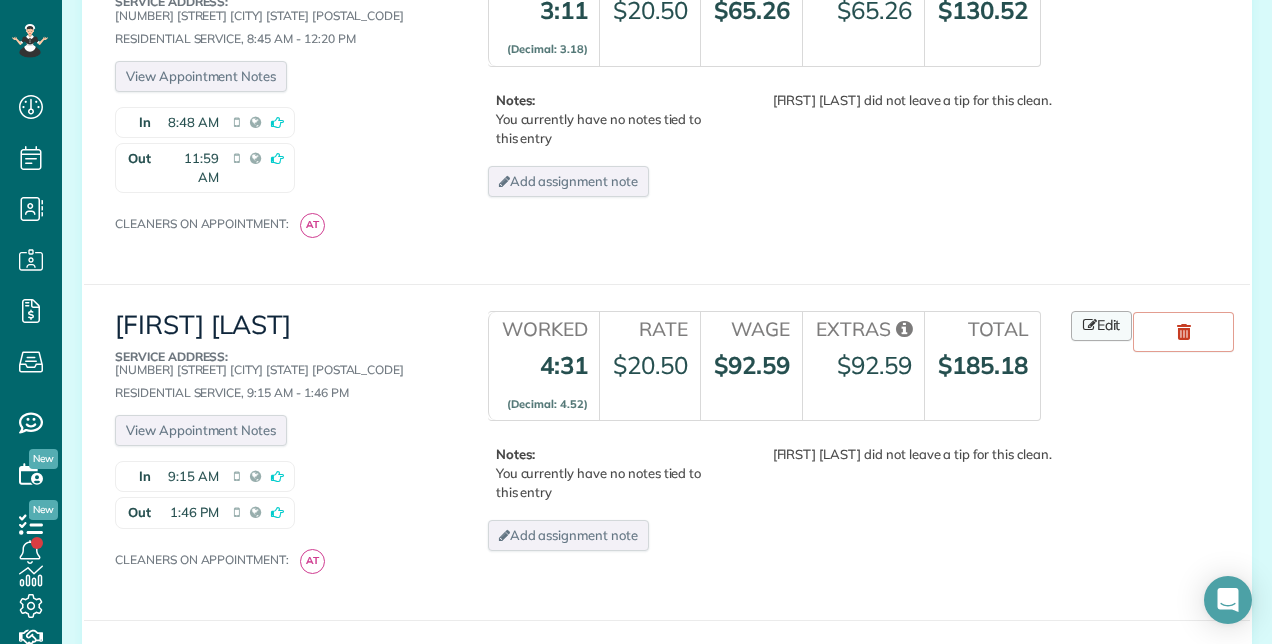 click on "Edit" at bounding box center (1102, 326) 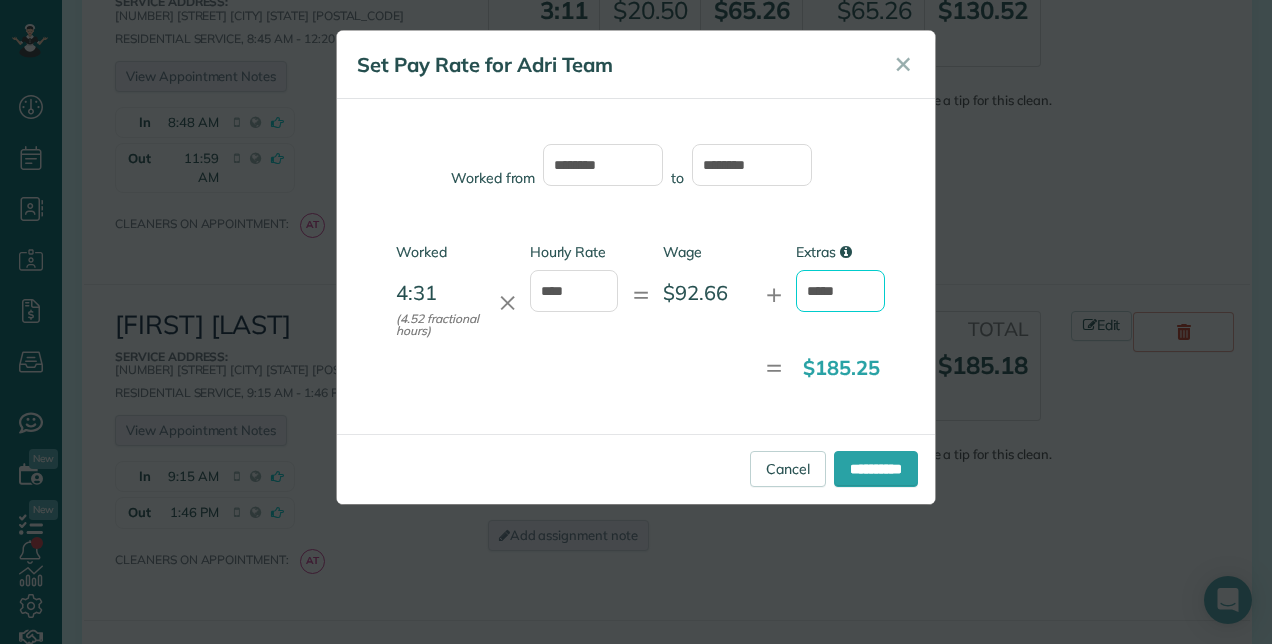 click on "*****" at bounding box center [840, 291] 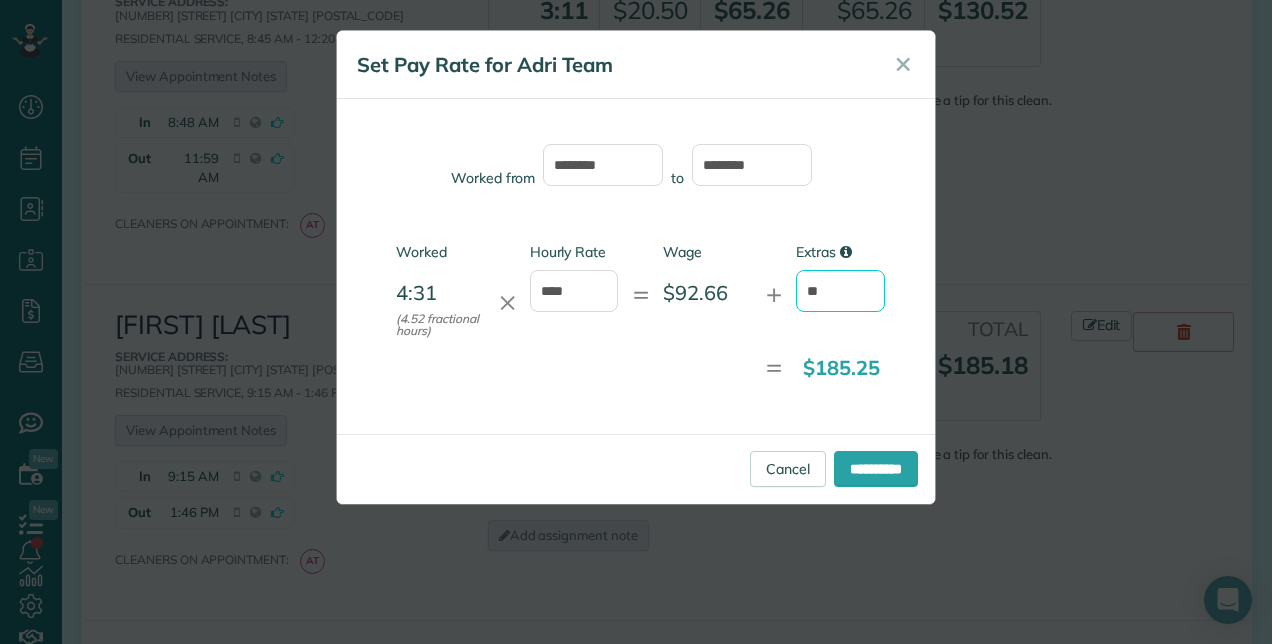 type on "*" 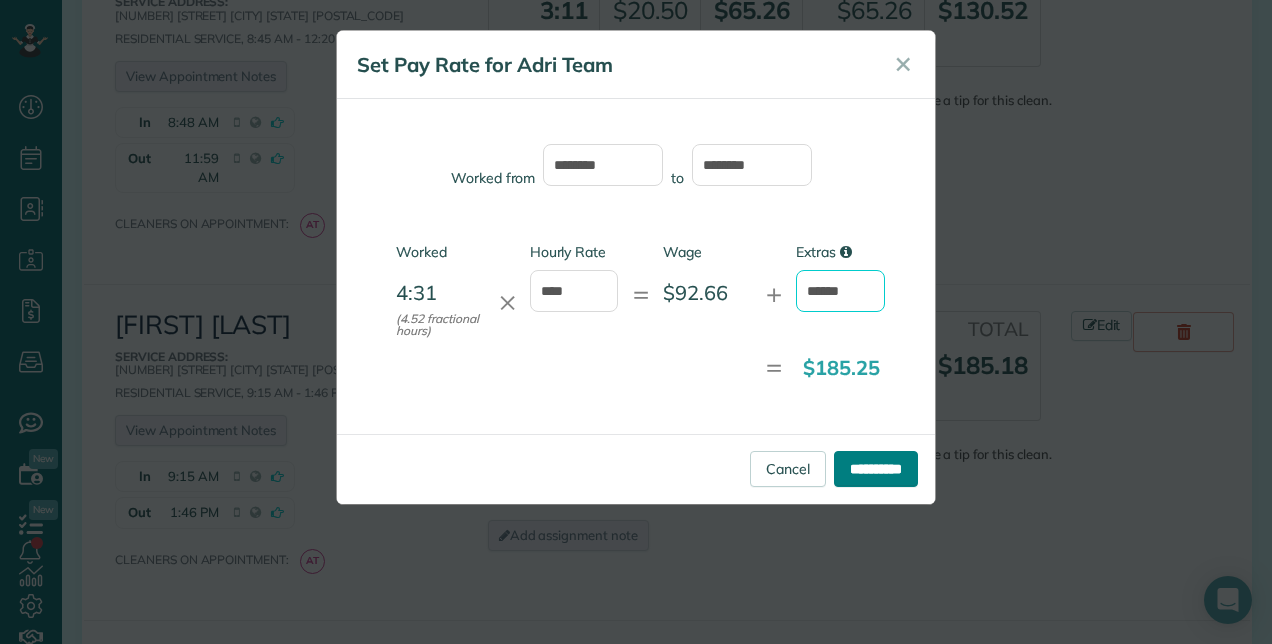 type on "******" 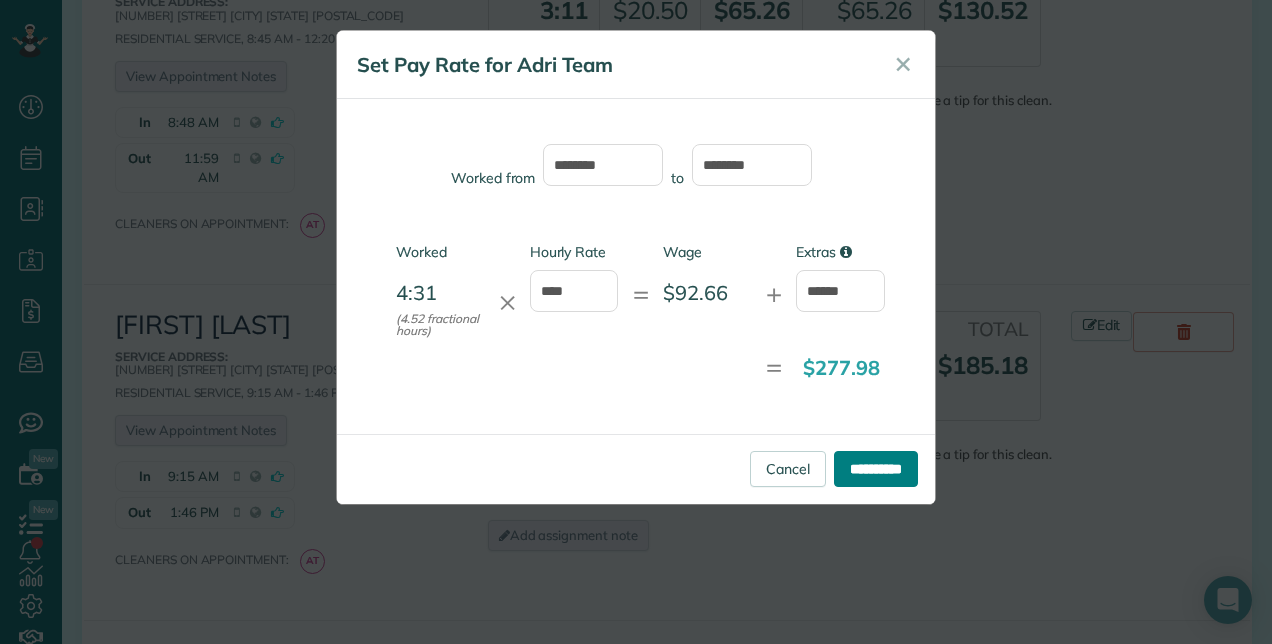 click on "**********" at bounding box center (876, 469) 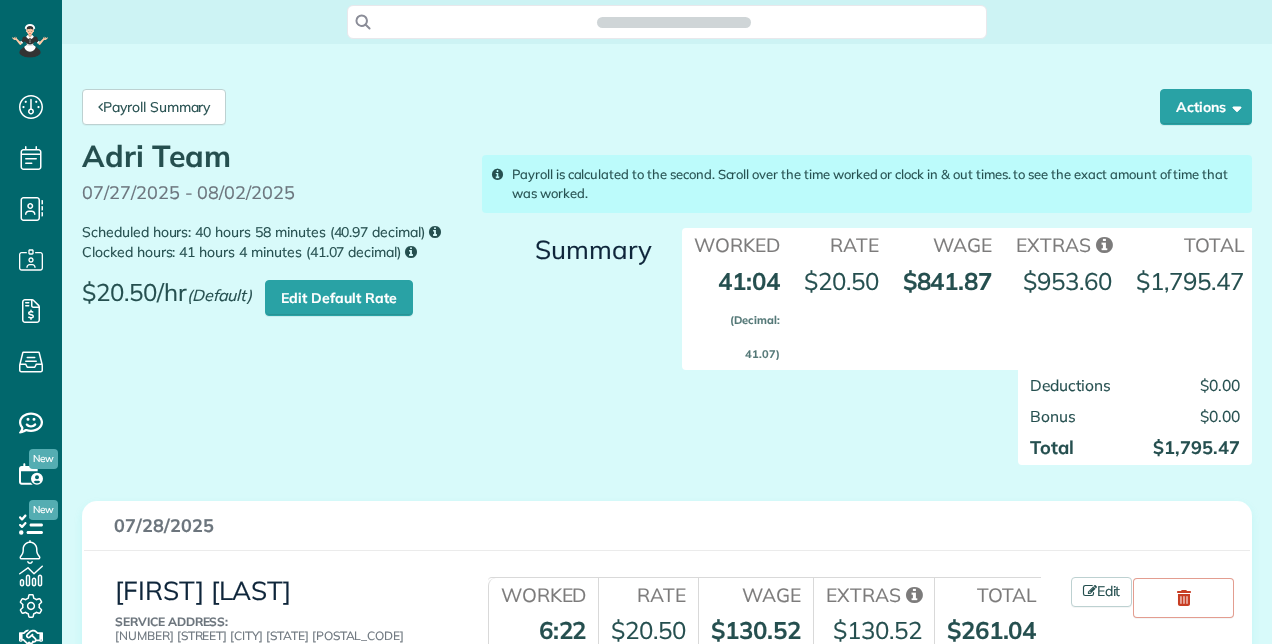 scroll, scrollTop: 0, scrollLeft: 0, axis: both 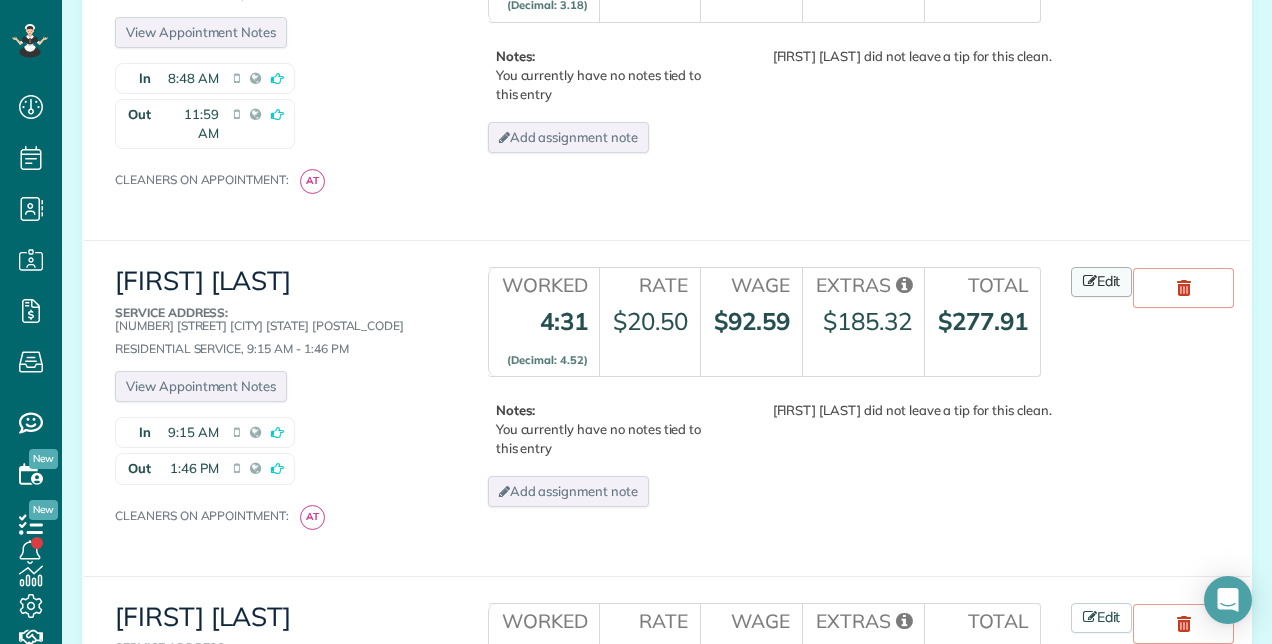 click on "Edit" at bounding box center (1102, 282) 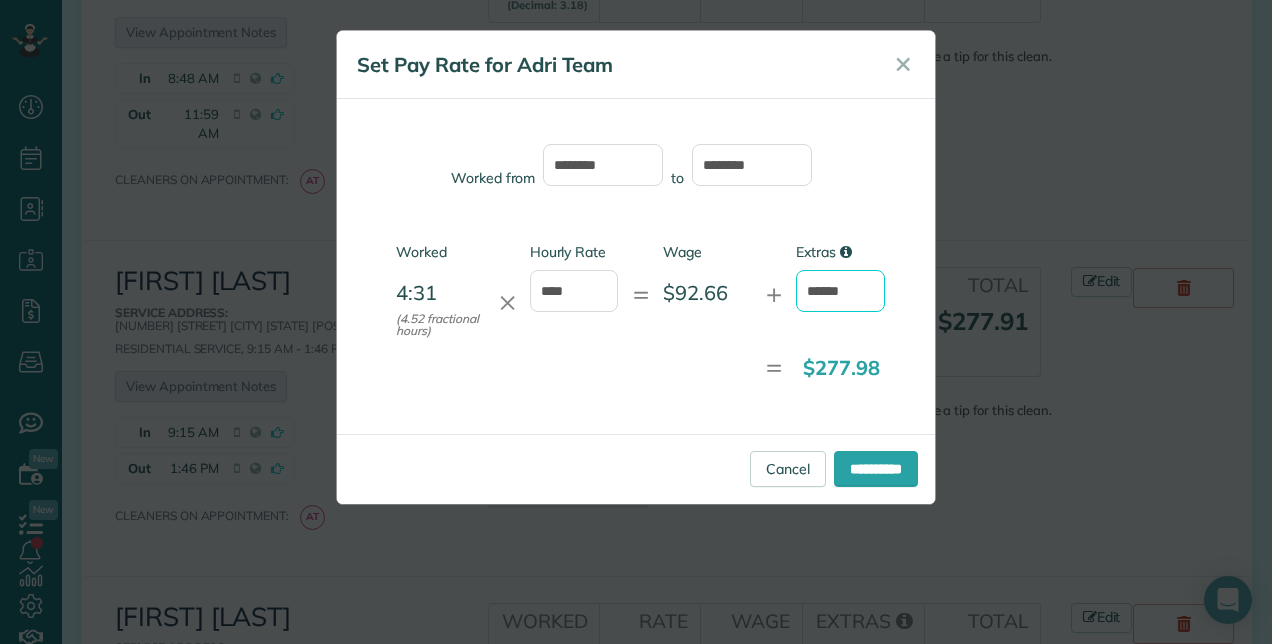 click on "******" at bounding box center (840, 291) 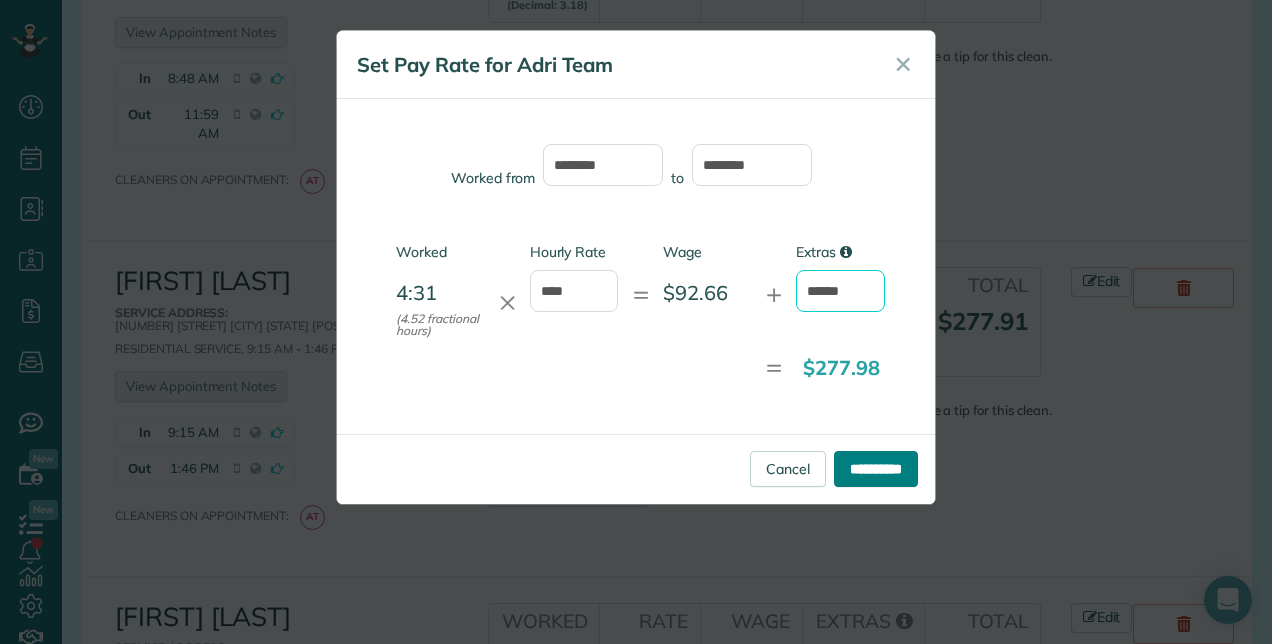 type on "******" 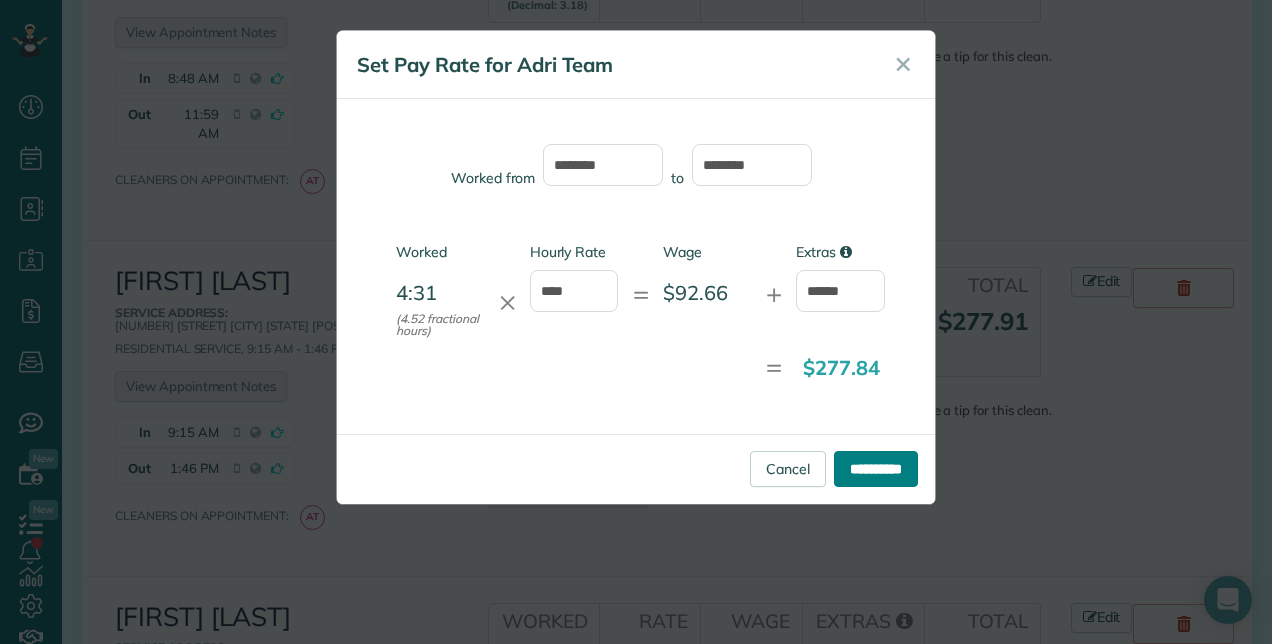 click on "**********" at bounding box center (876, 469) 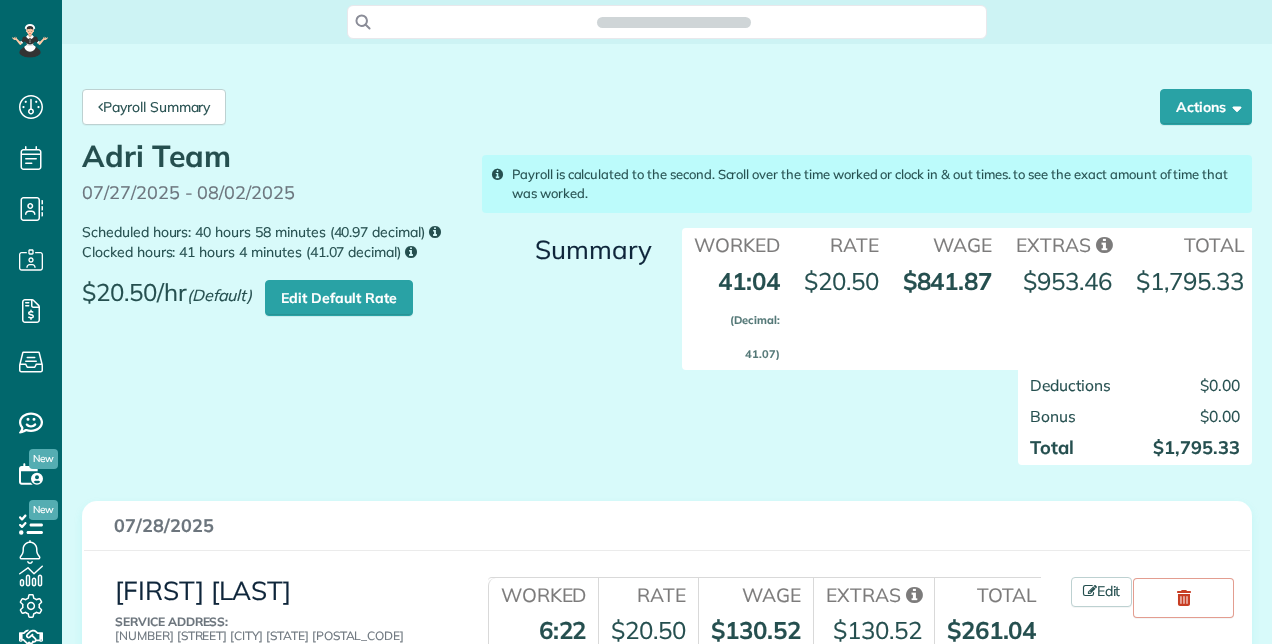 scroll, scrollTop: 0, scrollLeft: 0, axis: both 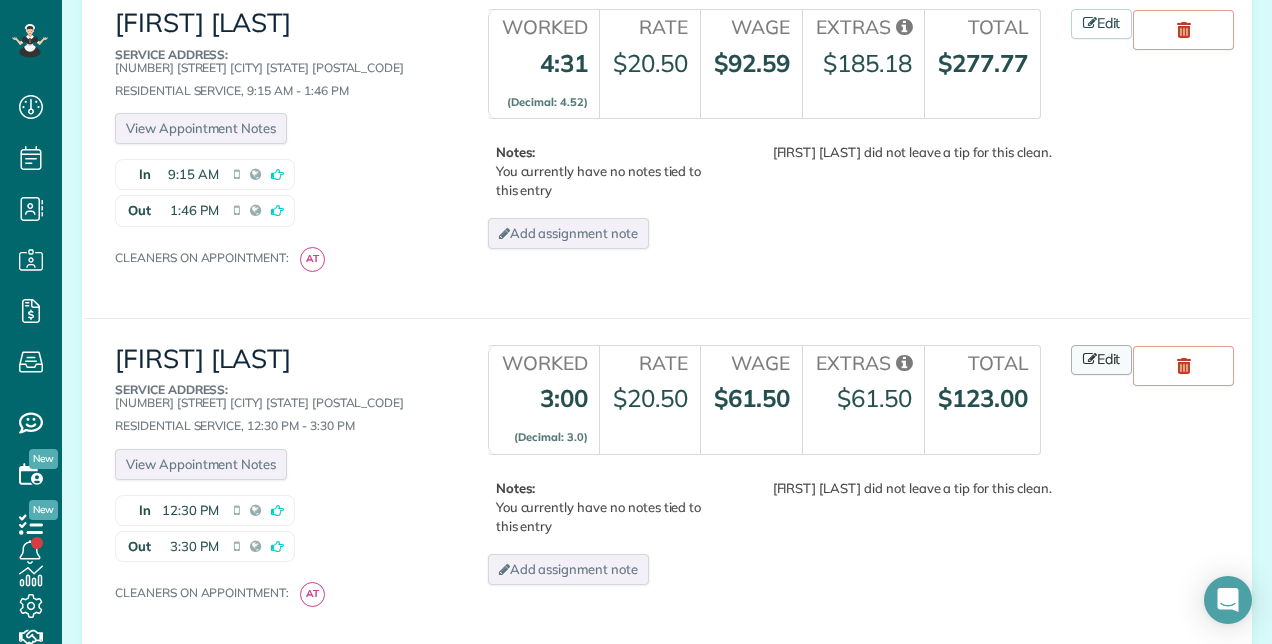 click on "Edit" at bounding box center [1102, 360] 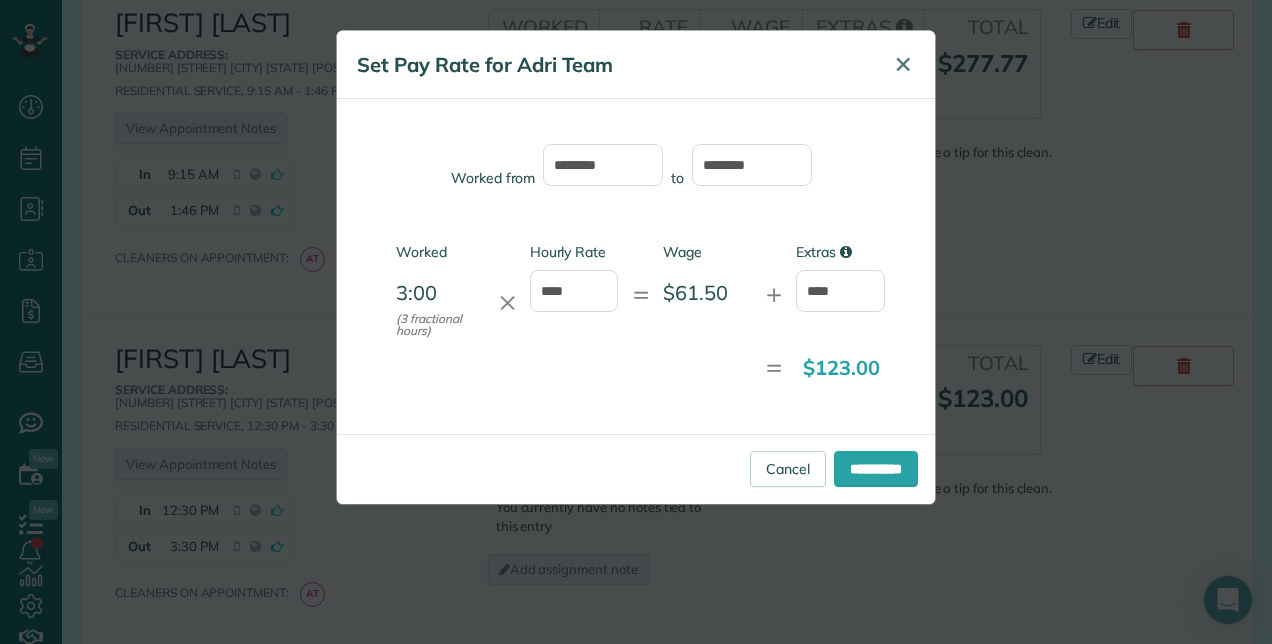 click on "✕" at bounding box center (903, 64) 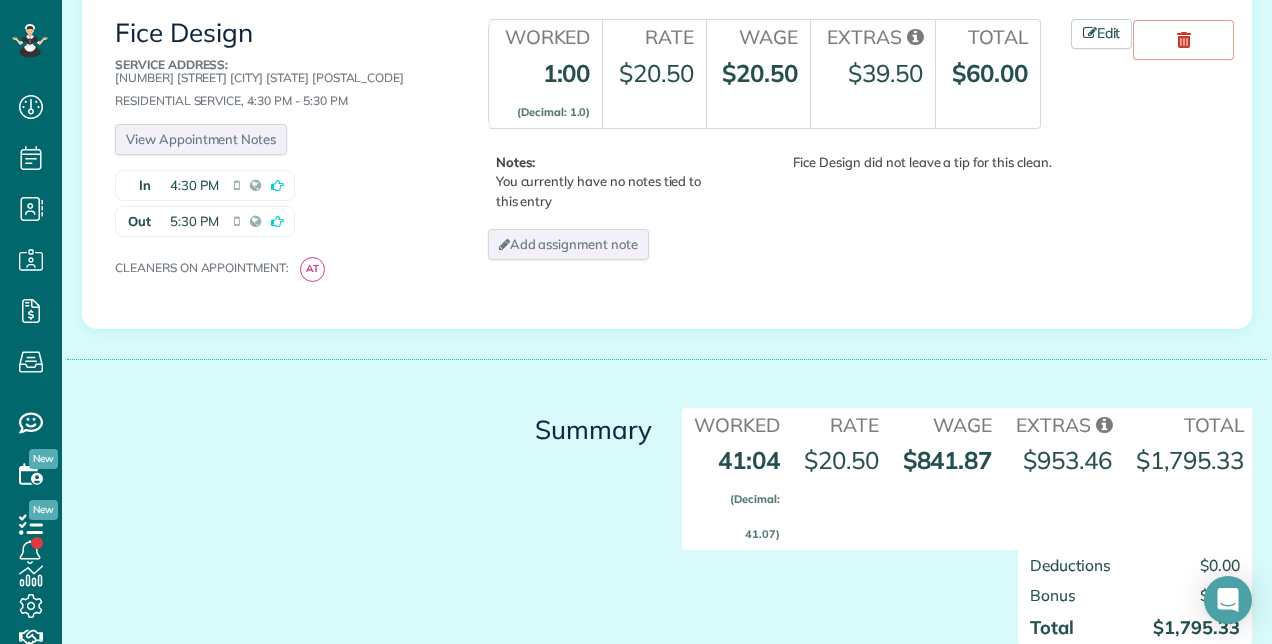 scroll, scrollTop: 4724, scrollLeft: 0, axis: vertical 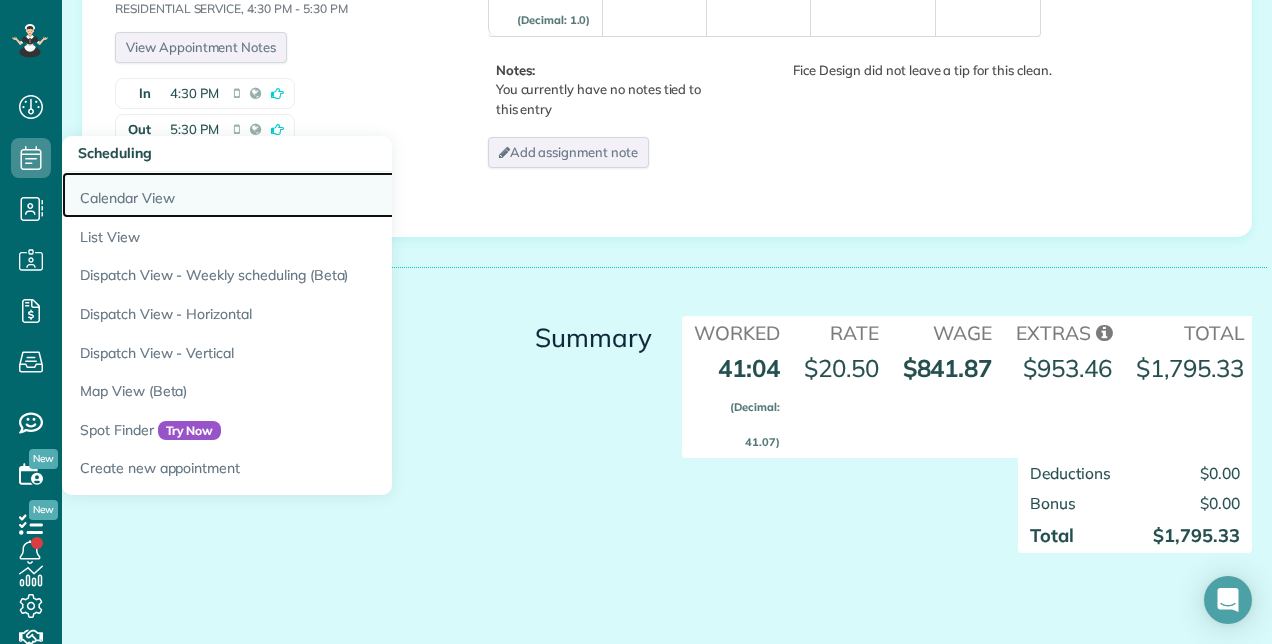 click on "Calendar View" at bounding box center [312, 195] 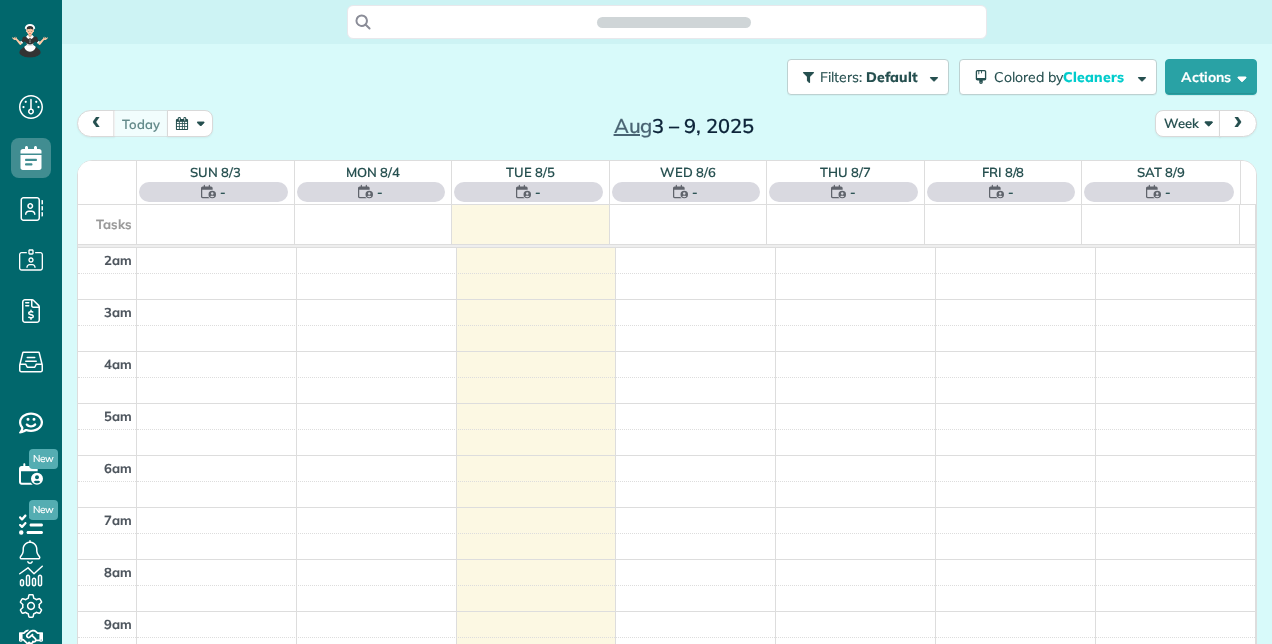 scroll, scrollTop: 0, scrollLeft: 0, axis: both 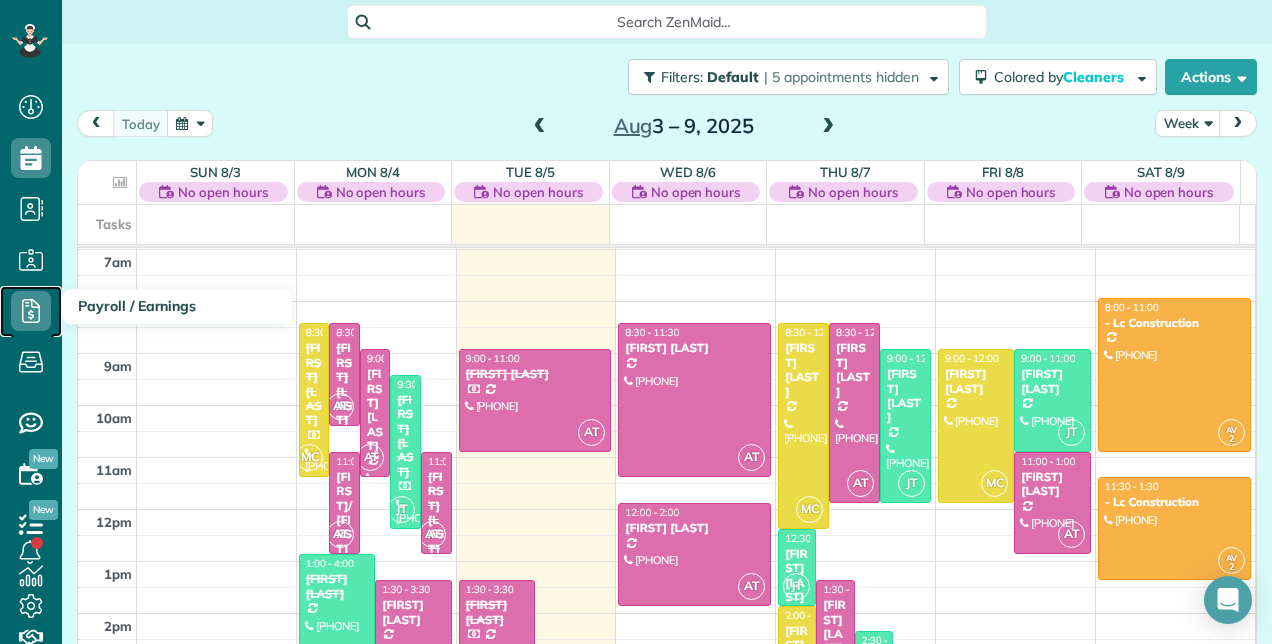 click 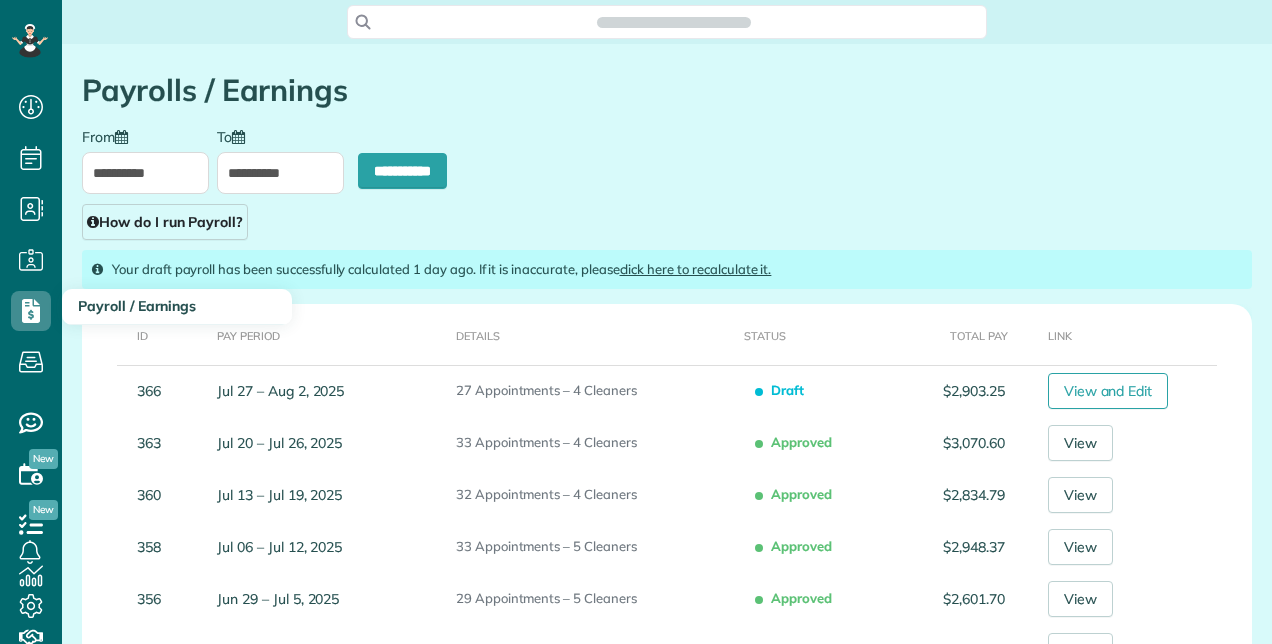 scroll, scrollTop: 0, scrollLeft: 0, axis: both 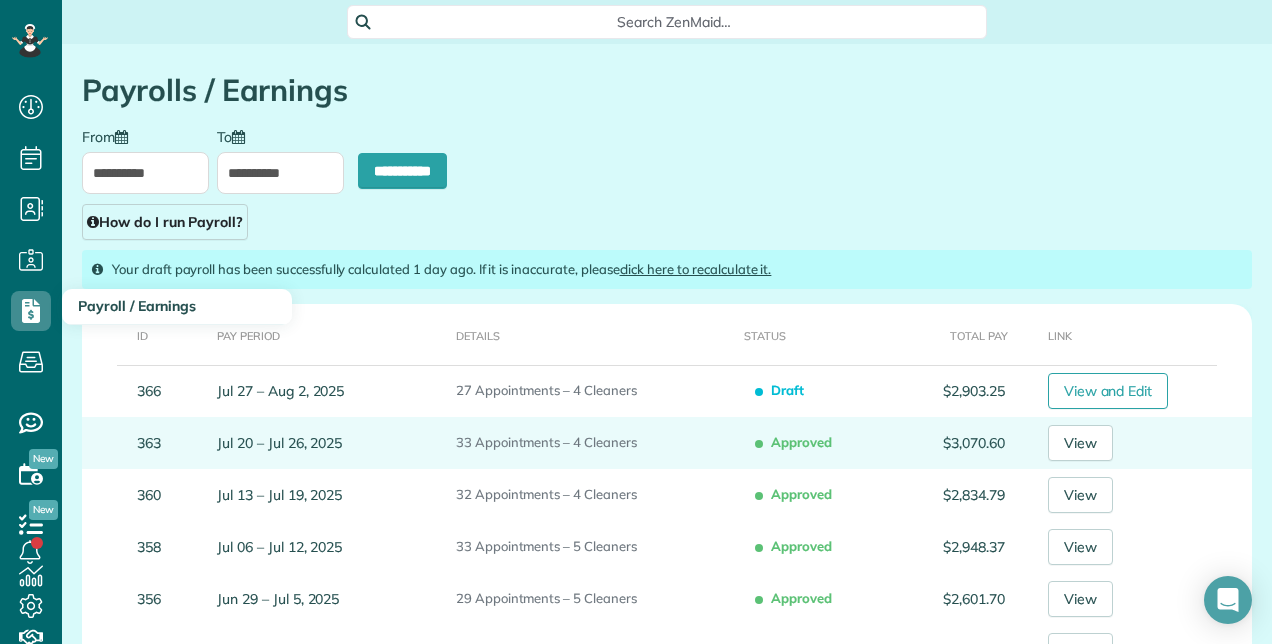 type on "**********" 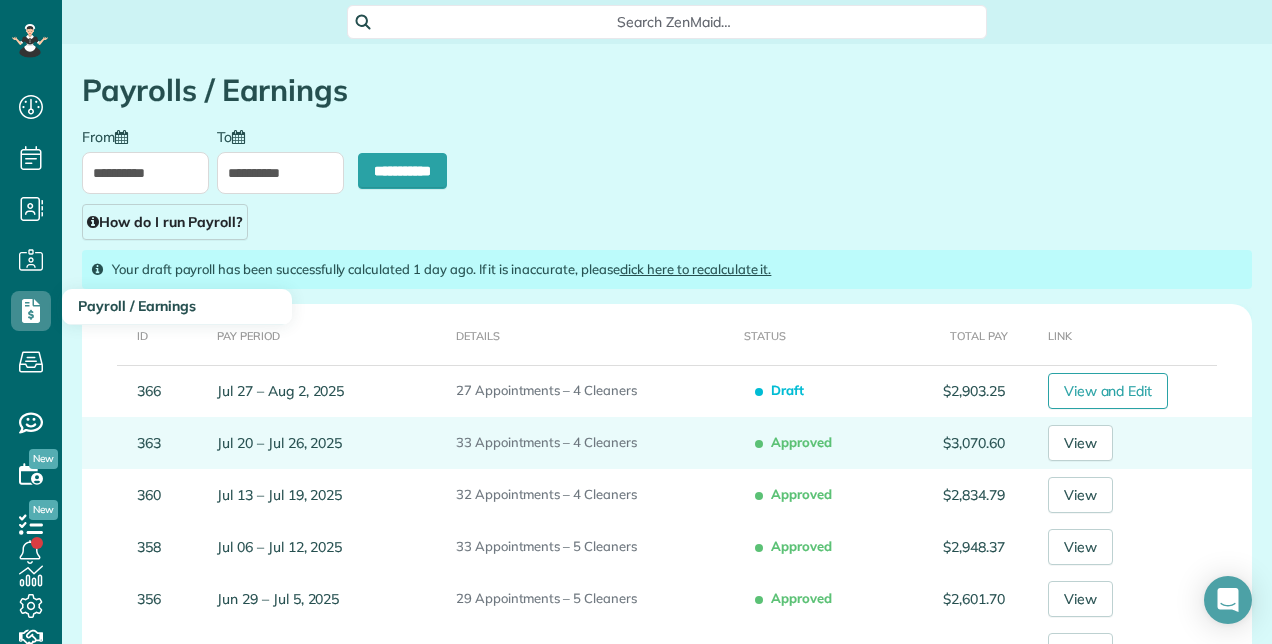 type on "**********" 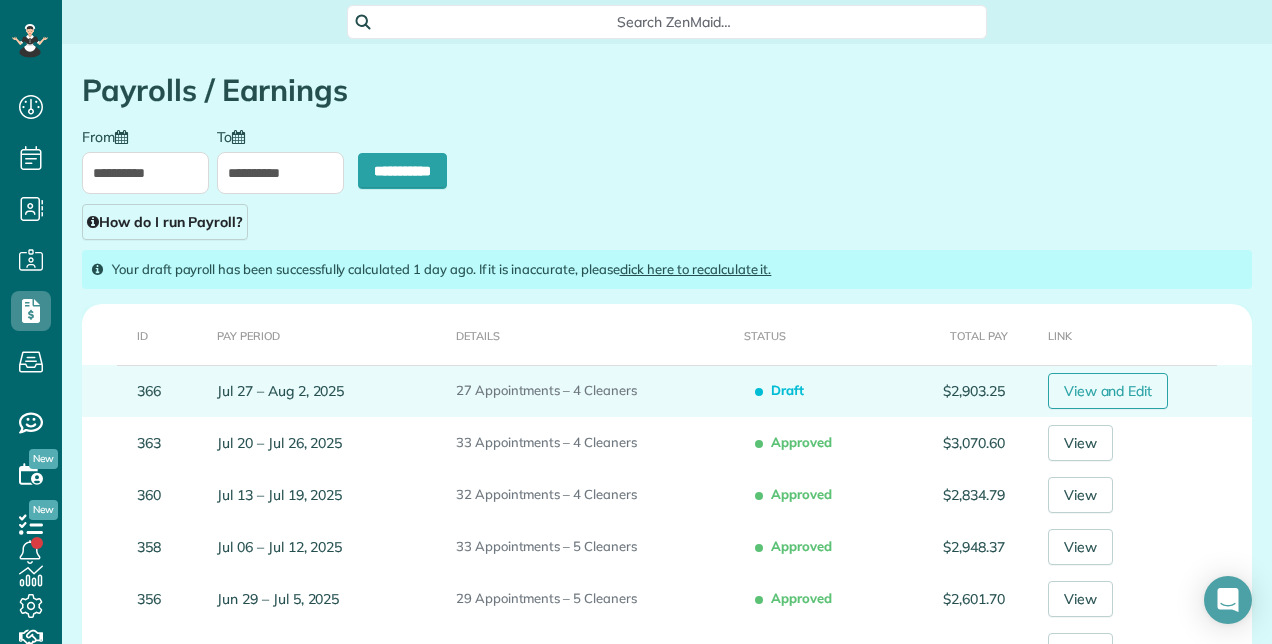 click on "View and Edit" at bounding box center (1108, 391) 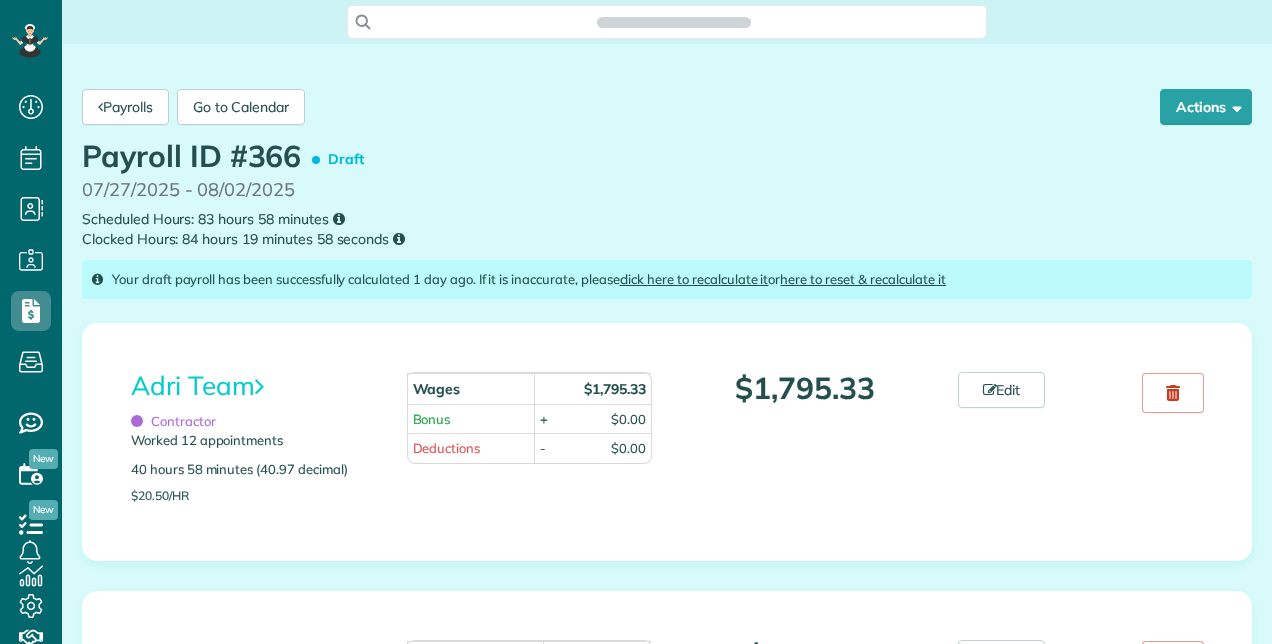 scroll, scrollTop: 0, scrollLeft: 0, axis: both 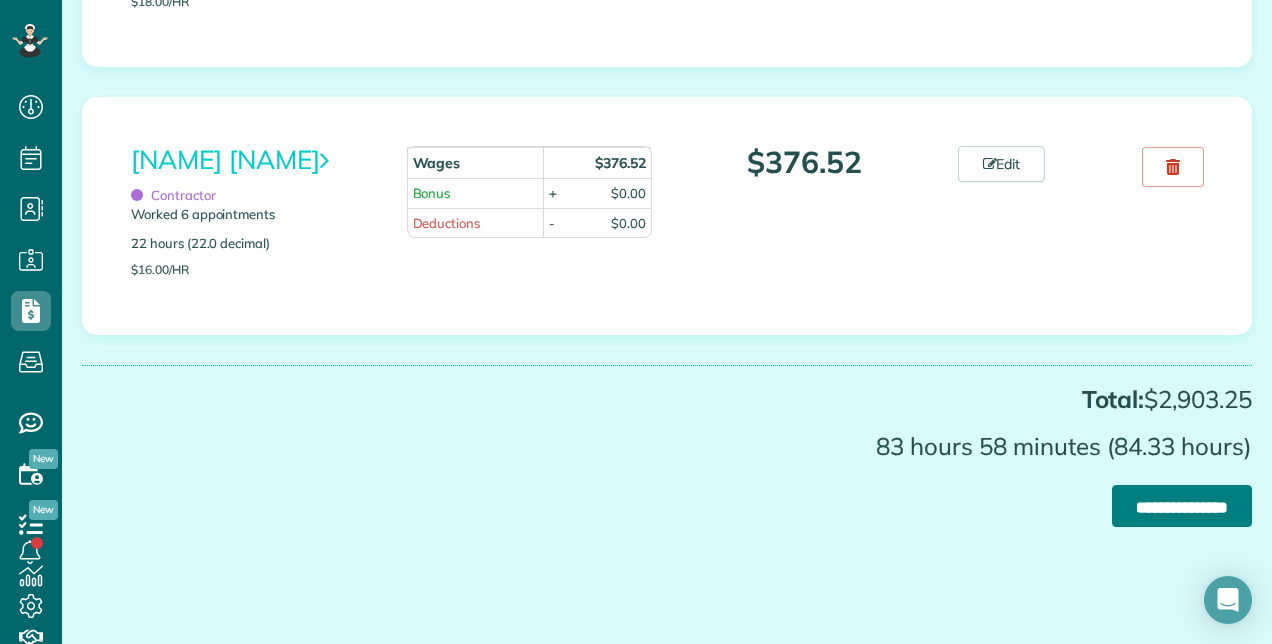 click on "**********" at bounding box center (1182, 506) 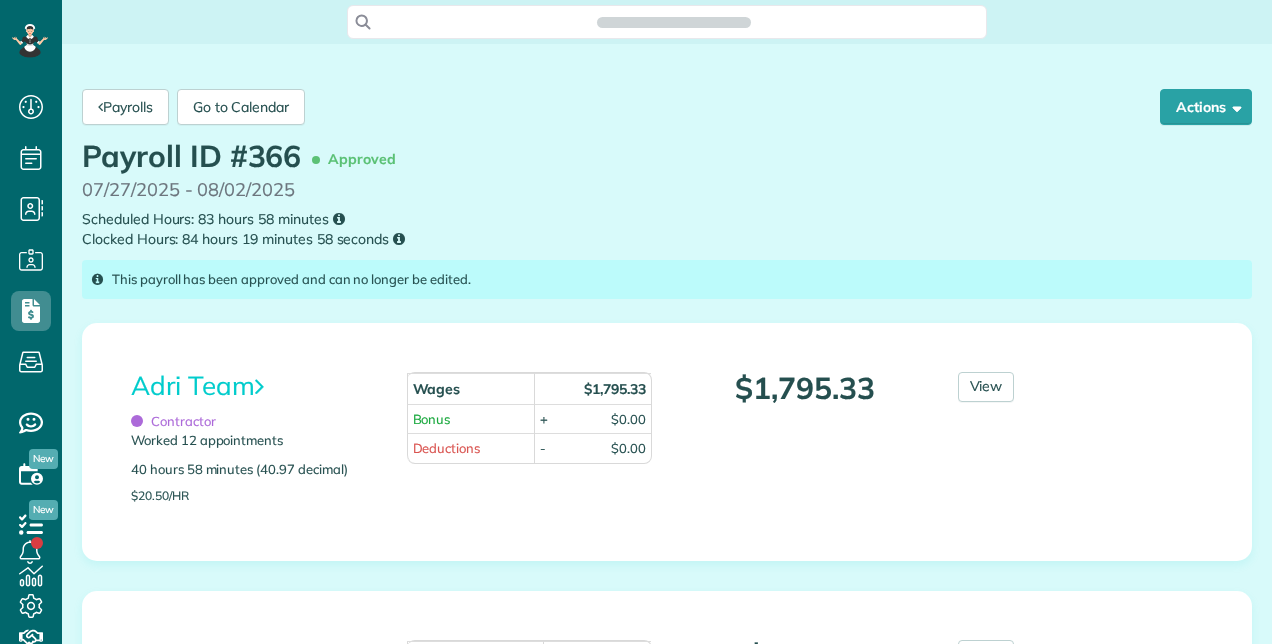 scroll, scrollTop: 0, scrollLeft: 0, axis: both 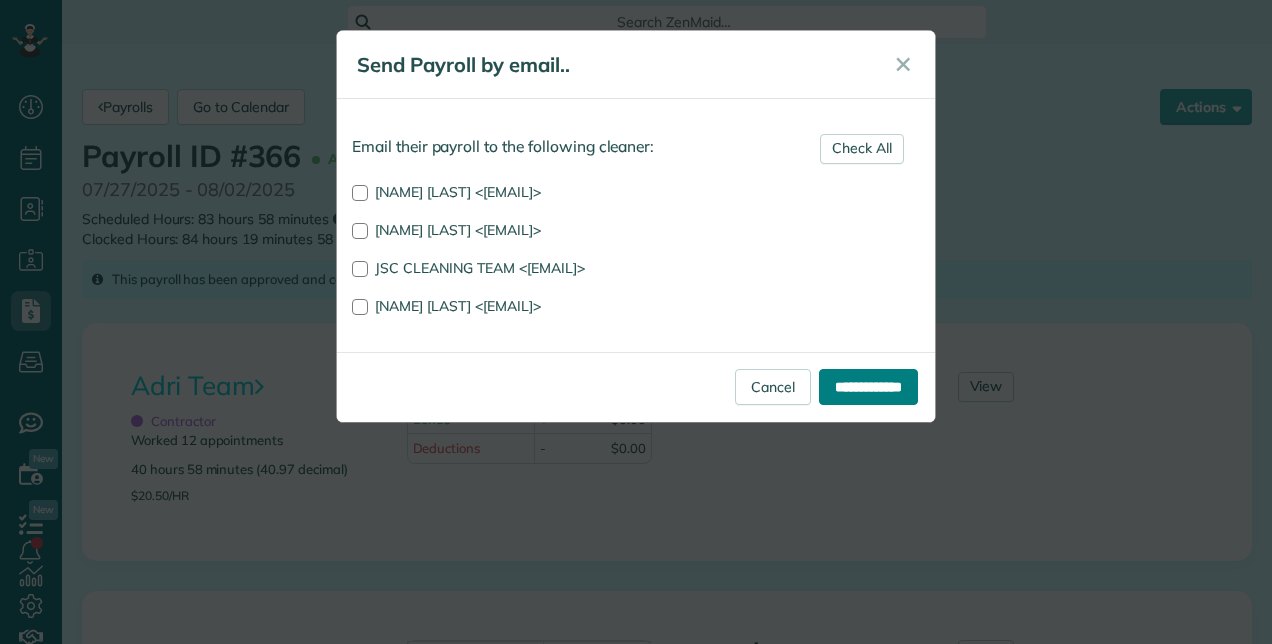 click on "**********" at bounding box center (868, 387) 